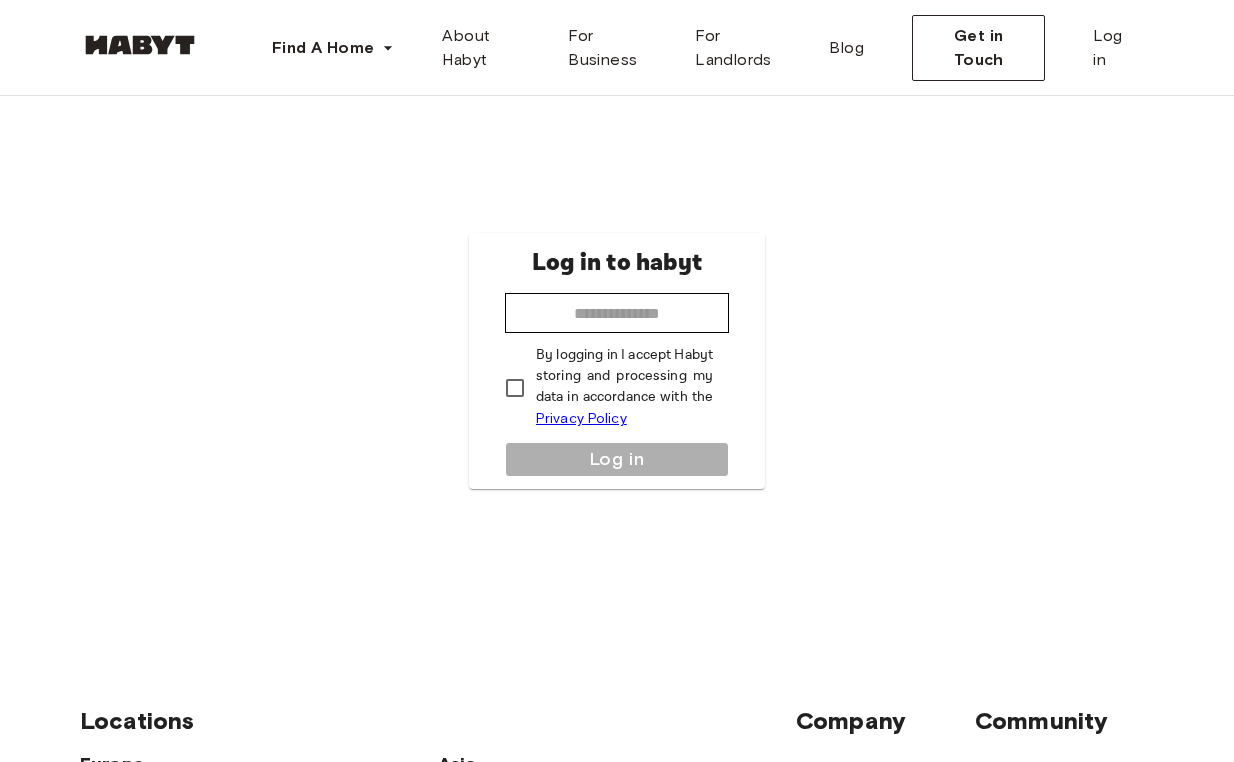 scroll, scrollTop: 0, scrollLeft: 0, axis: both 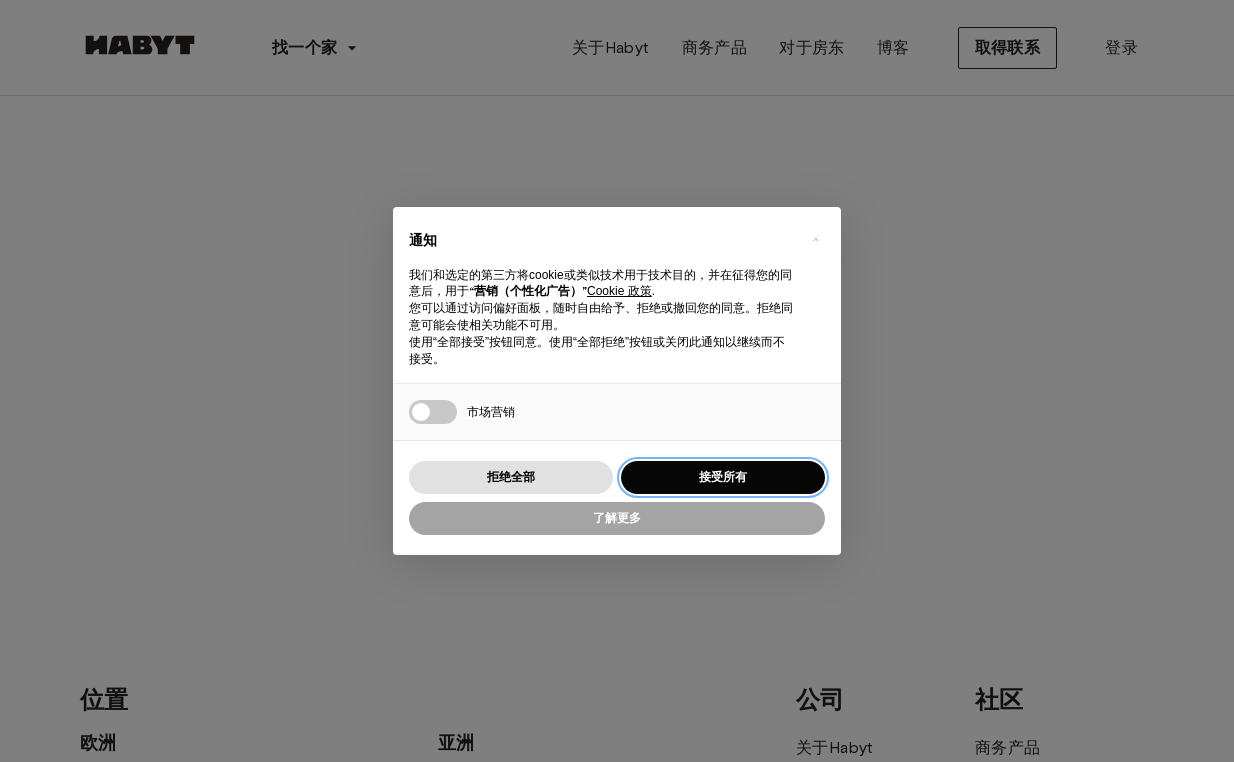 click on "接受所有" at bounding box center [723, 477] 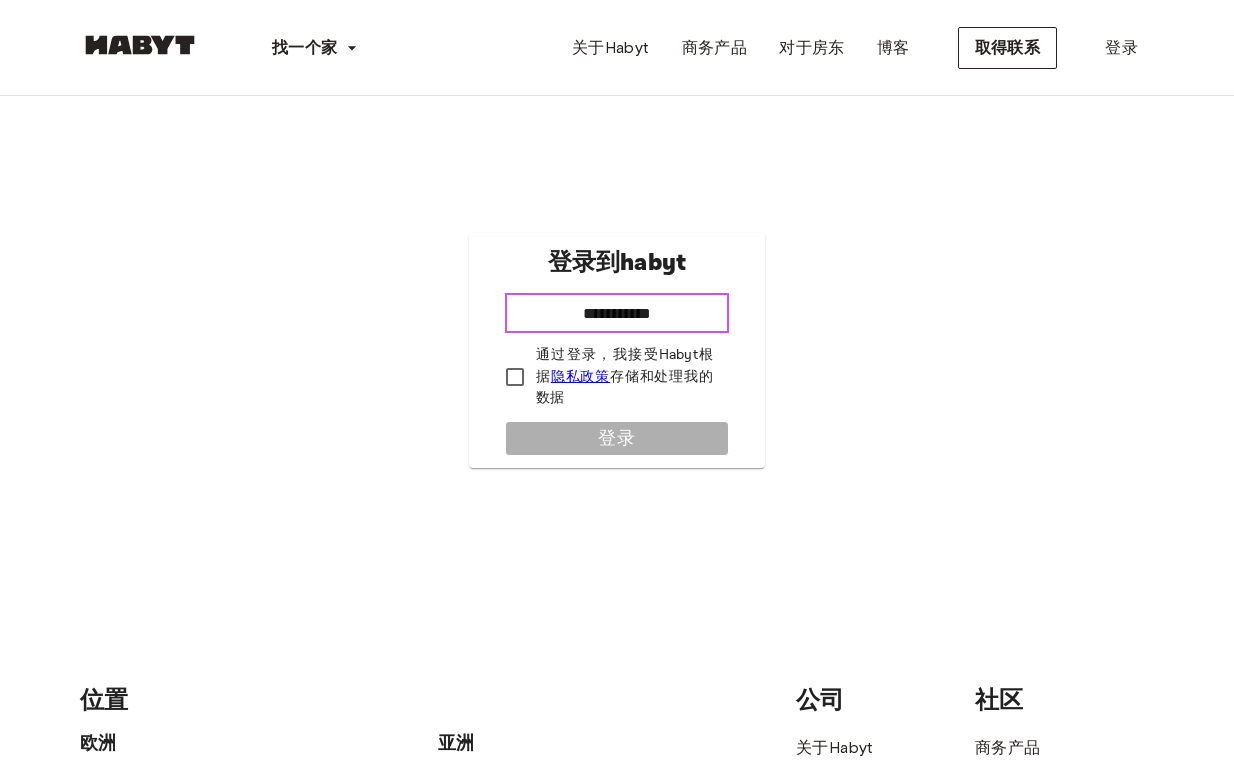 type on "**********" 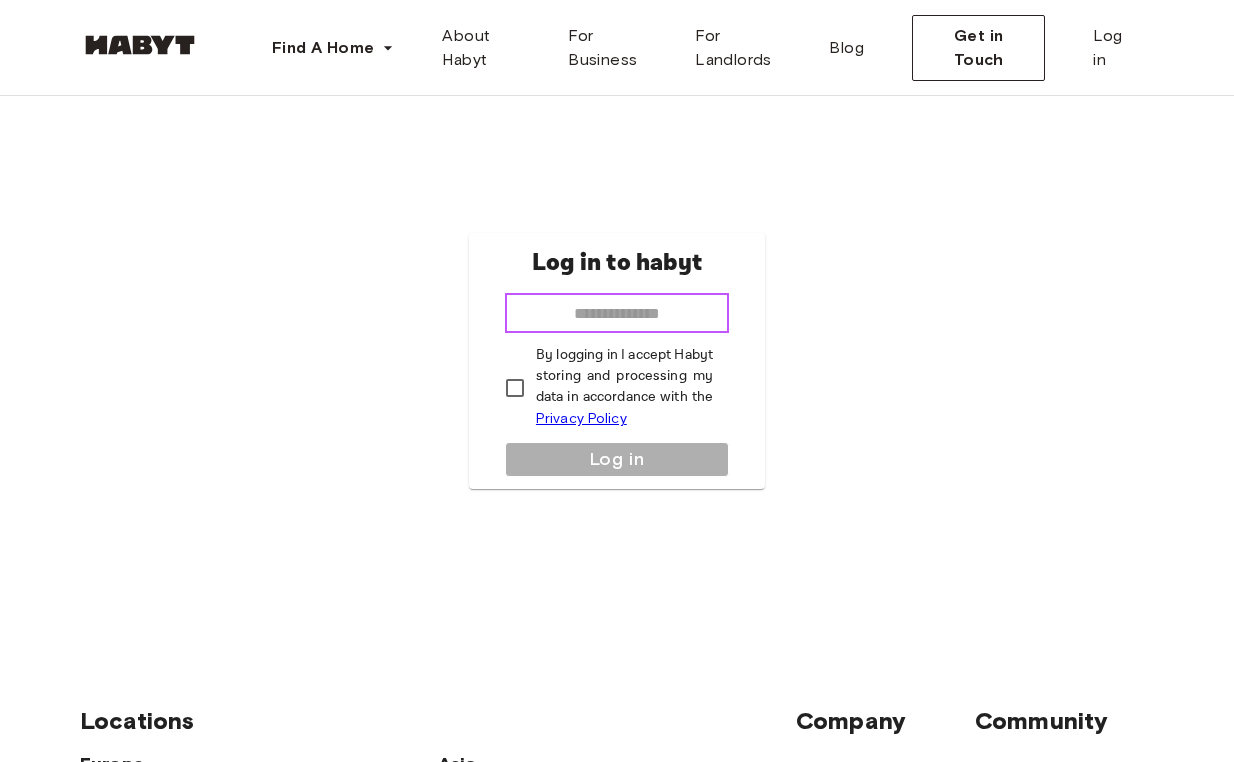 scroll, scrollTop: 0, scrollLeft: 0, axis: both 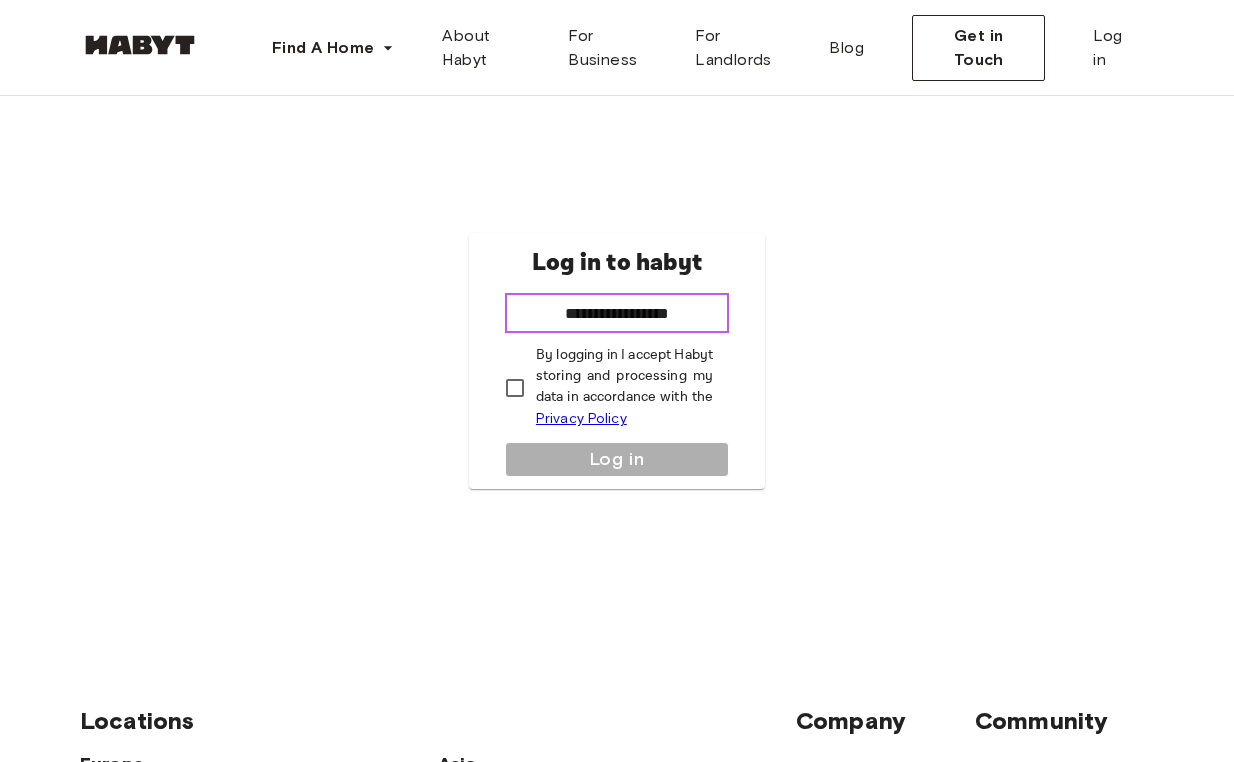 type on "**********" 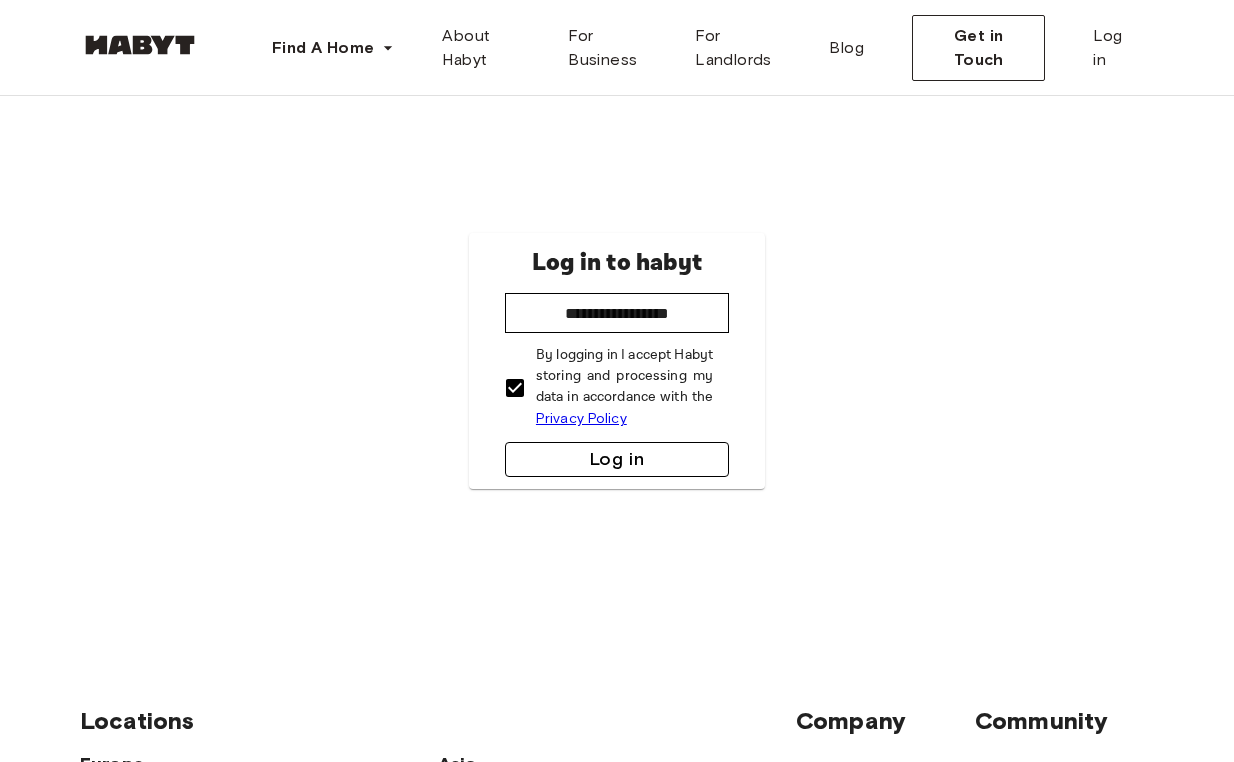 click on "Log in" at bounding box center (617, 459) 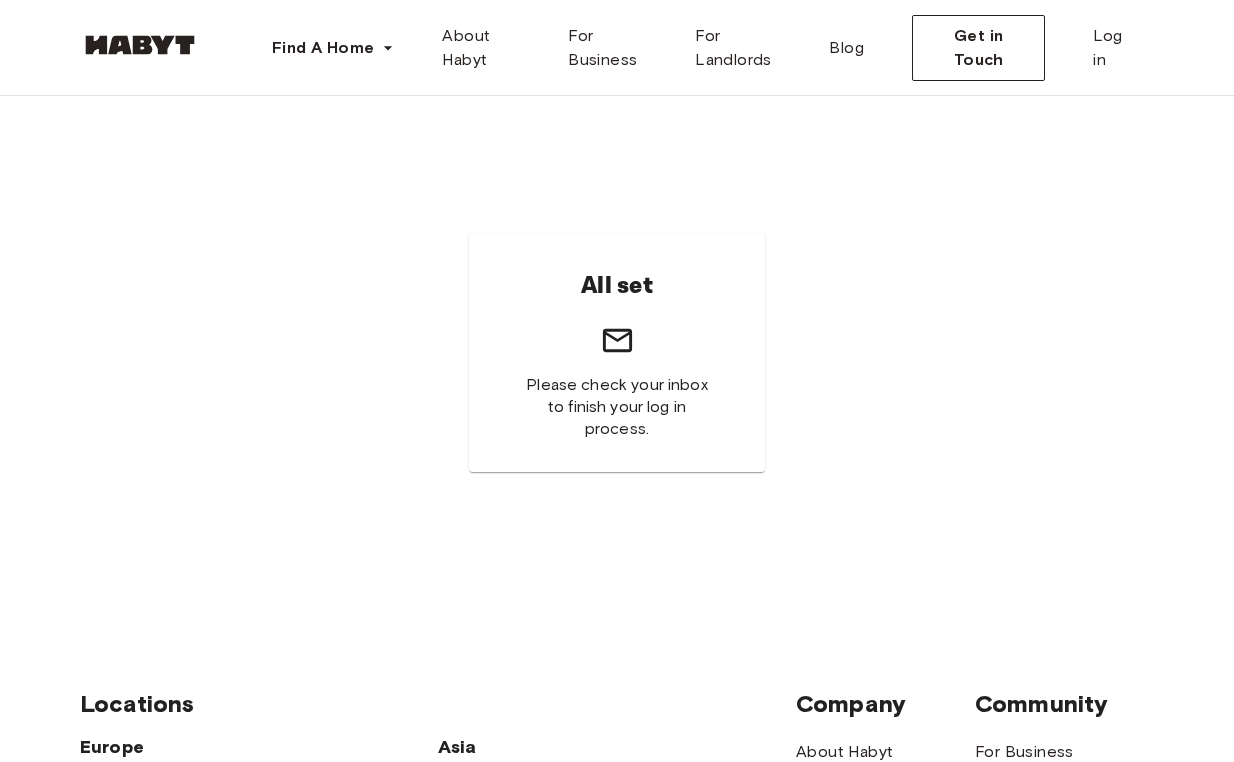 scroll, scrollTop: 0, scrollLeft: 0, axis: both 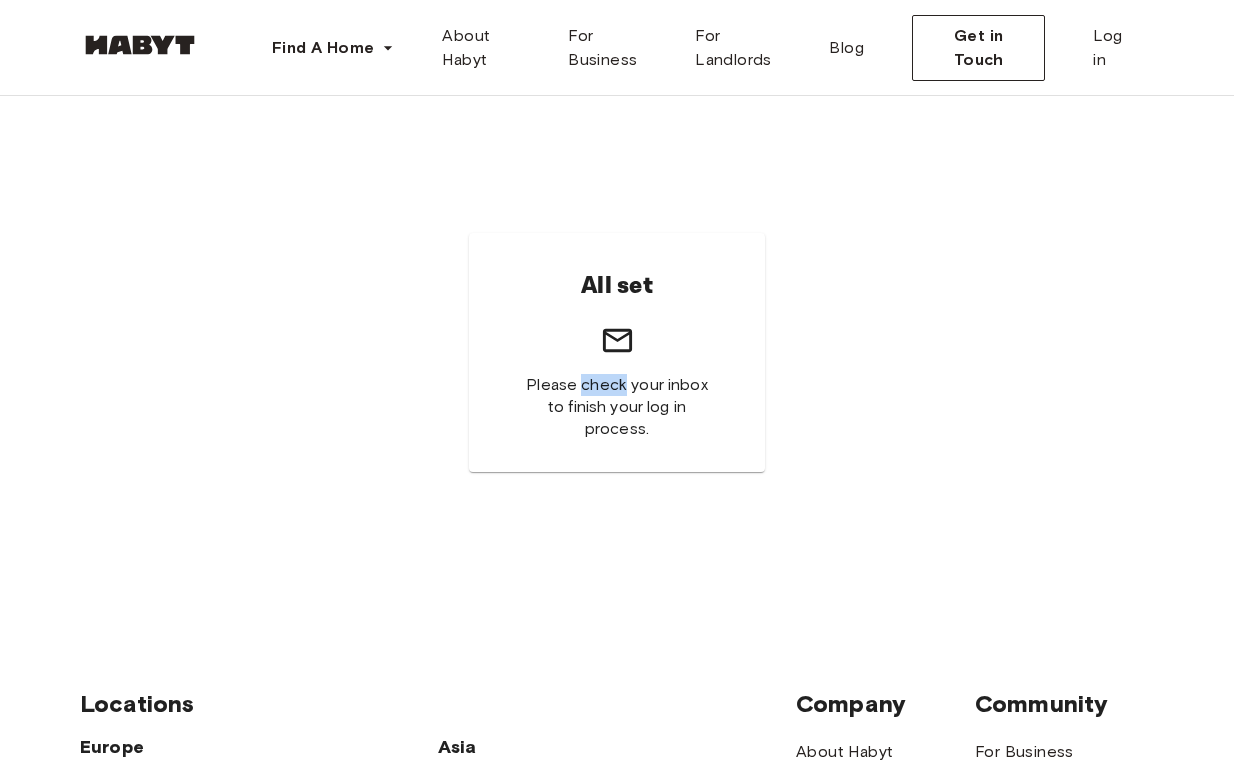 click on "Please check your inbox to finish your log in process." at bounding box center [617, 407] 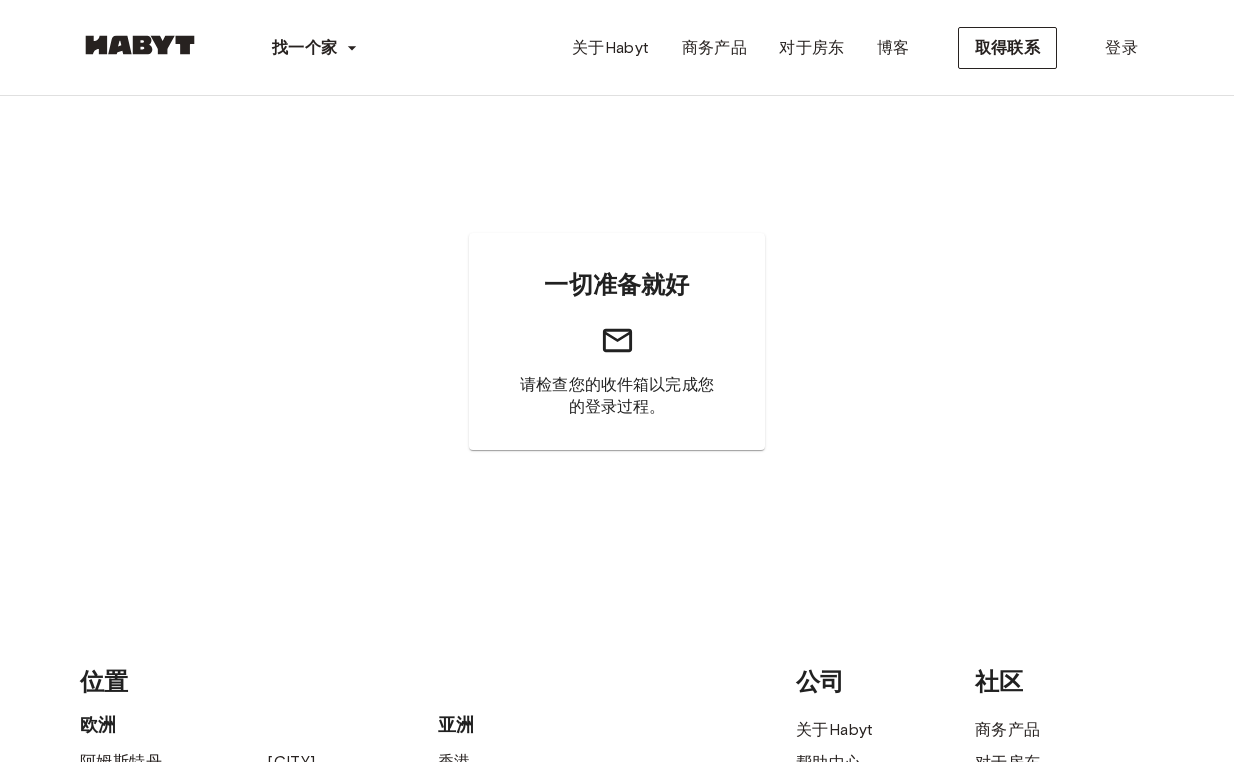 scroll, scrollTop: 0, scrollLeft: 0, axis: both 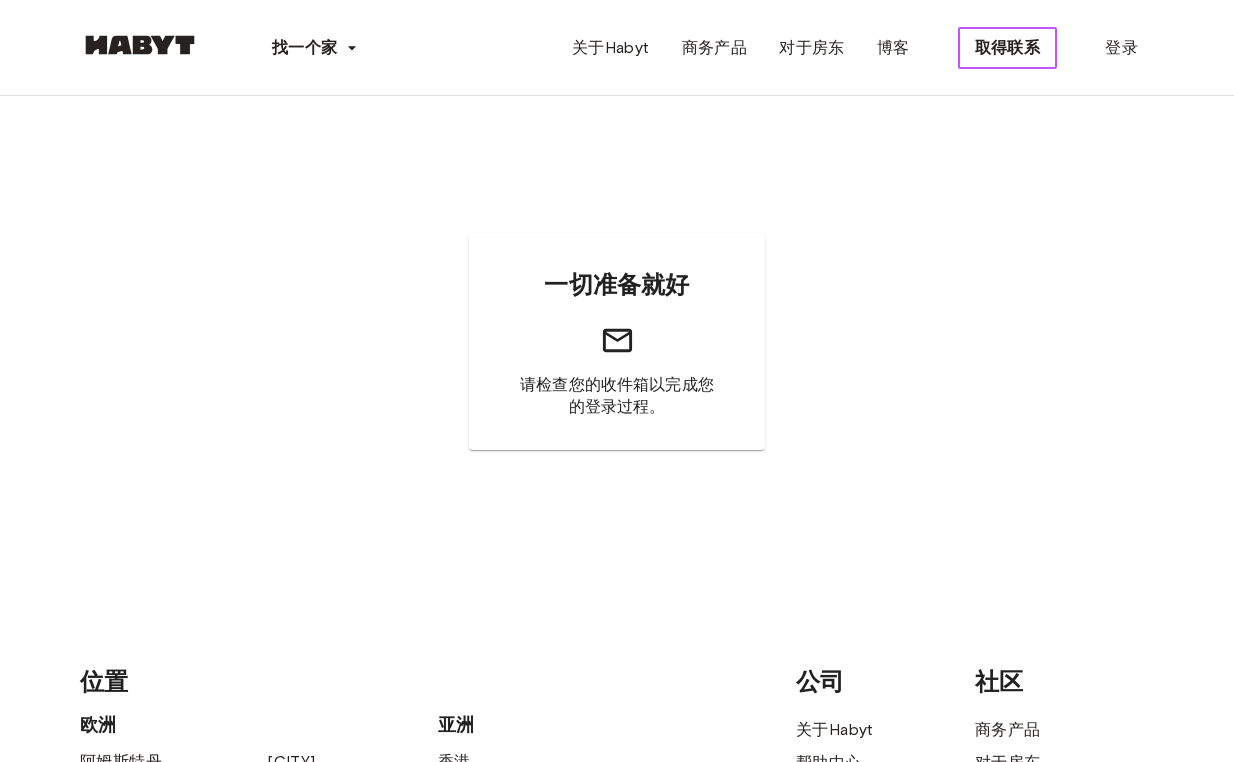 click on "取得联系" at bounding box center (1008, 48) 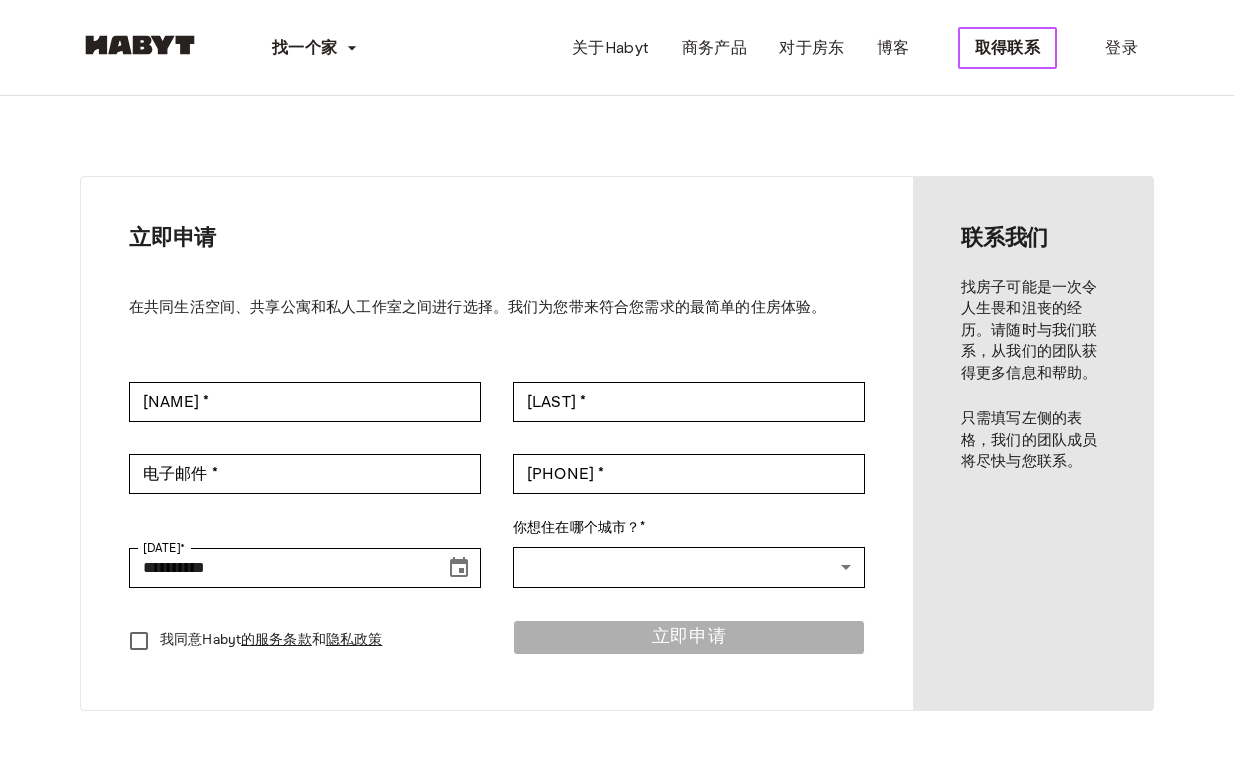 scroll, scrollTop: 0, scrollLeft: 0, axis: both 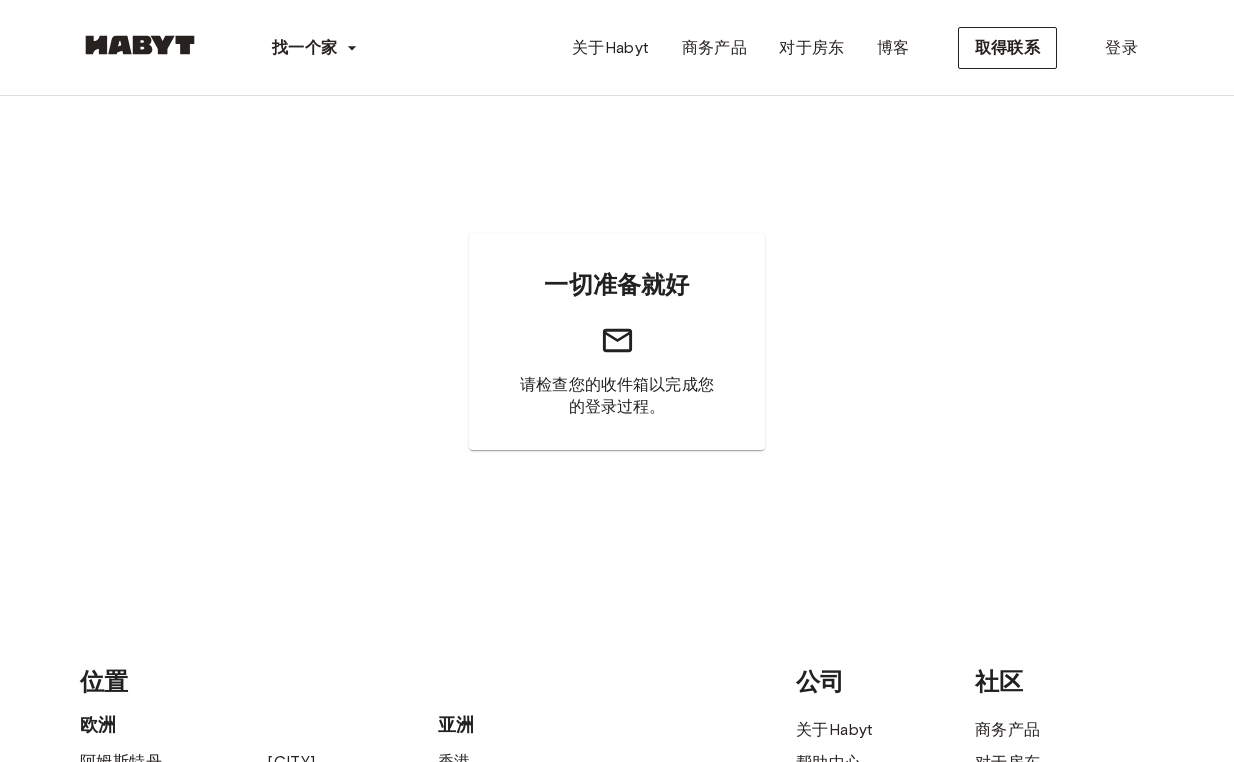click on "请检查您的收件箱以完成您的登录过程。" at bounding box center [617, 396] 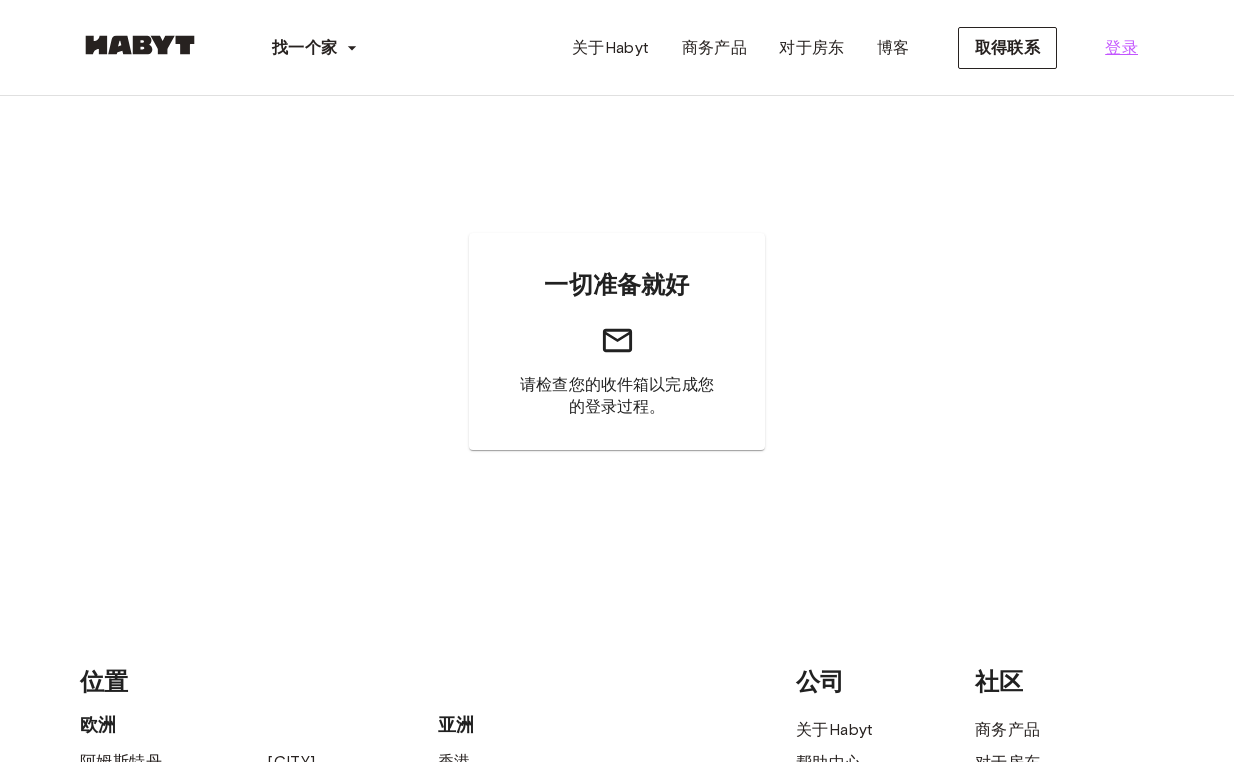 click on "登录" at bounding box center (1121, 48) 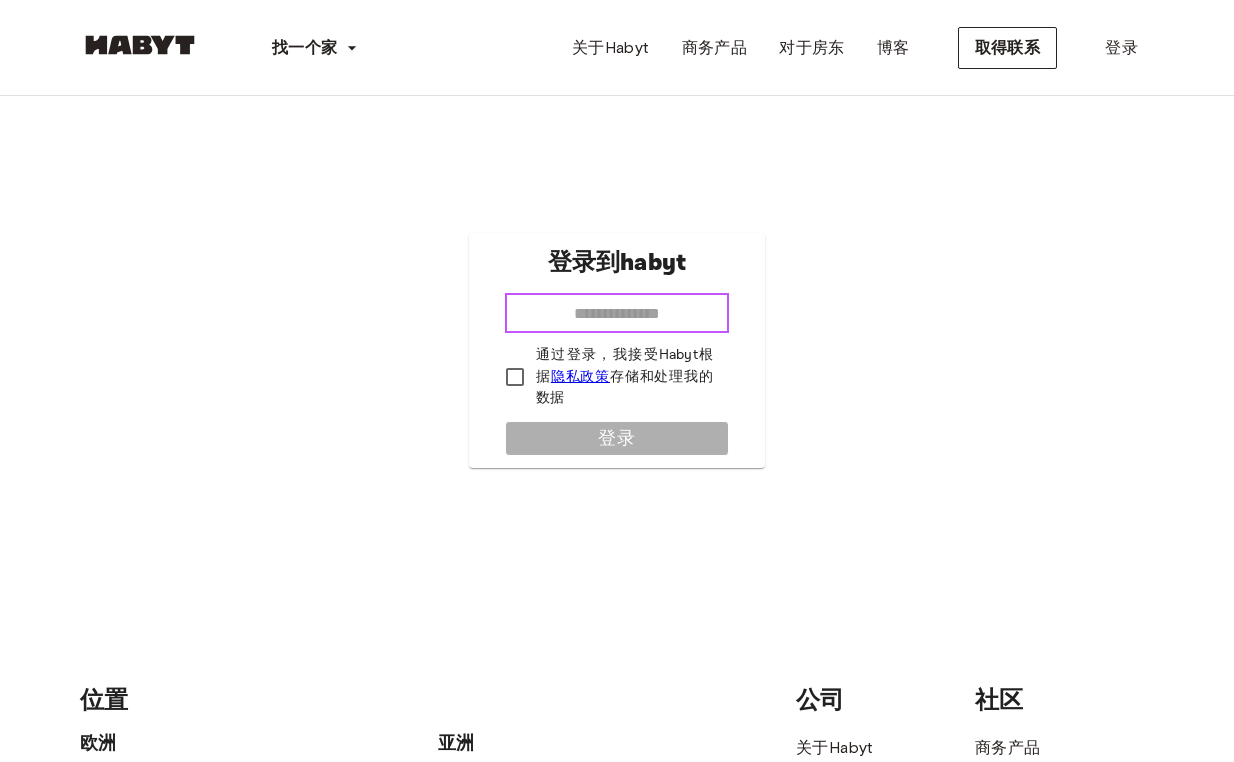 type on "*" 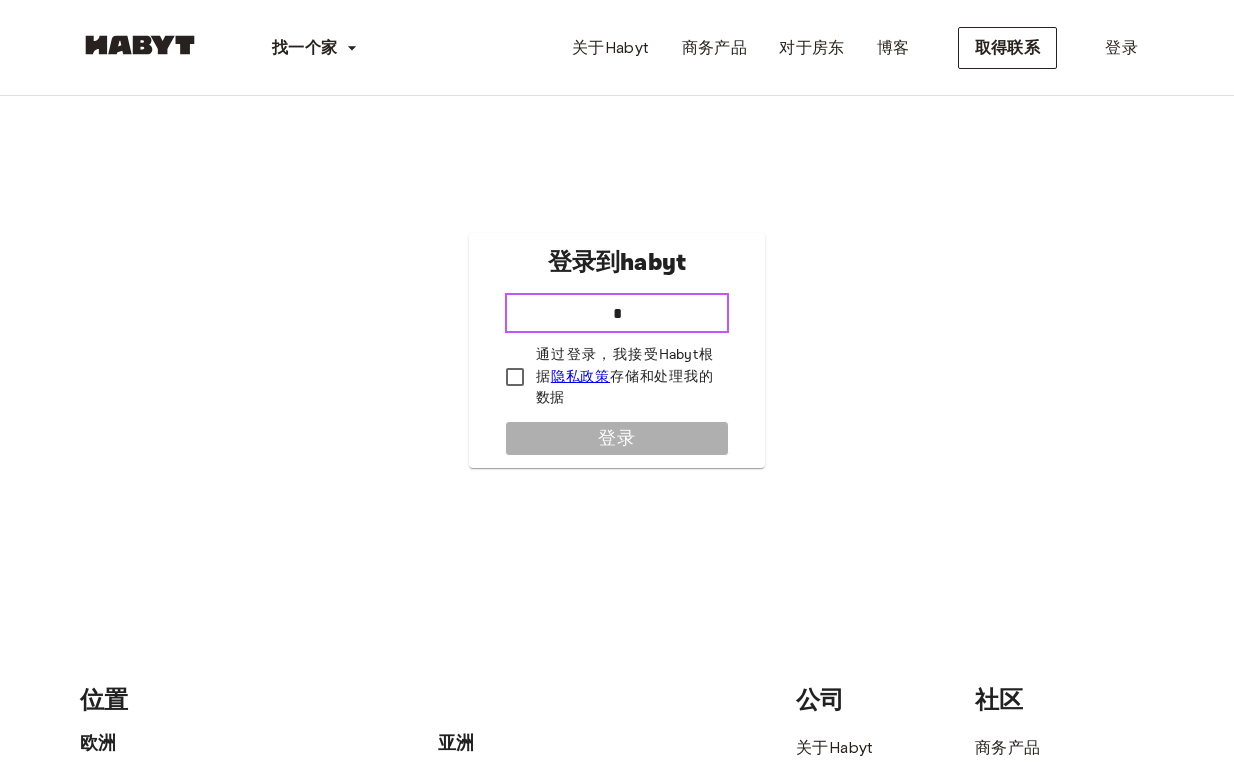 type 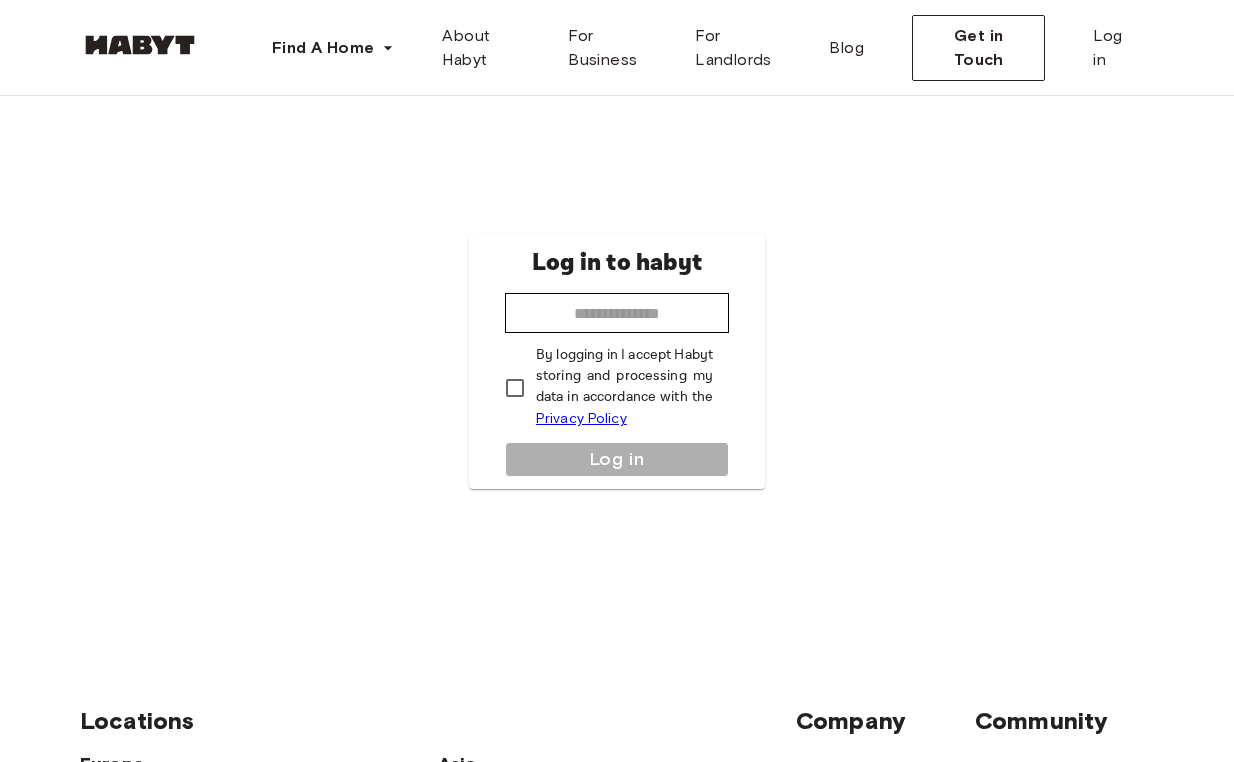 scroll, scrollTop: 0, scrollLeft: 0, axis: both 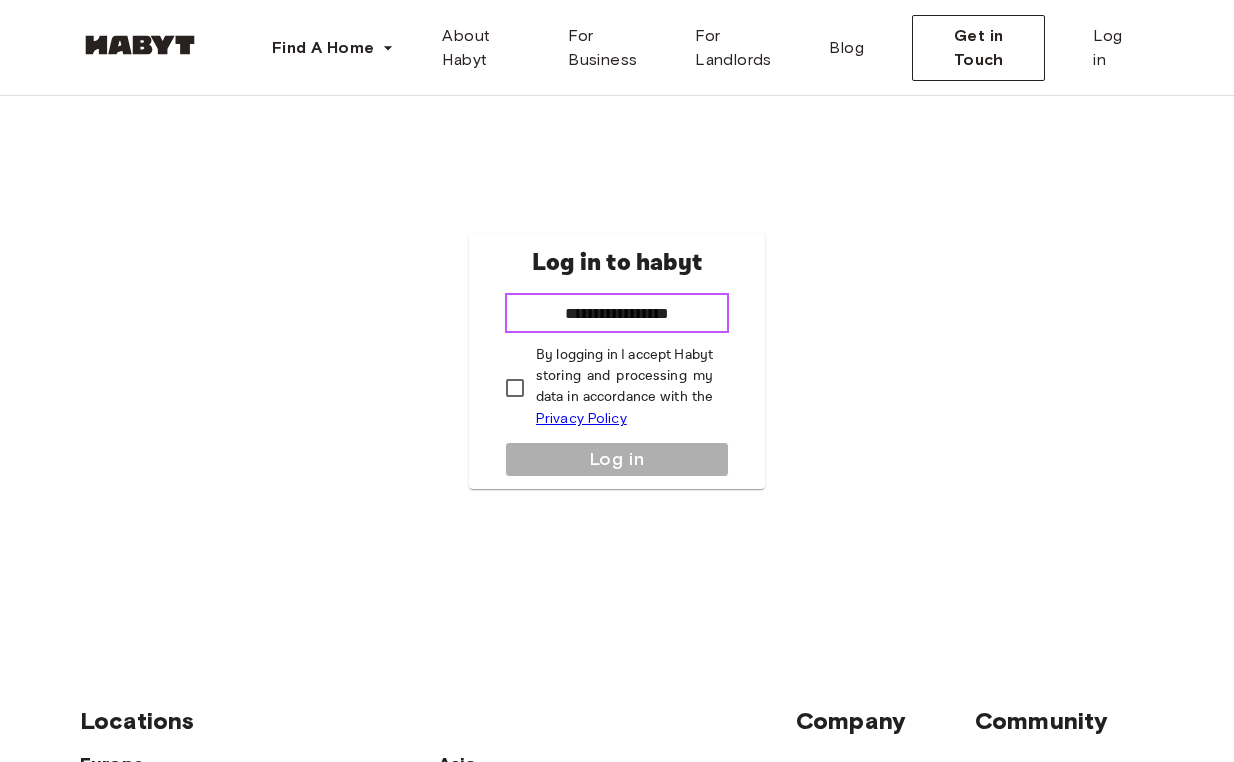 type on "**********" 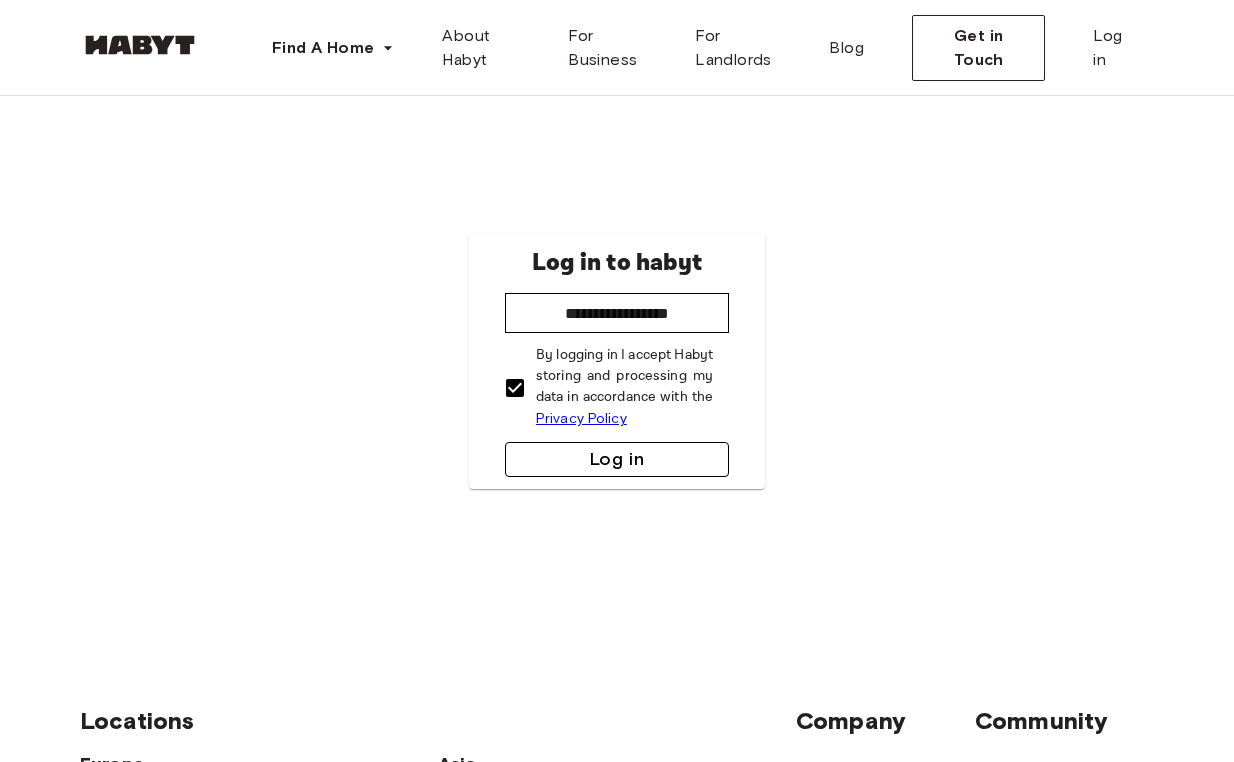 click on "Log in" at bounding box center [617, 459] 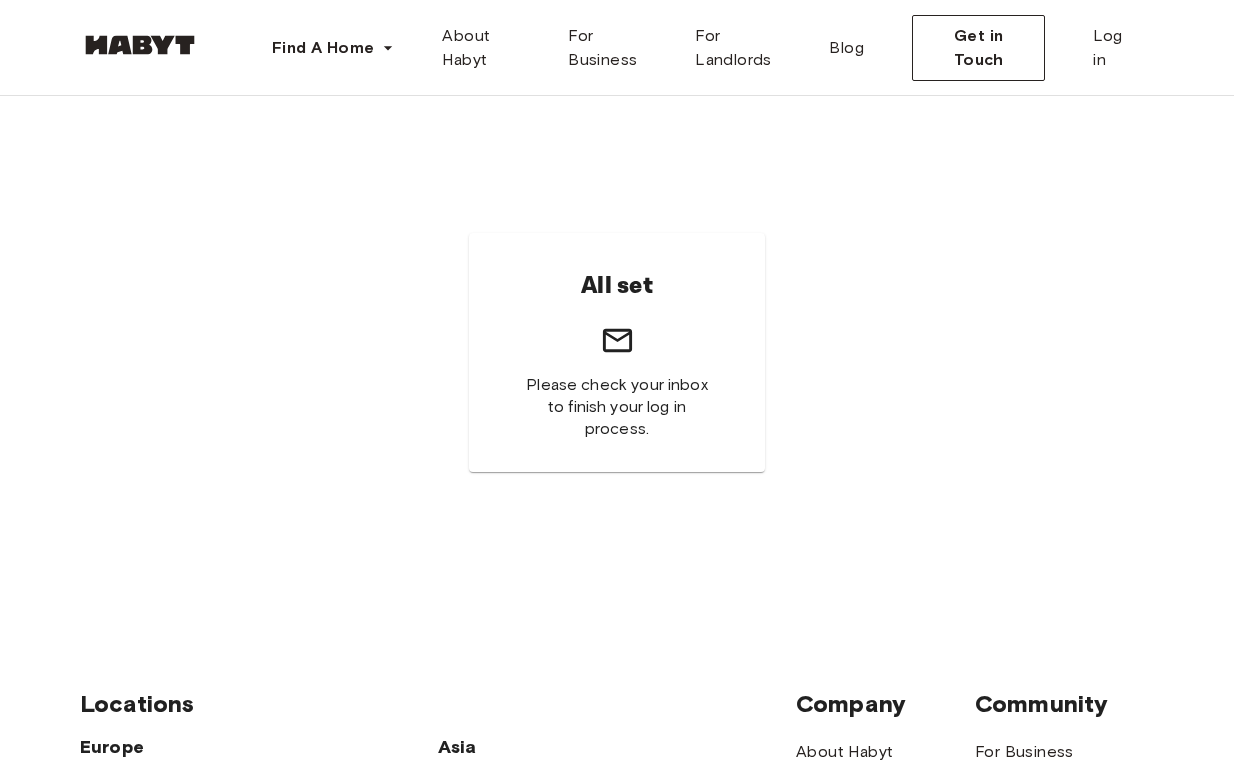 scroll, scrollTop: 0, scrollLeft: 0, axis: both 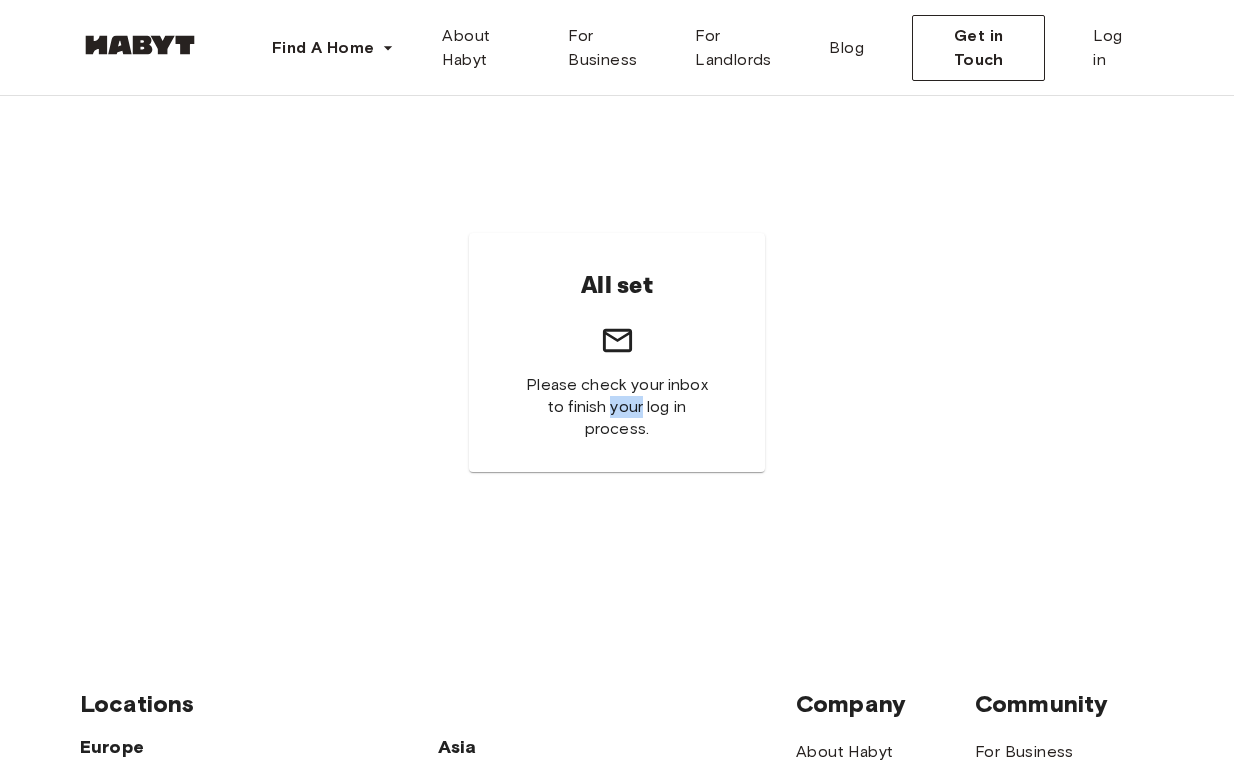 click on "All set Please check your inbox to finish your log in process." at bounding box center (617, 352) 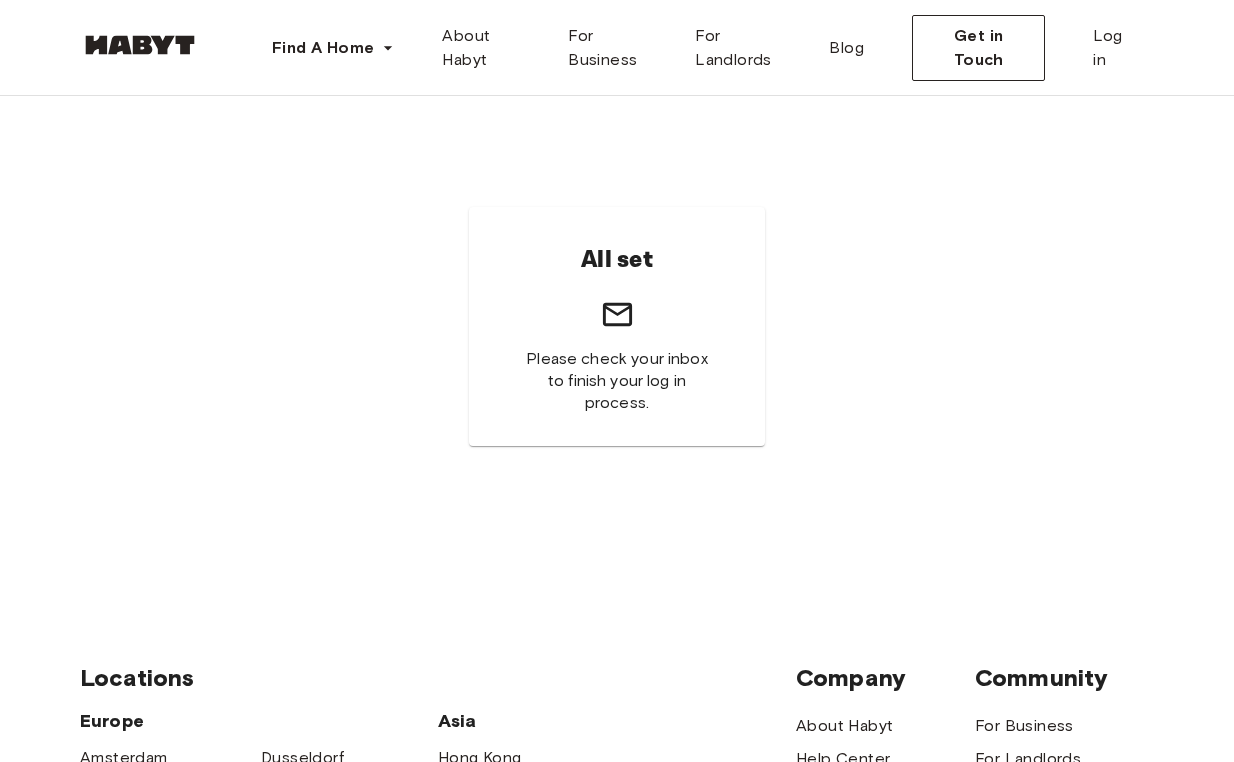 scroll, scrollTop: 31, scrollLeft: 0, axis: vertical 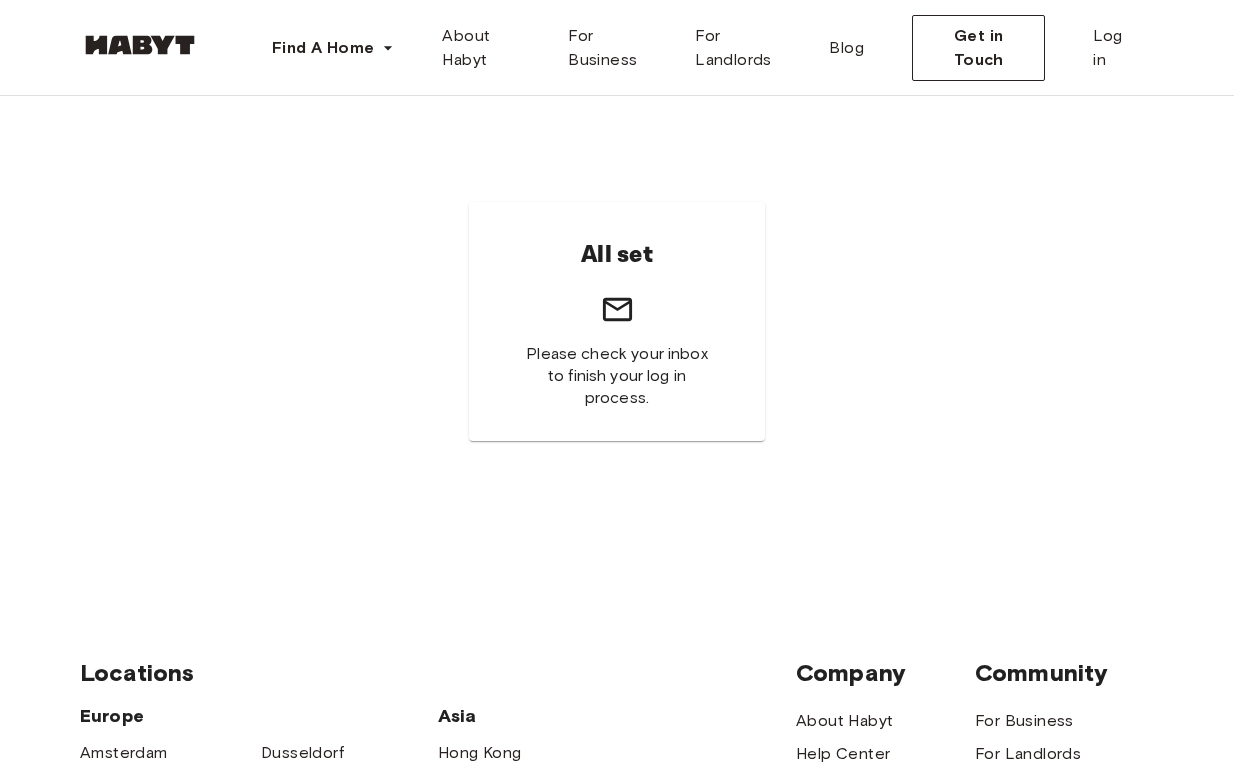 click on "Please check your inbox to finish your log in process." at bounding box center (617, 376) 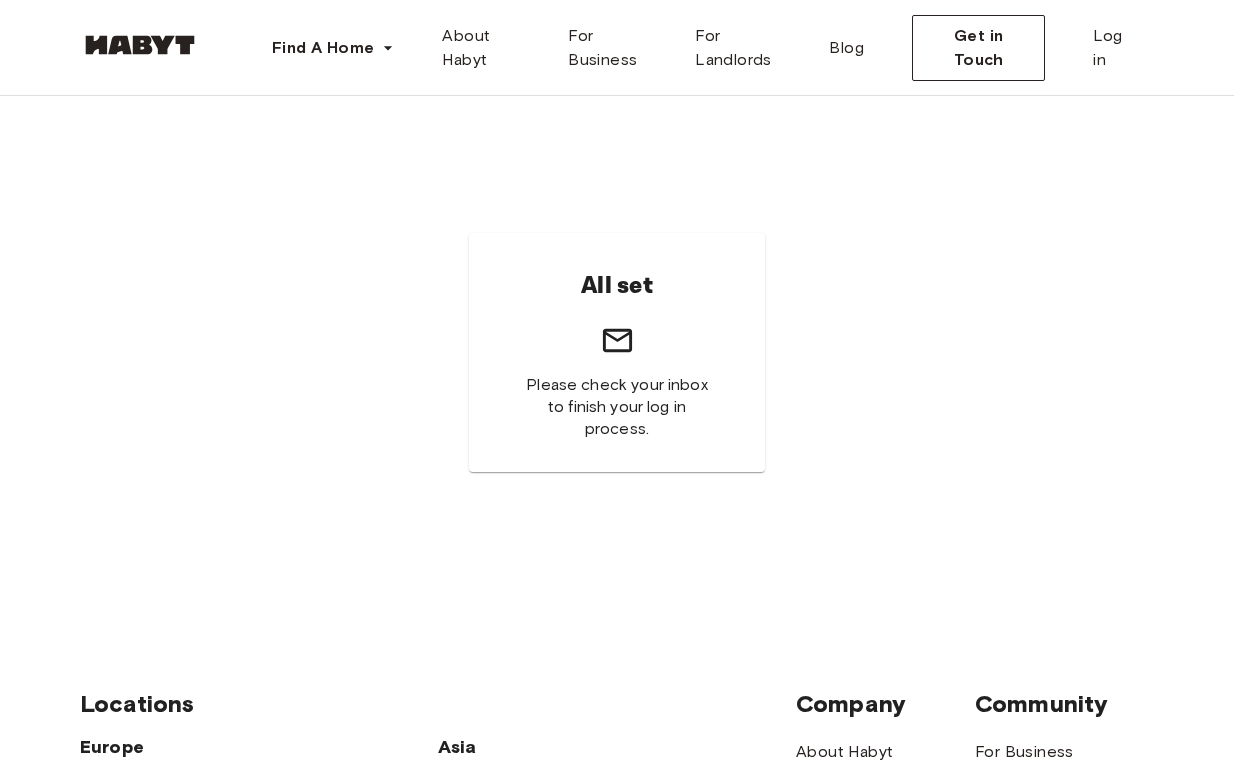scroll, scrollTop: 0, scrollLeft: 0, axis: both 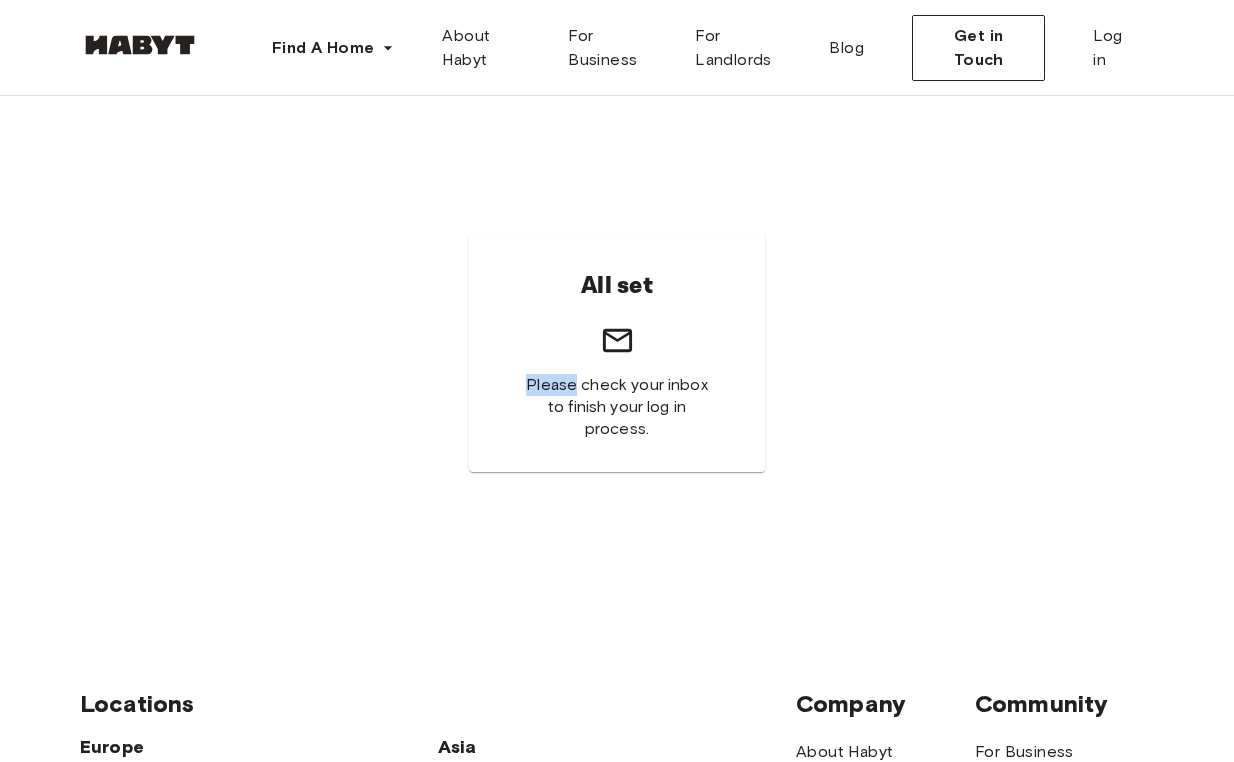 click on "All set Please check your inbox to finish your log in process." at bounding box center (617, 352) 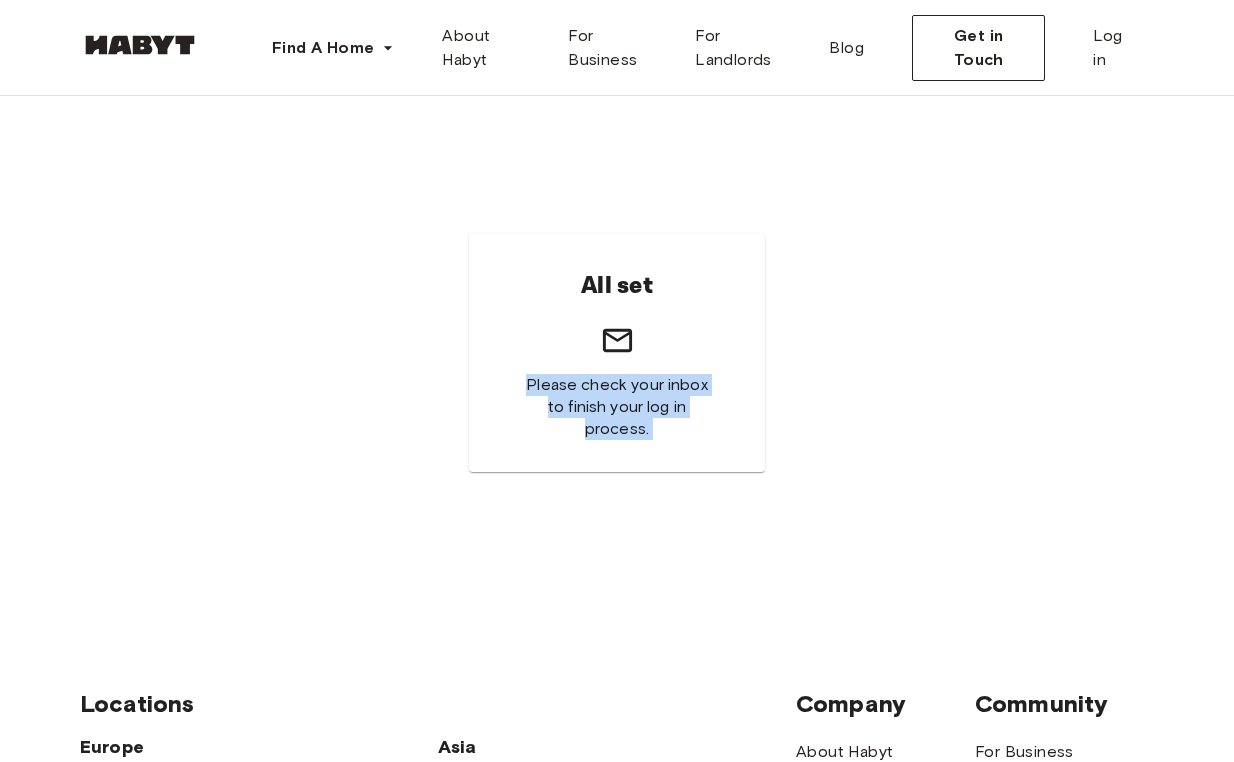 click on "All set Please check your inbox to finish your log in process." at bounding box center (617, 352) 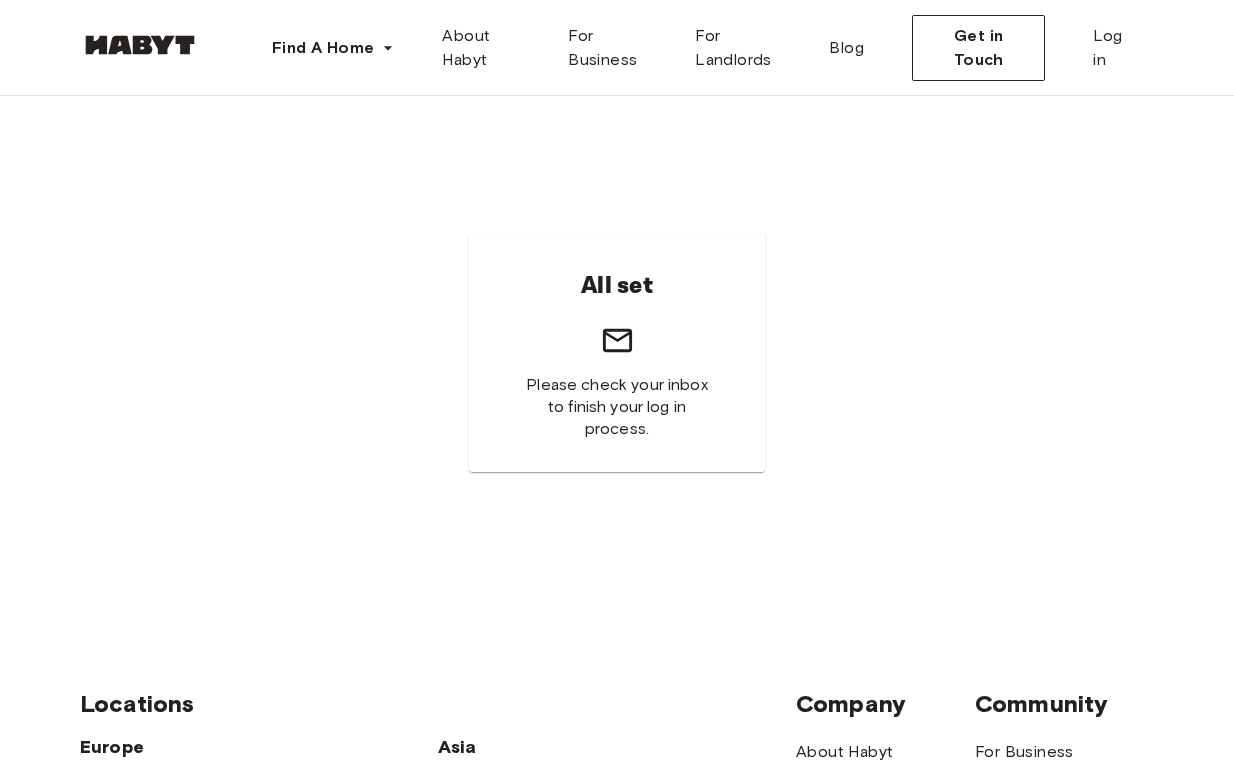 click on "All set Please check your inbox to finish your log in process." at bounding box center [617, 352] 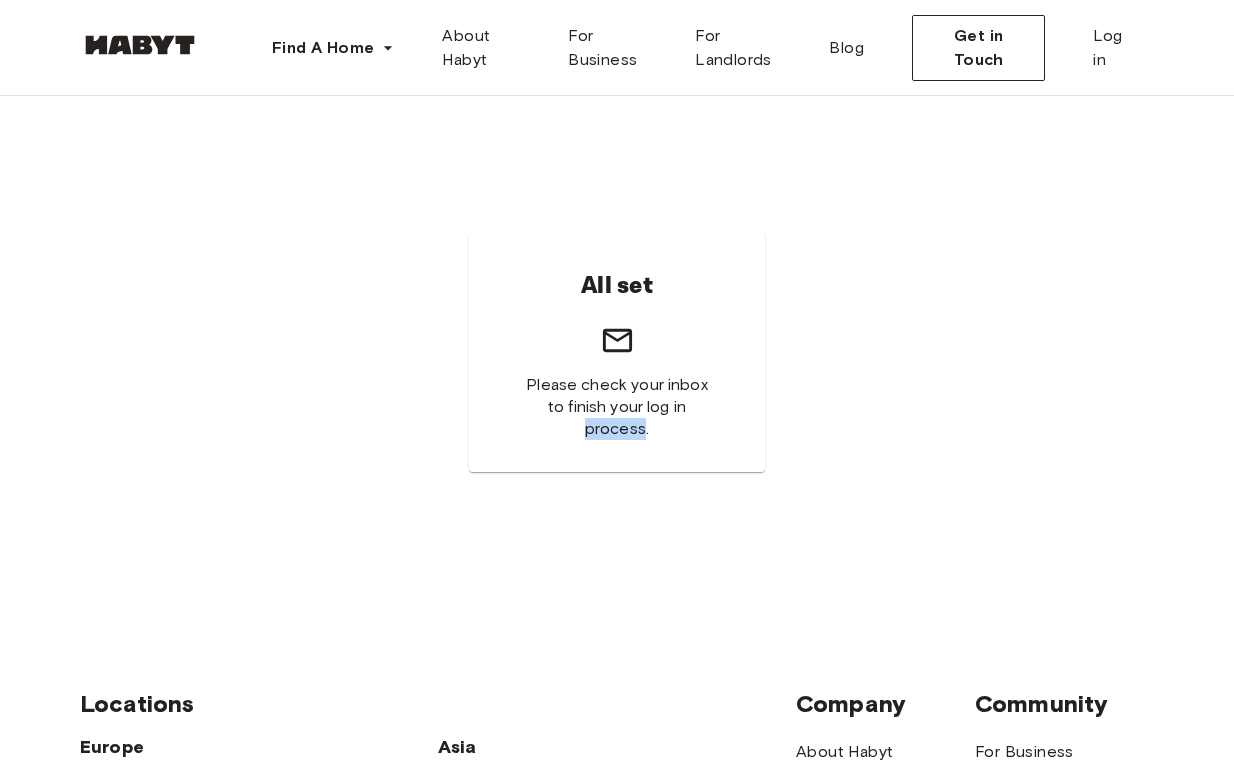 click on "Please check your inbox to finish your log in process." at bounding box center [617, 407] 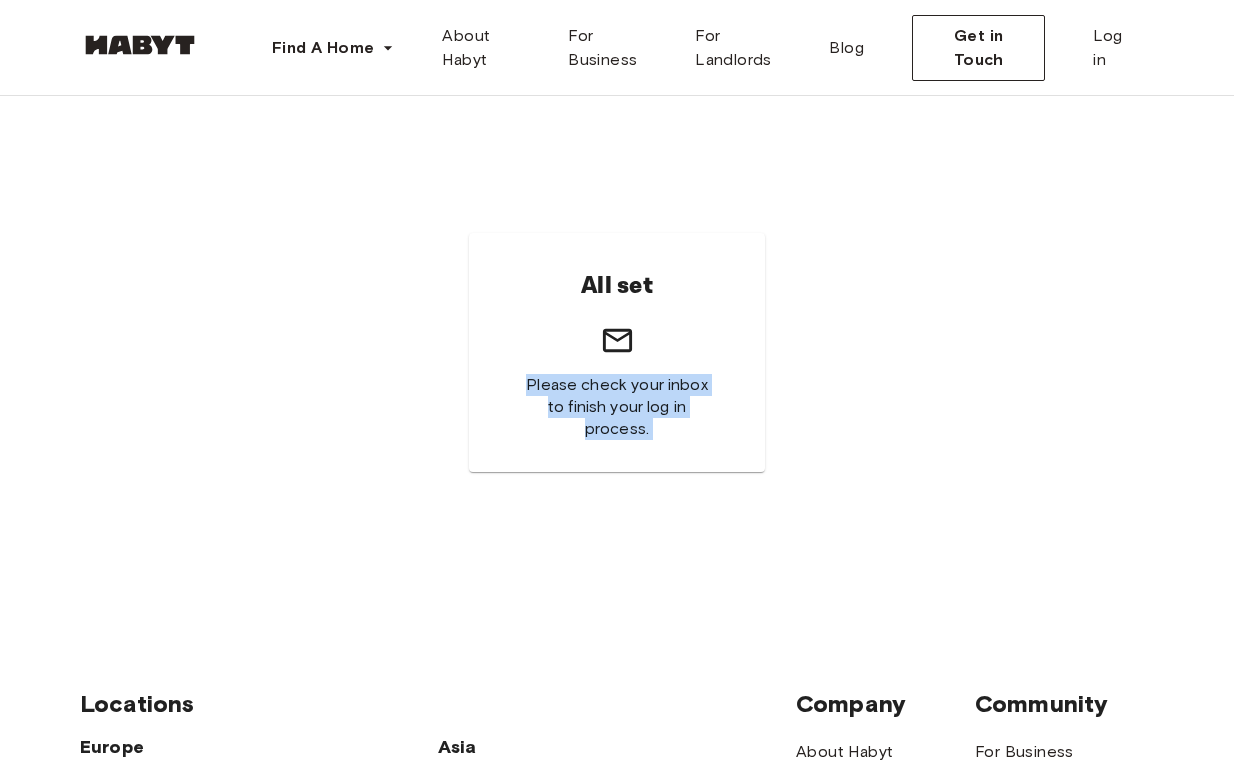 scroll, scrollTop: 0, scrollLeft: 0, axis: both 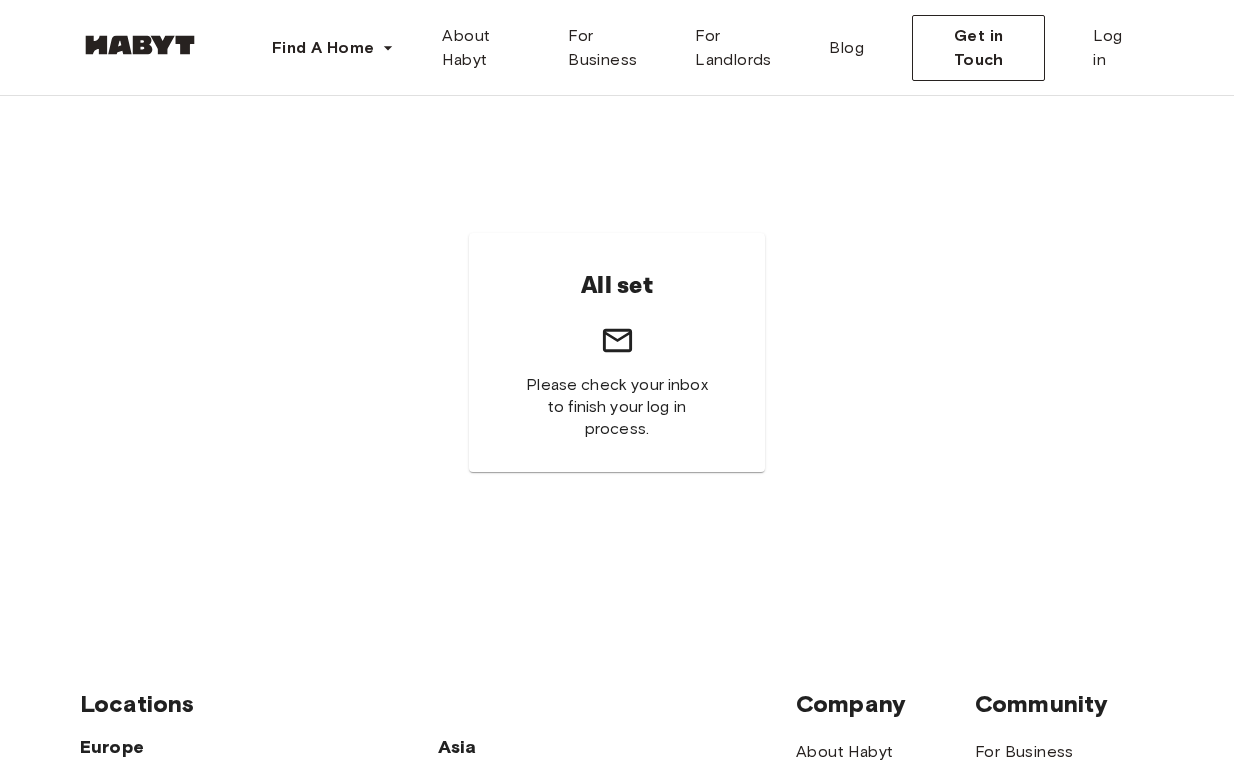 click on "All set" at bounding box center [617, 286] 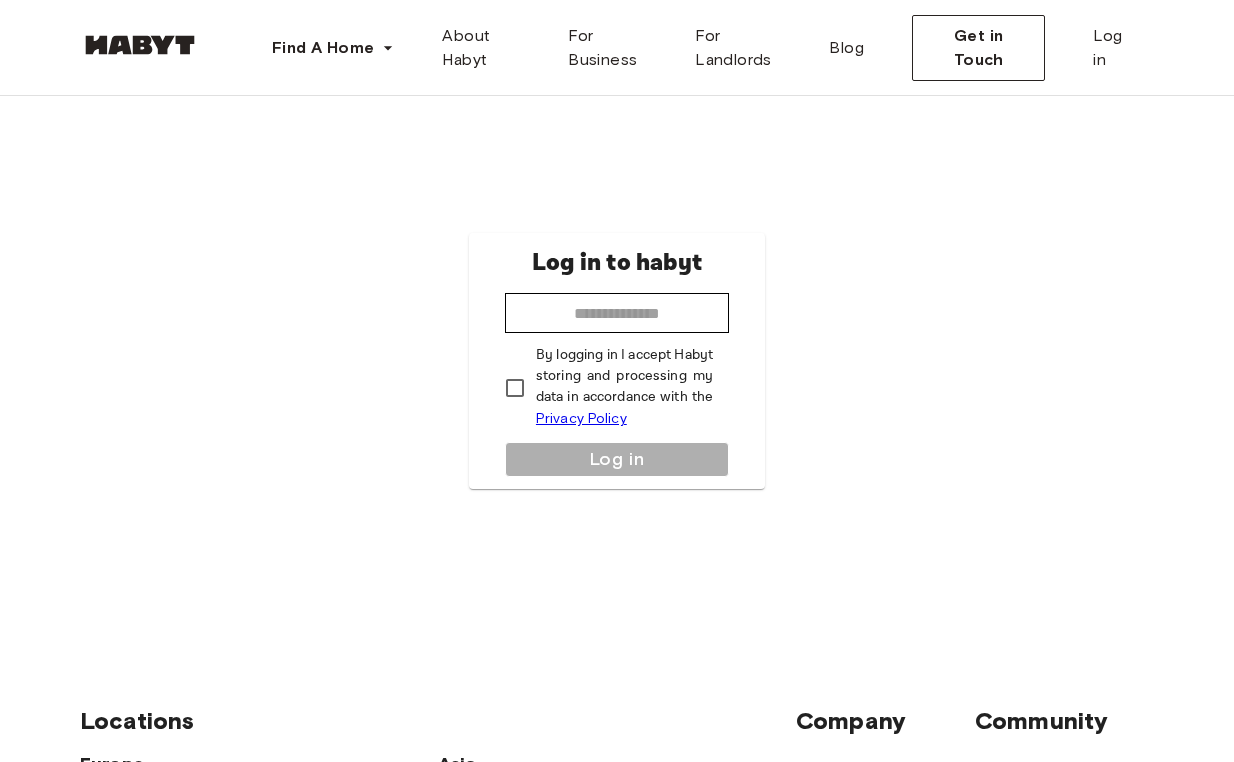 scroll, scrollTop: 0, scrollLeft: 0, axis: both 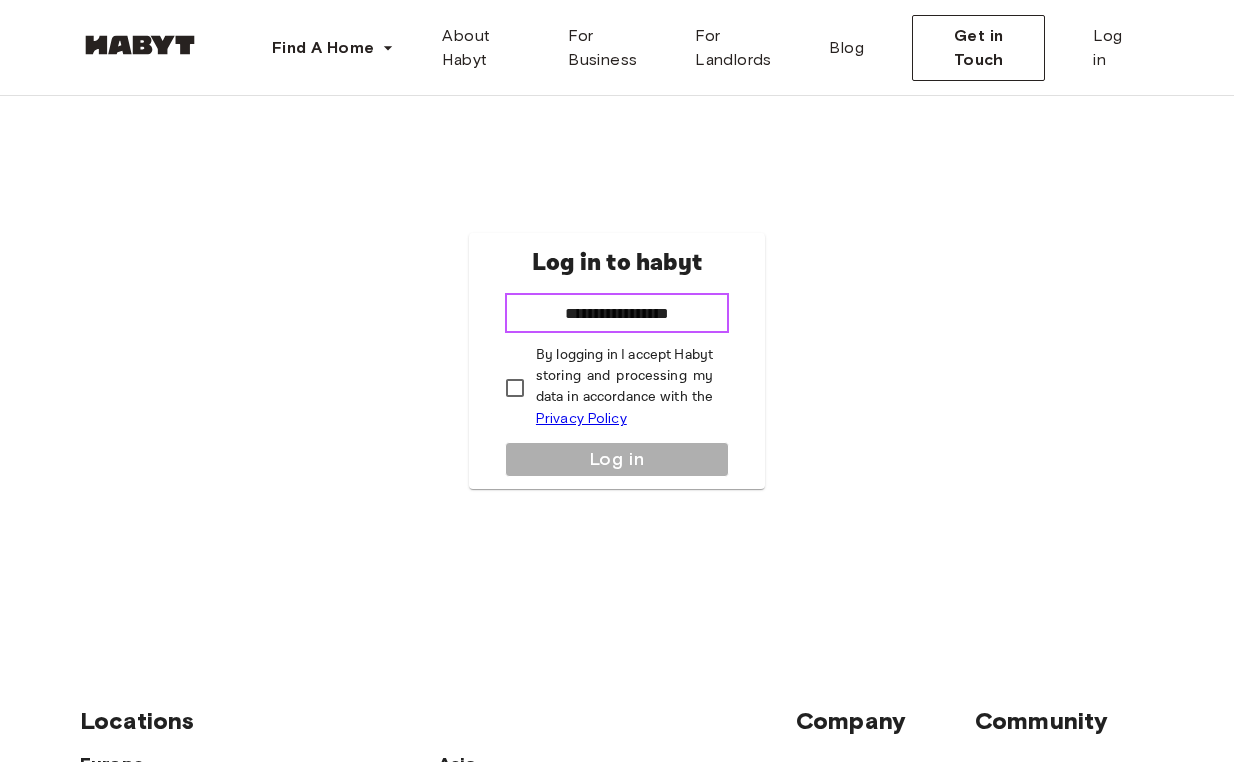 type on "**********" 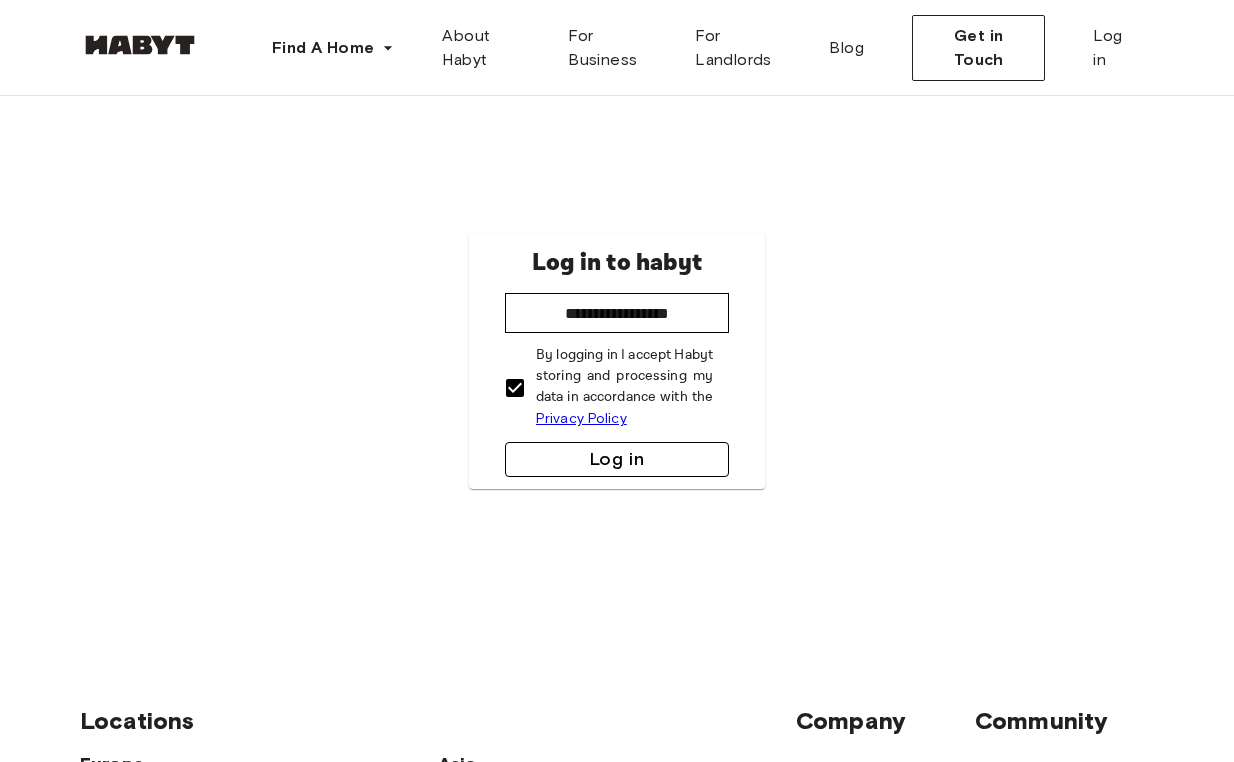 click on "Log in" at bounding box center (617, 459) 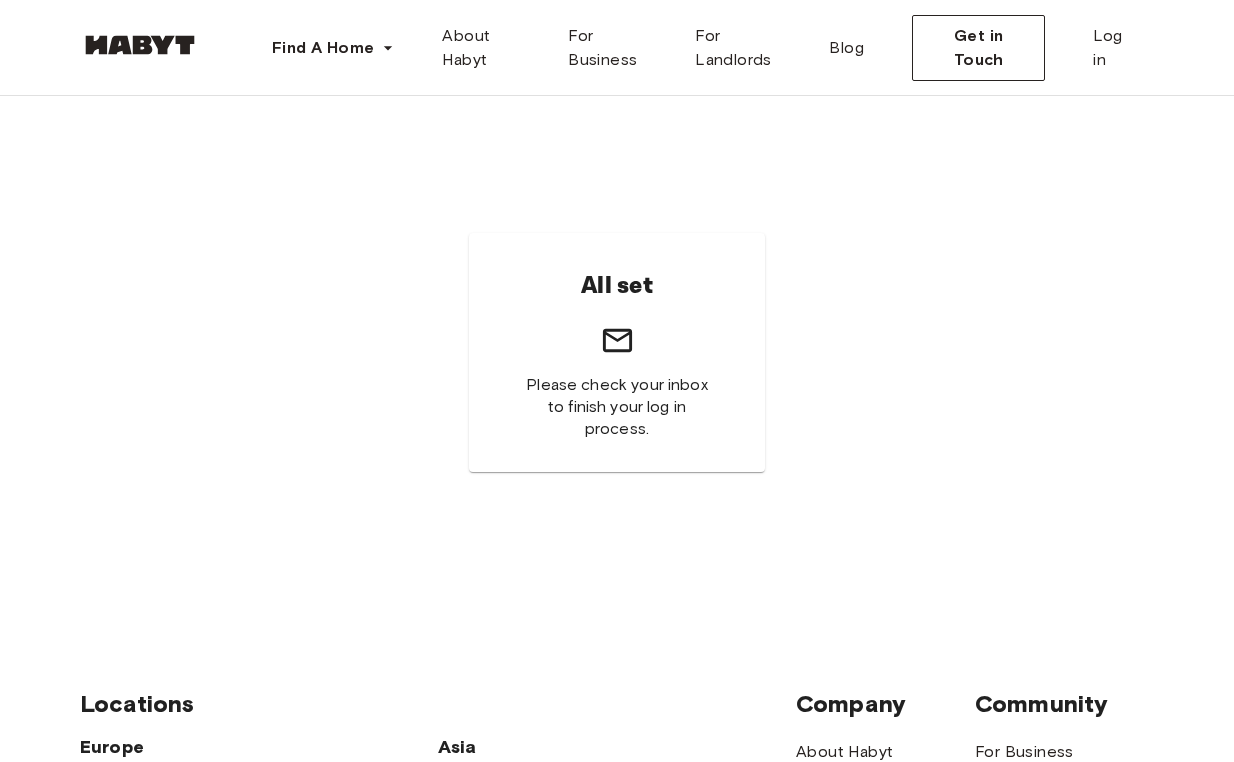 scroll, scrollTop: 0, scrollLeft: 0, axis: both 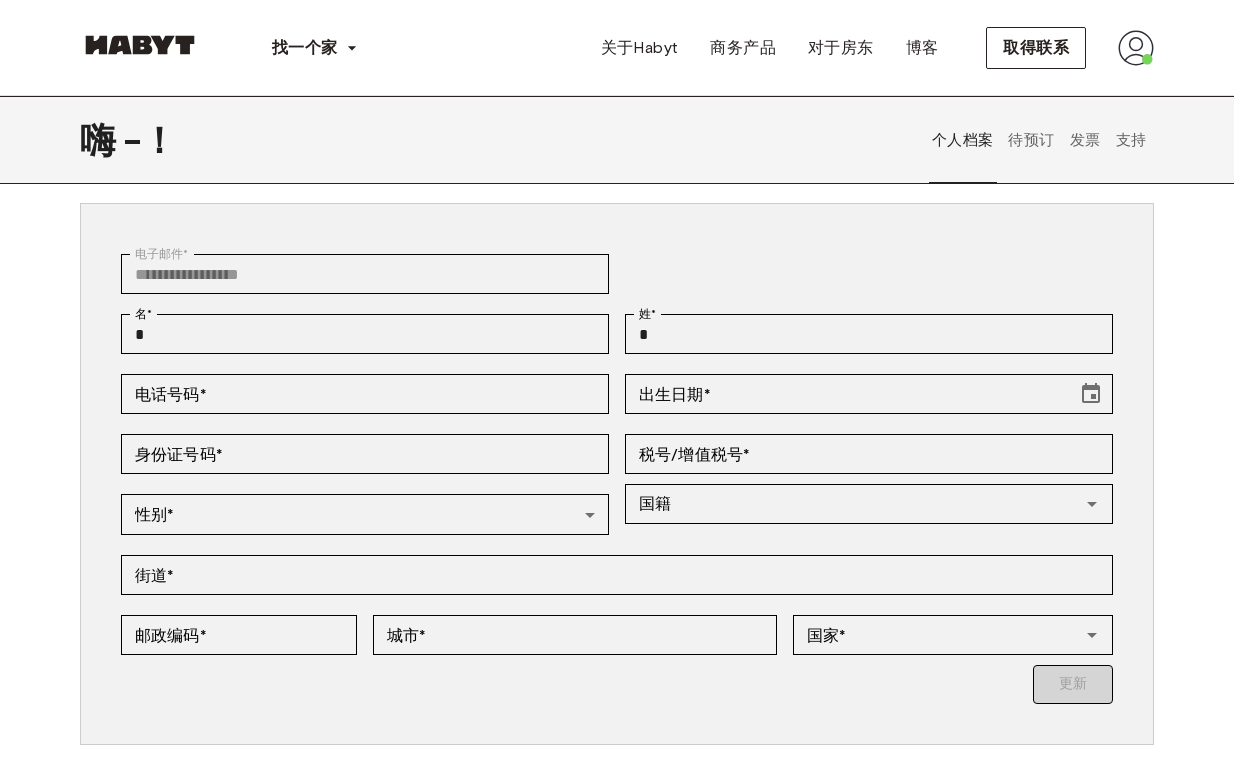 click on "名  * * 名  *" at bounding box center (357, 334) 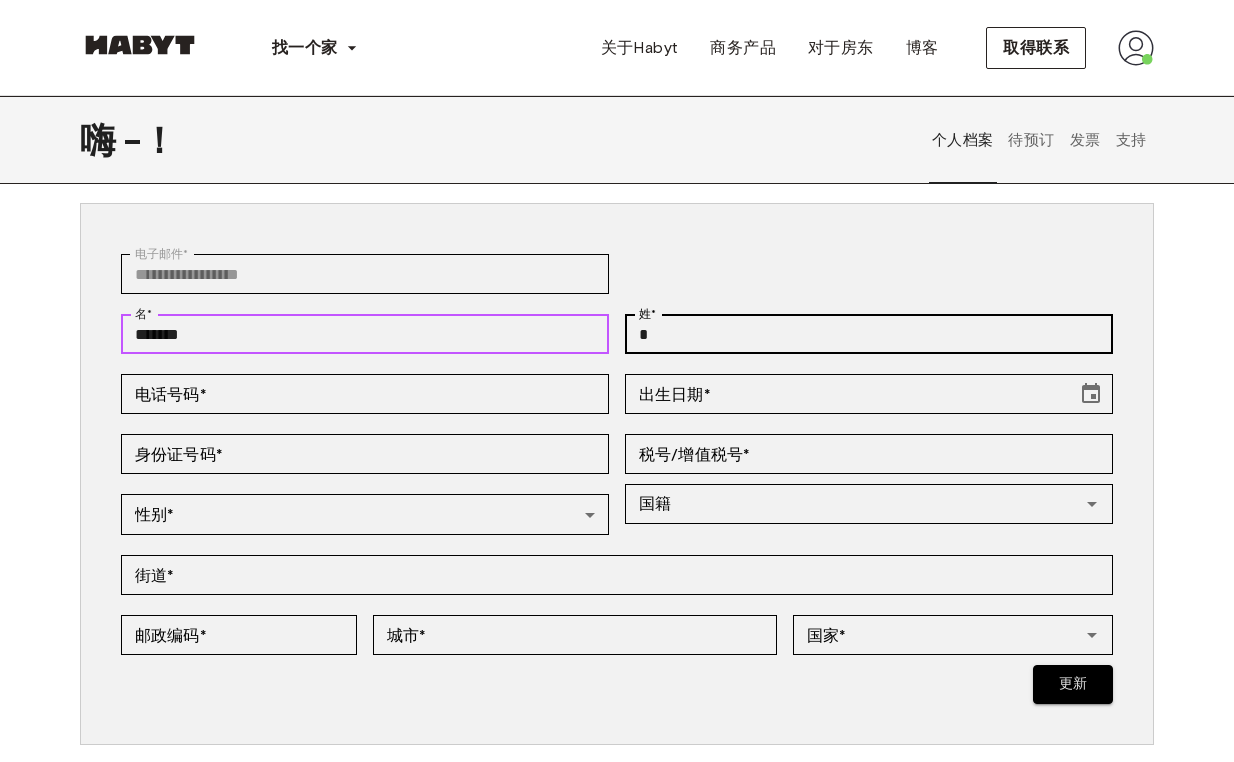 type on "*******" 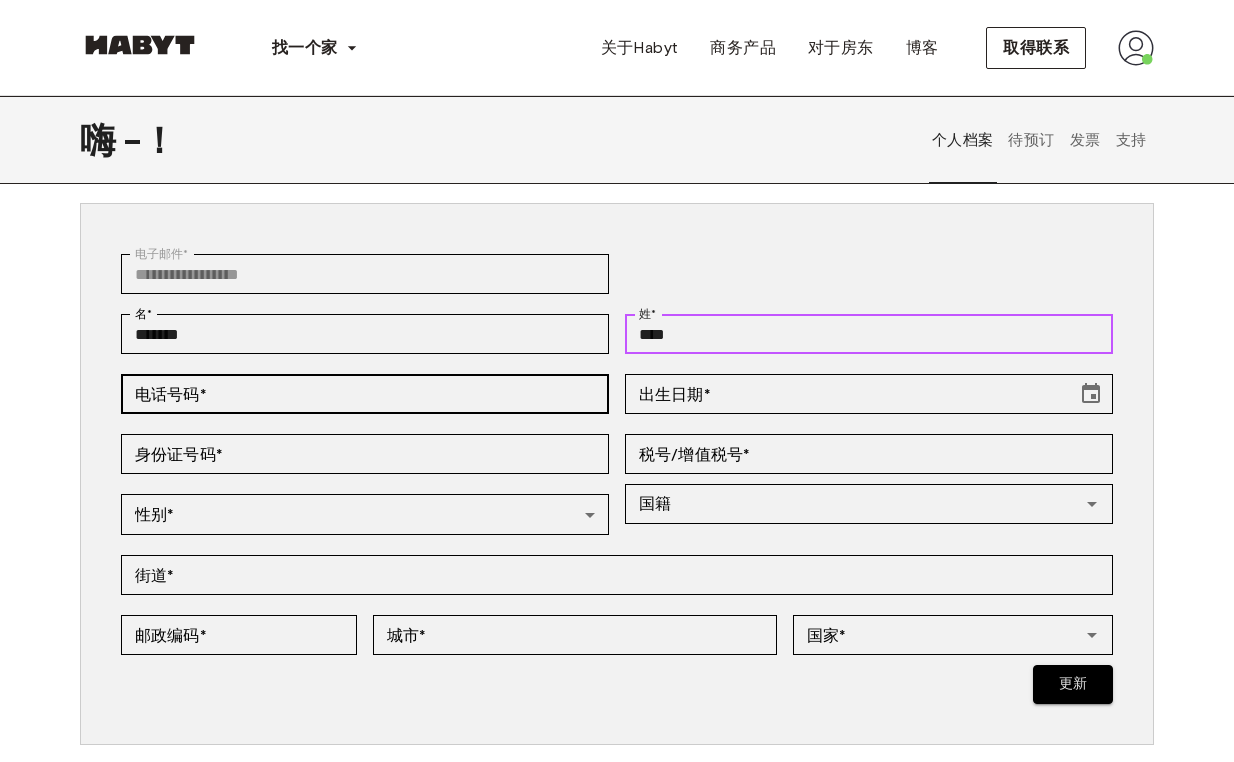 type on "****" 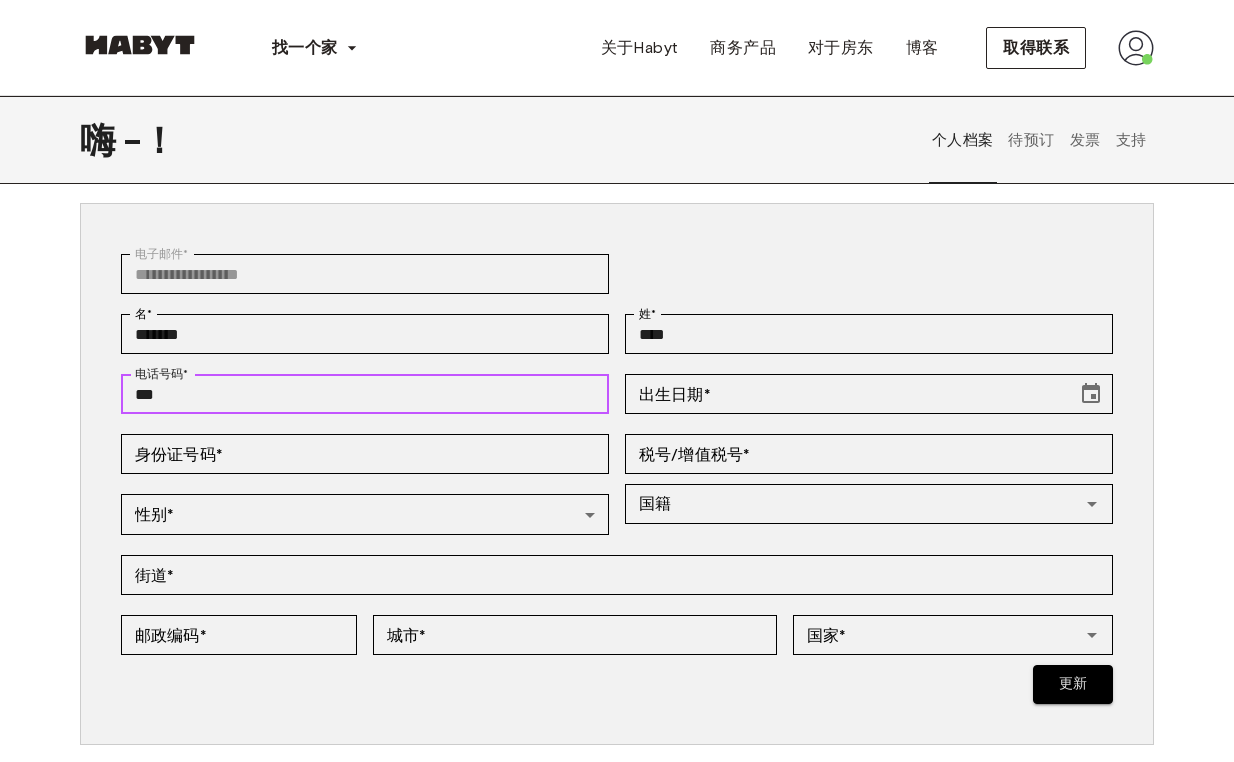 click on "***" at bounding box center [365, 394] 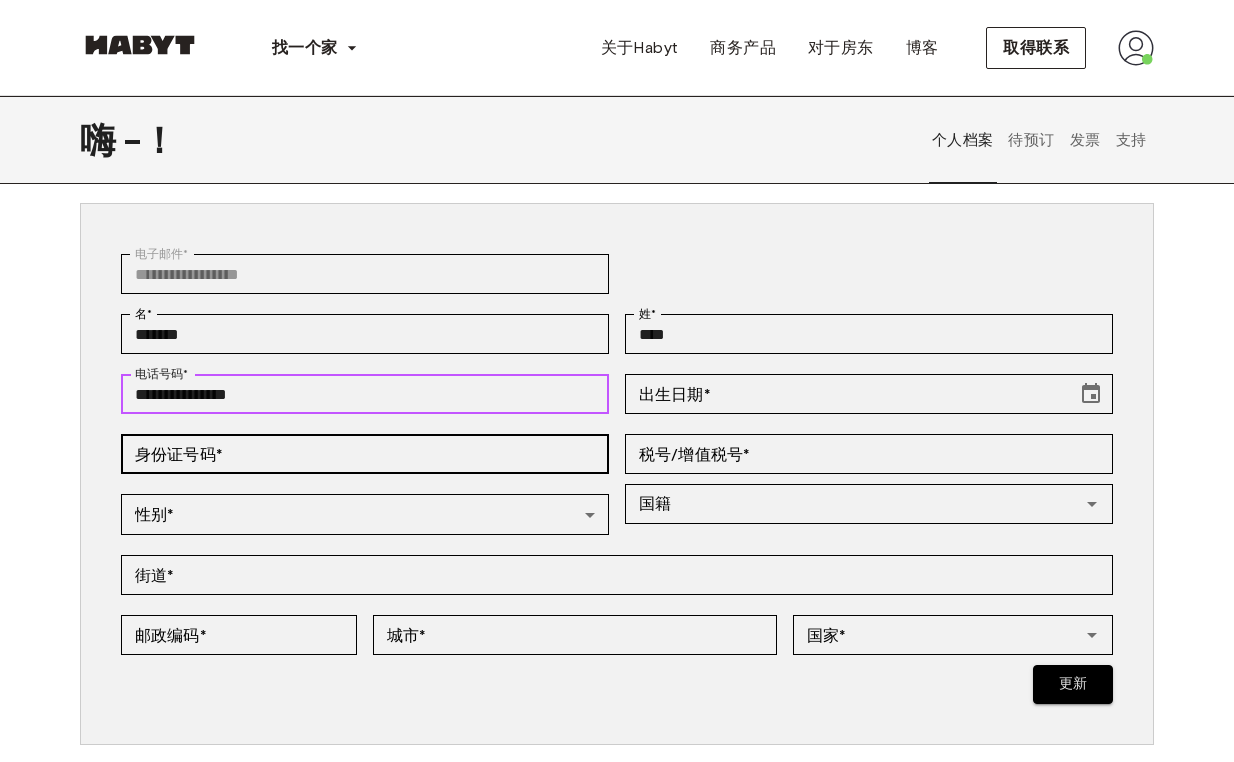 type on "**********" 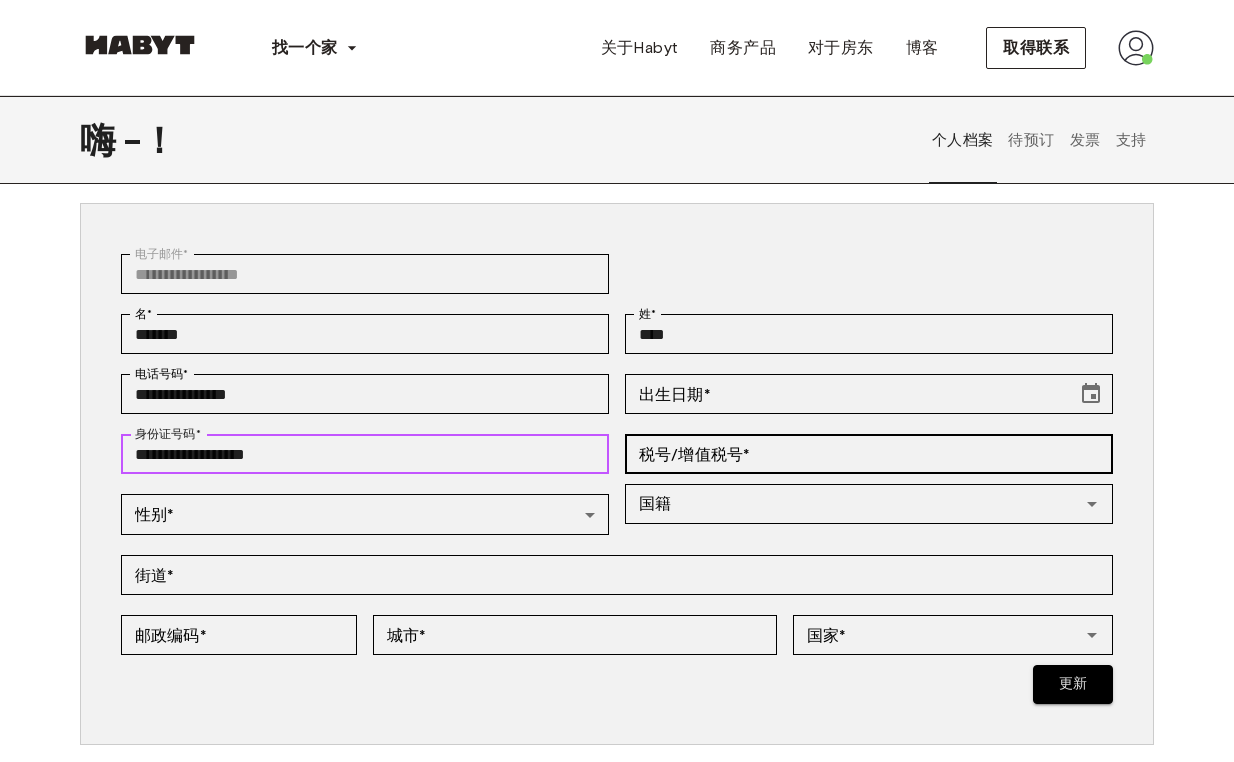 type on "**********" 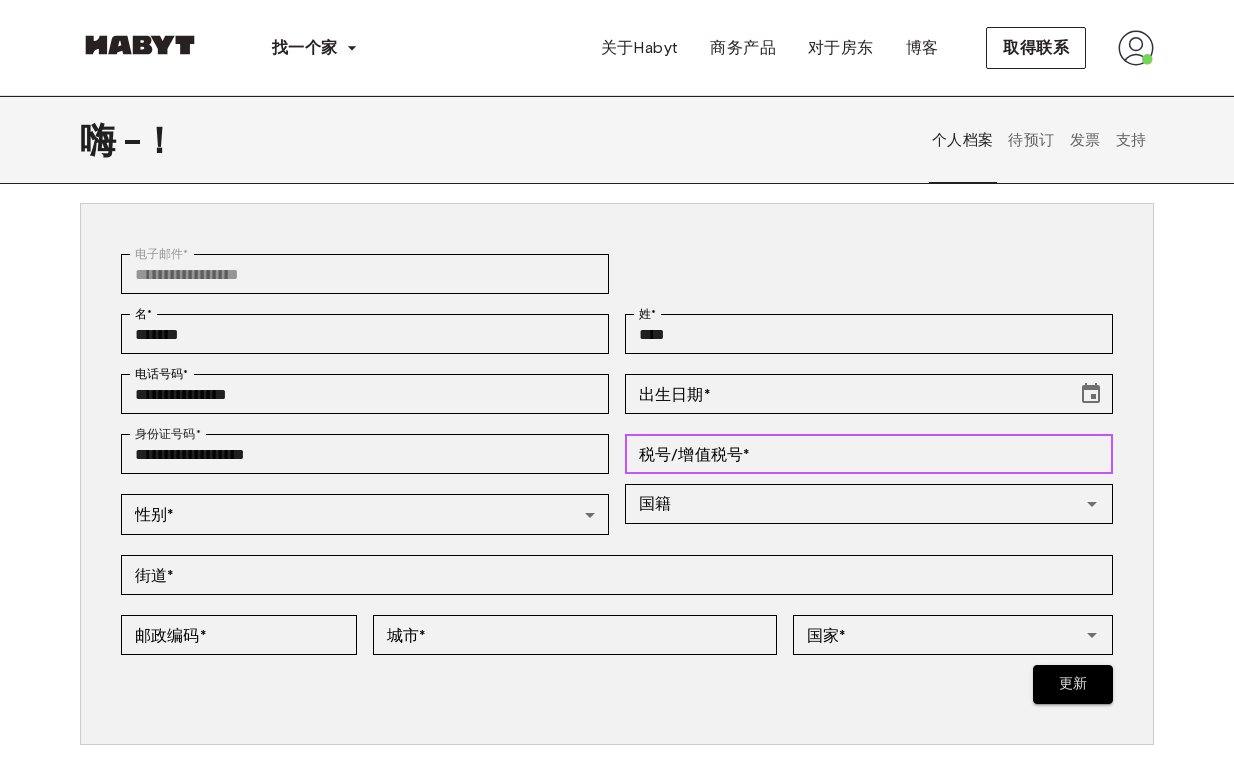 click on "税号/增值税号 * 税号/增值税号 *" at bounding box center (869, 454) 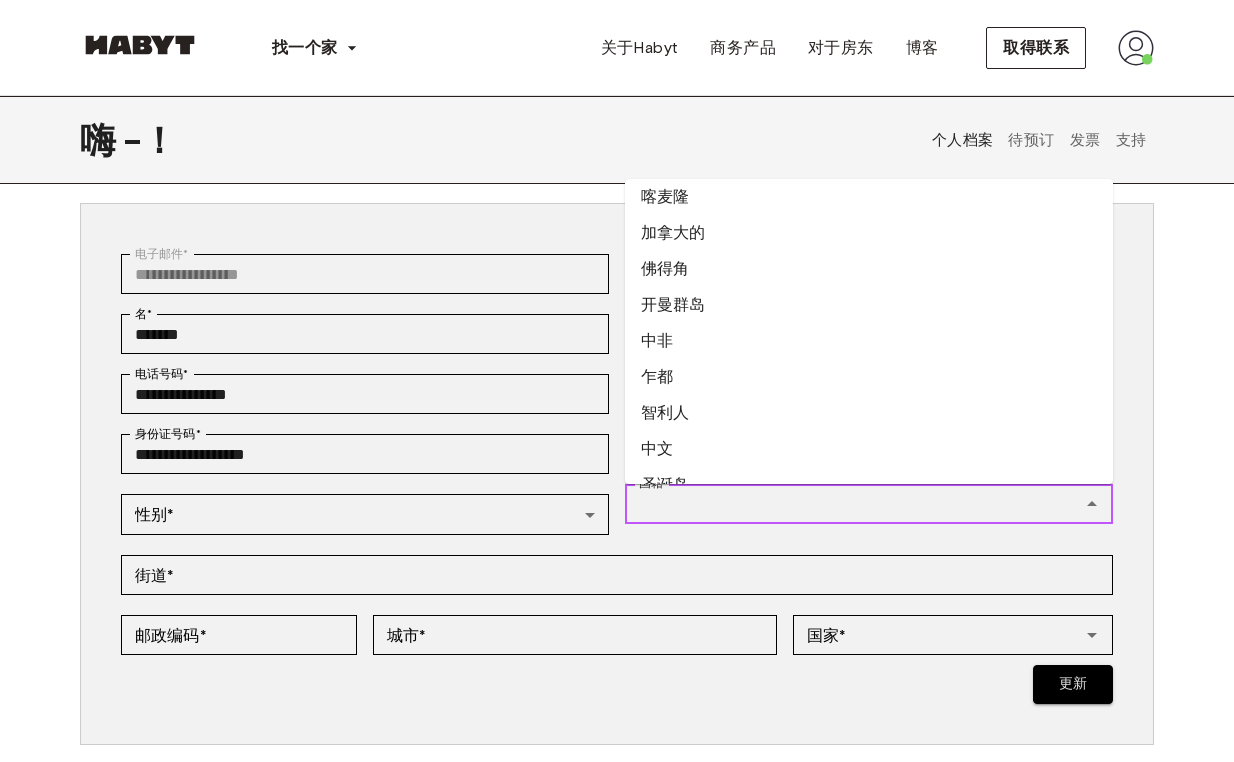 scroll, scrollTop: 1165, scrollLeft: 0, axis: vertical 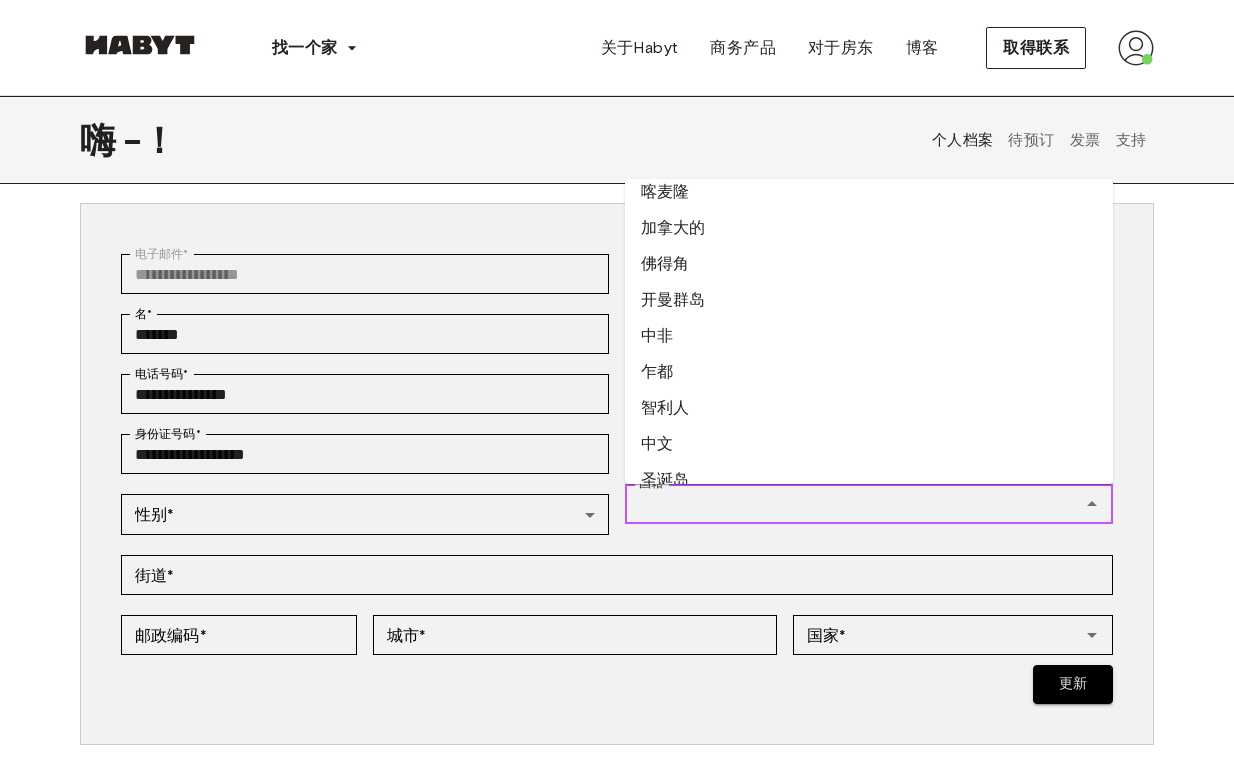 click on "[NATIONALITY]" at bounding box center (852, 504) 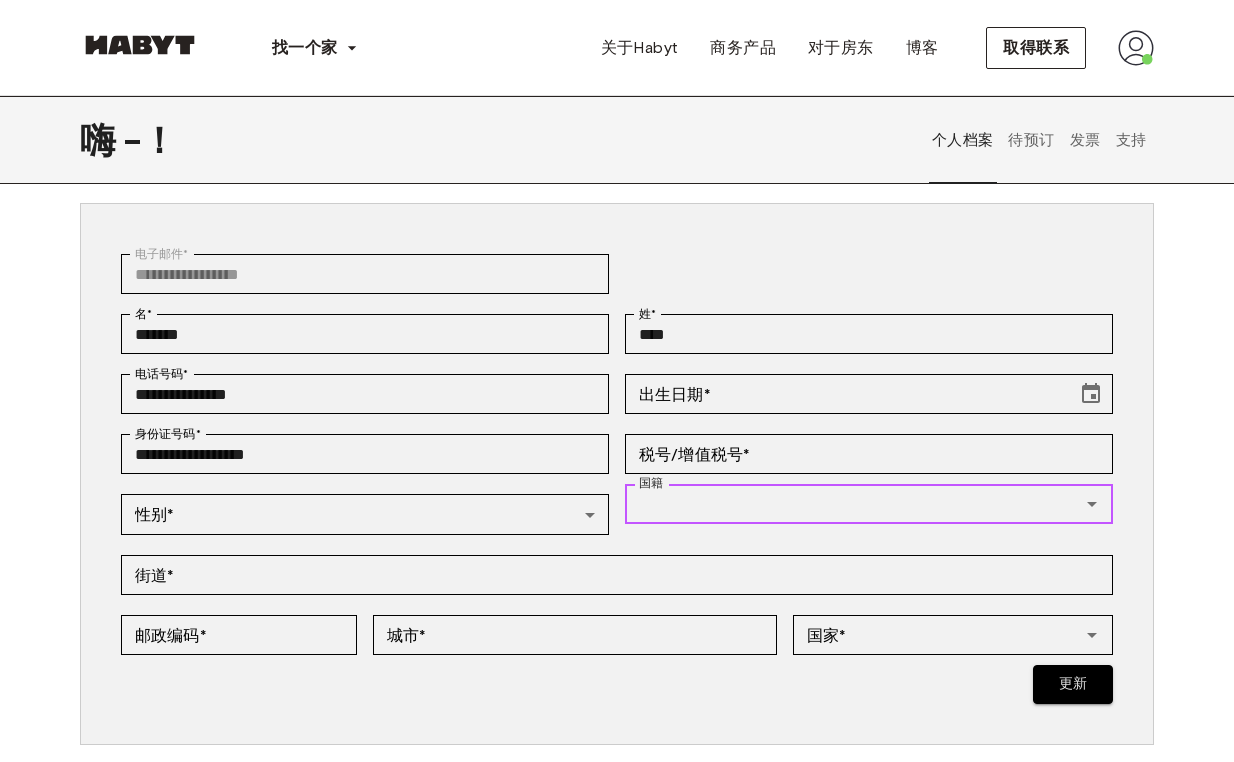 click on "[NATIONALITY]" at bounding box center [852, 504] 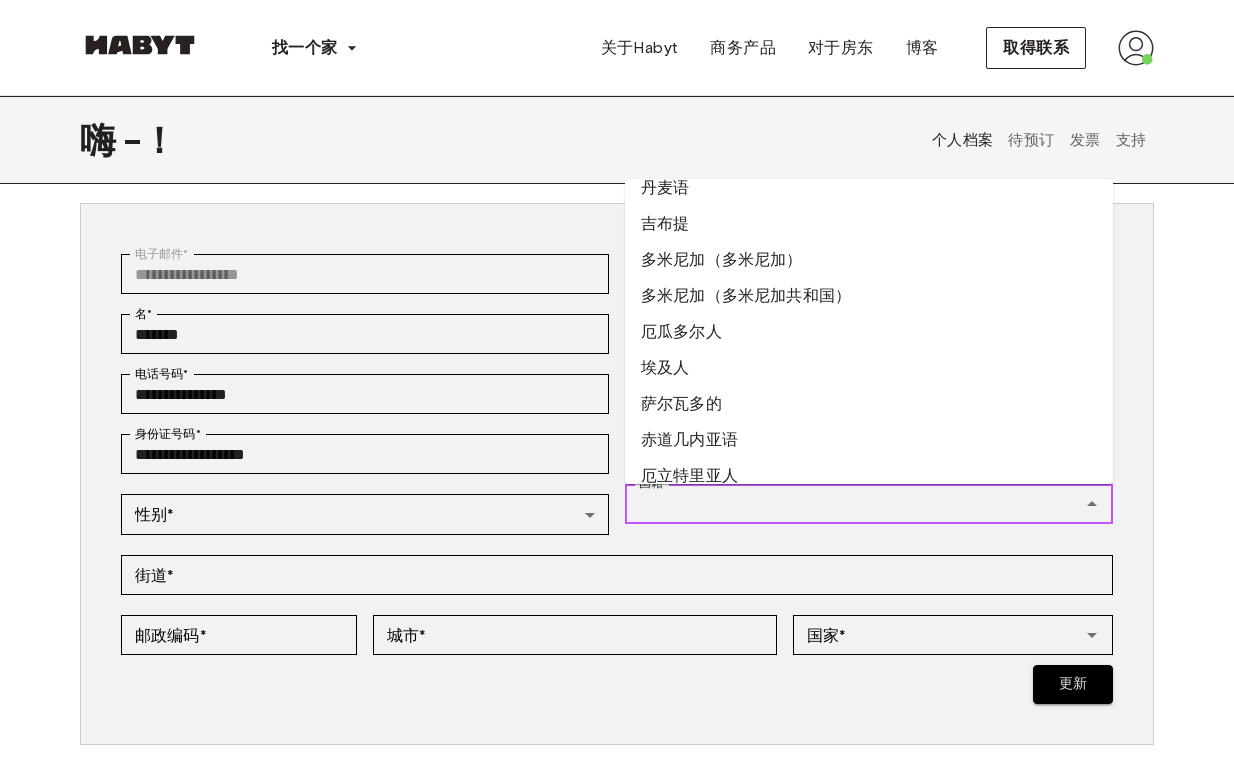 scroll, scrollTop: 1926, scrollLeft: 0, axis: vertical 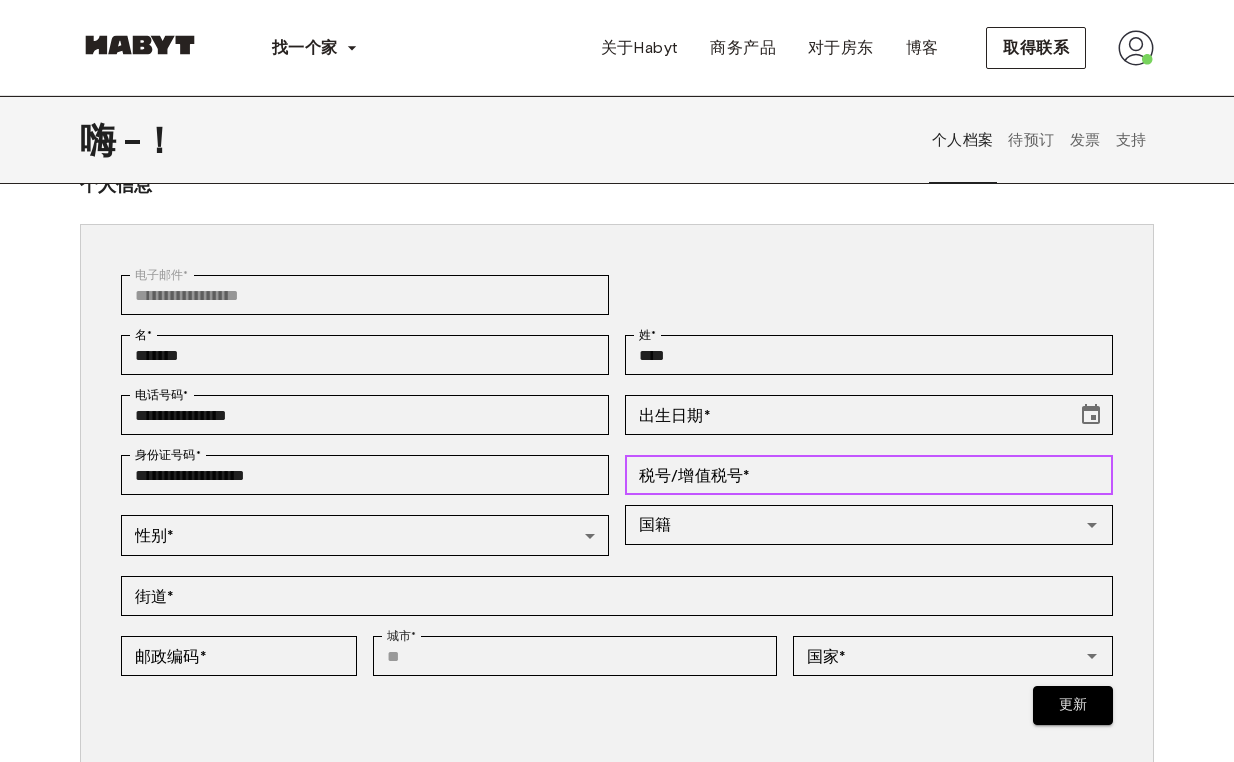 click on "税号/增值税号 * 税号/增值税号 *" at bounding box center [869, 475] 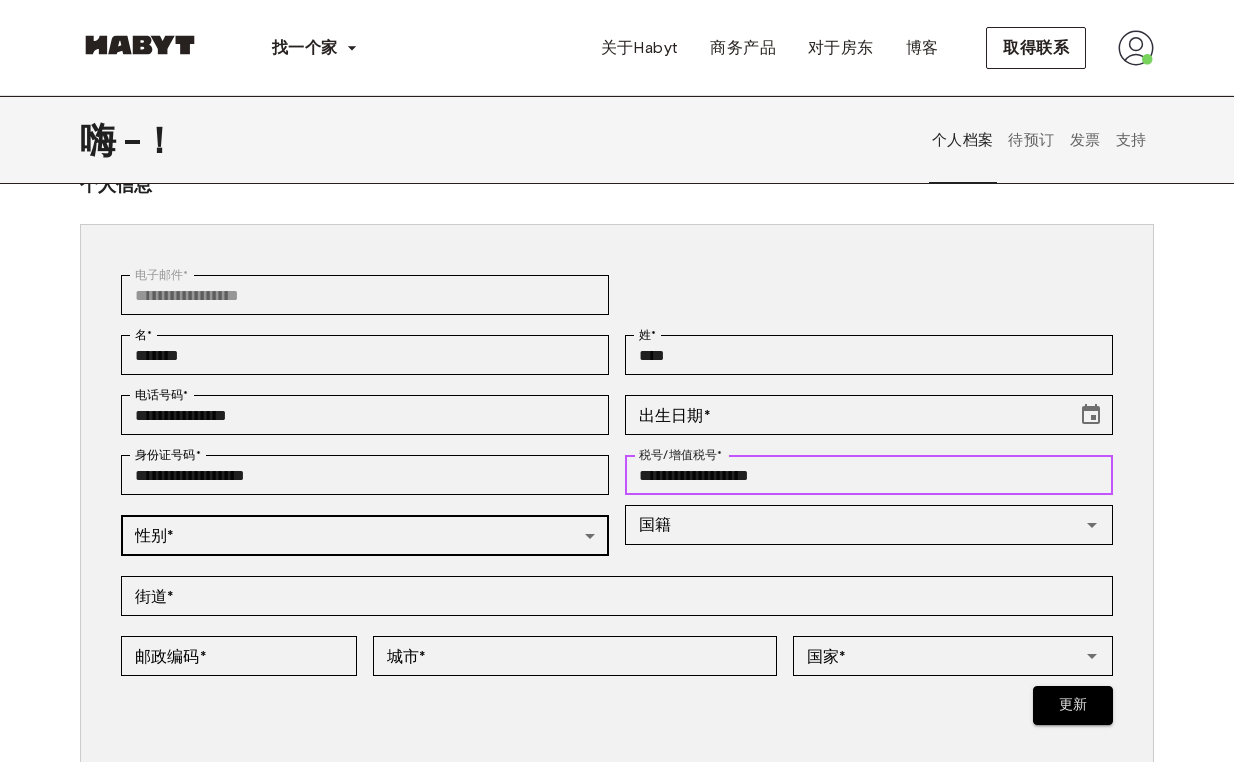 type on "**********" 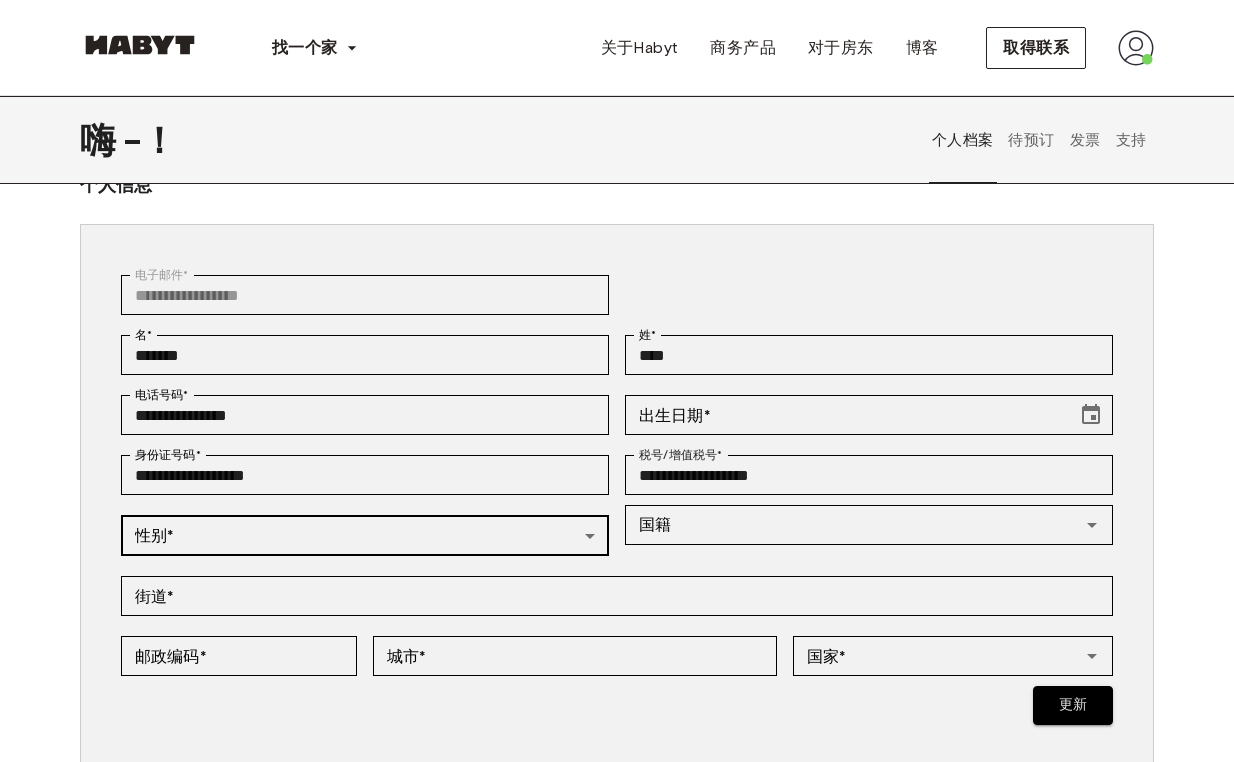 click on "**********" at bounding box center (617, 873) 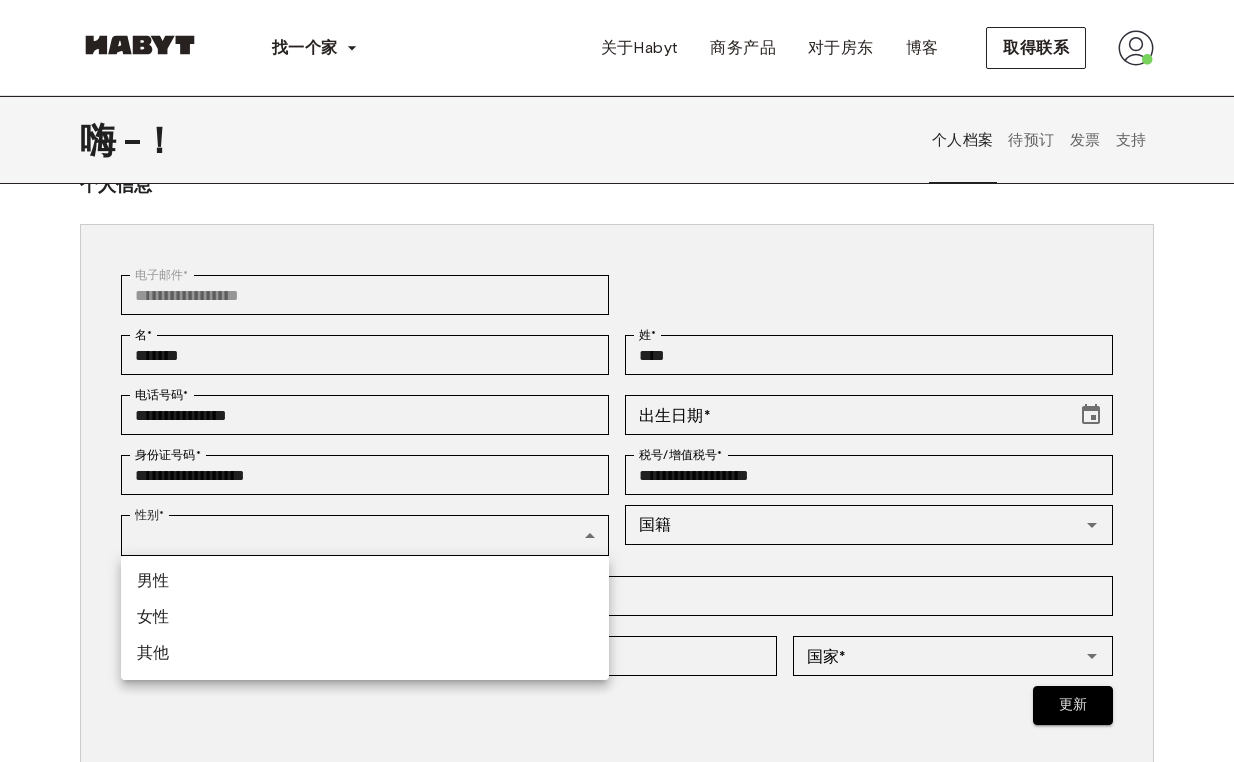 click on "[FEMALE]" at bounding box center [365, 618] 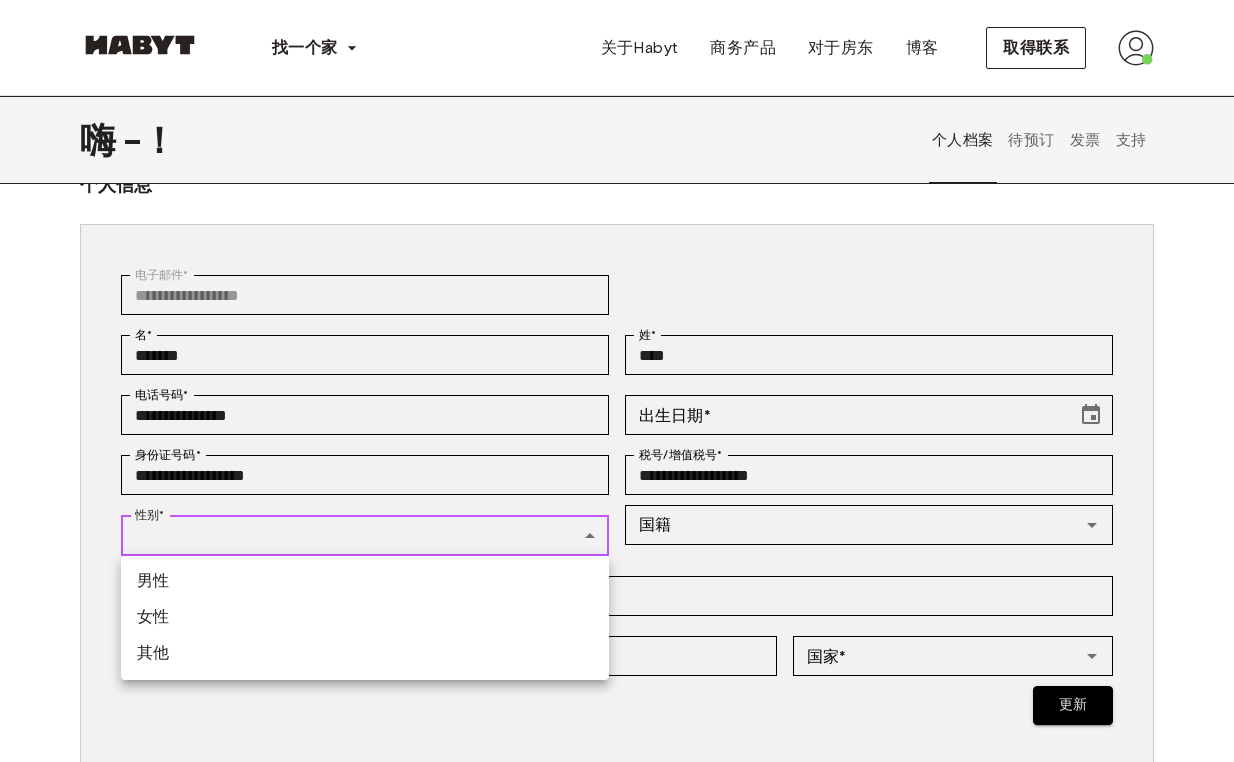 type on "******" 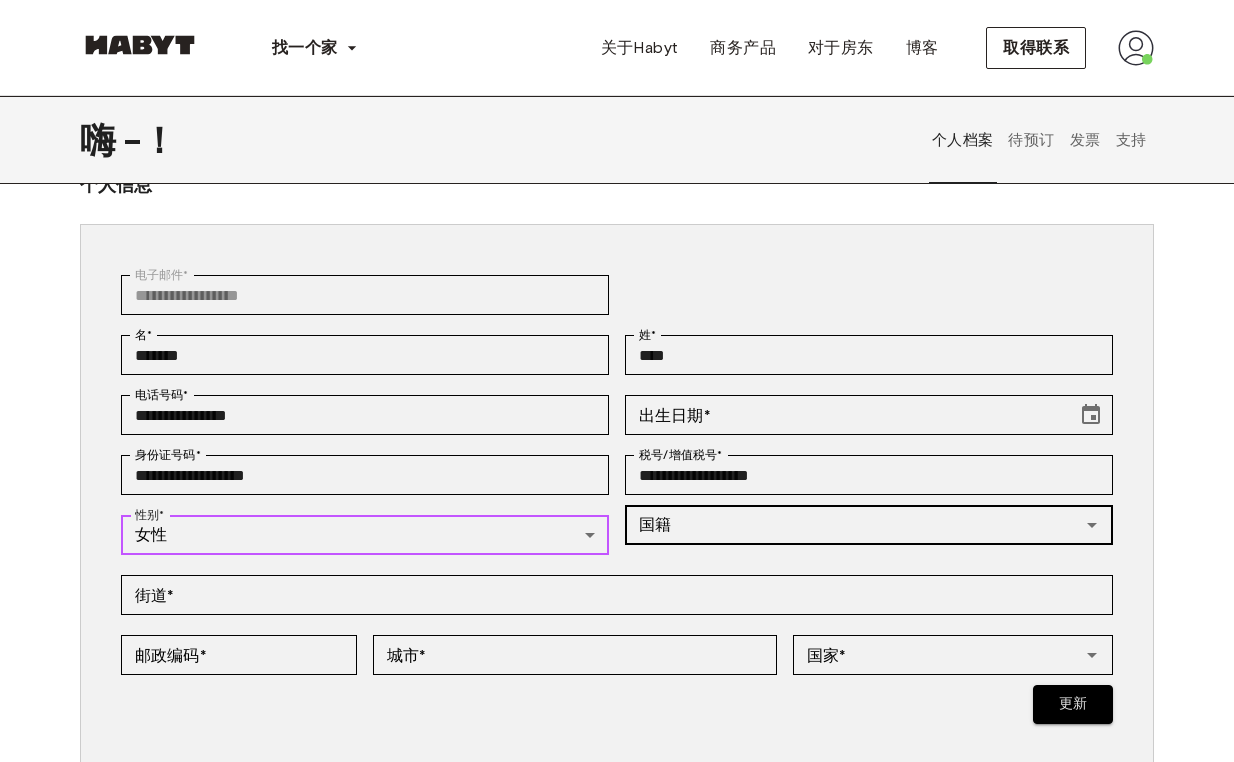 click on "[NATIONALITY]" at bounding box center (869, 525) 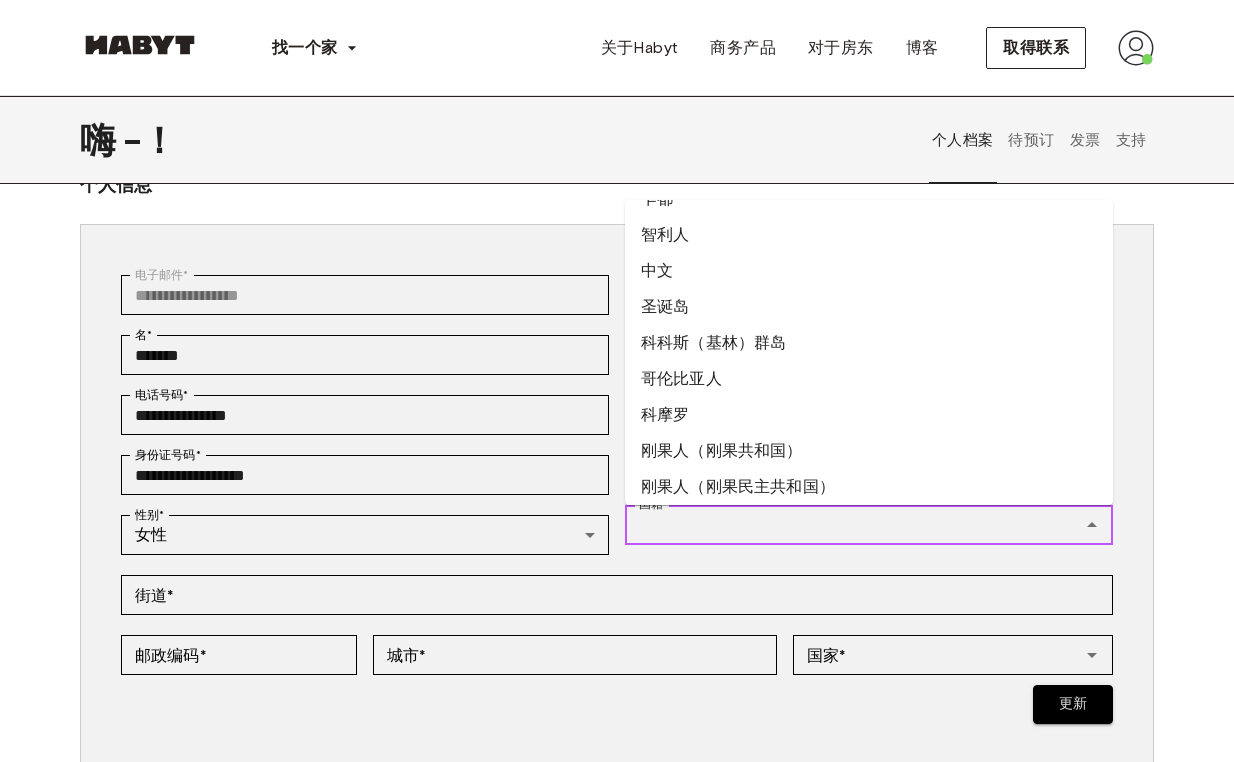 scroll, scrollTop: 1282, scrollLeft: 0, axis: vertical 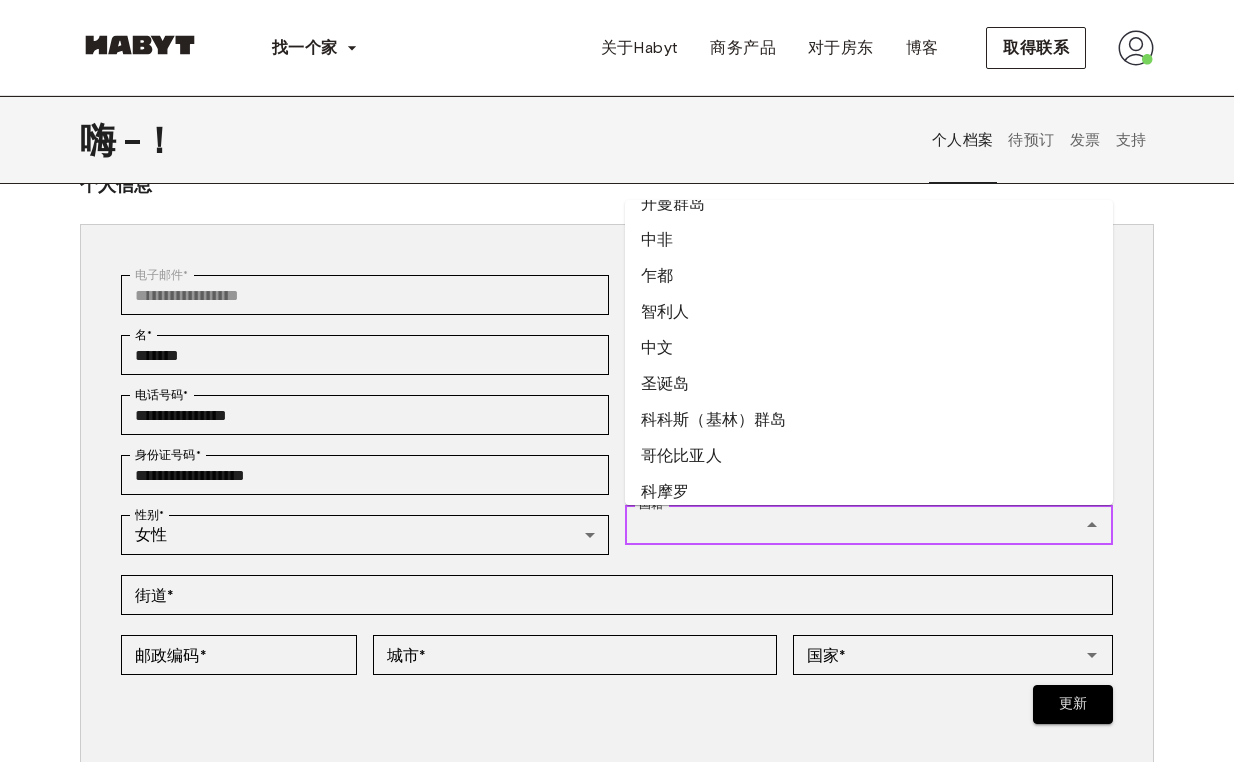 click on "中文" at bounding box center [869, 348] 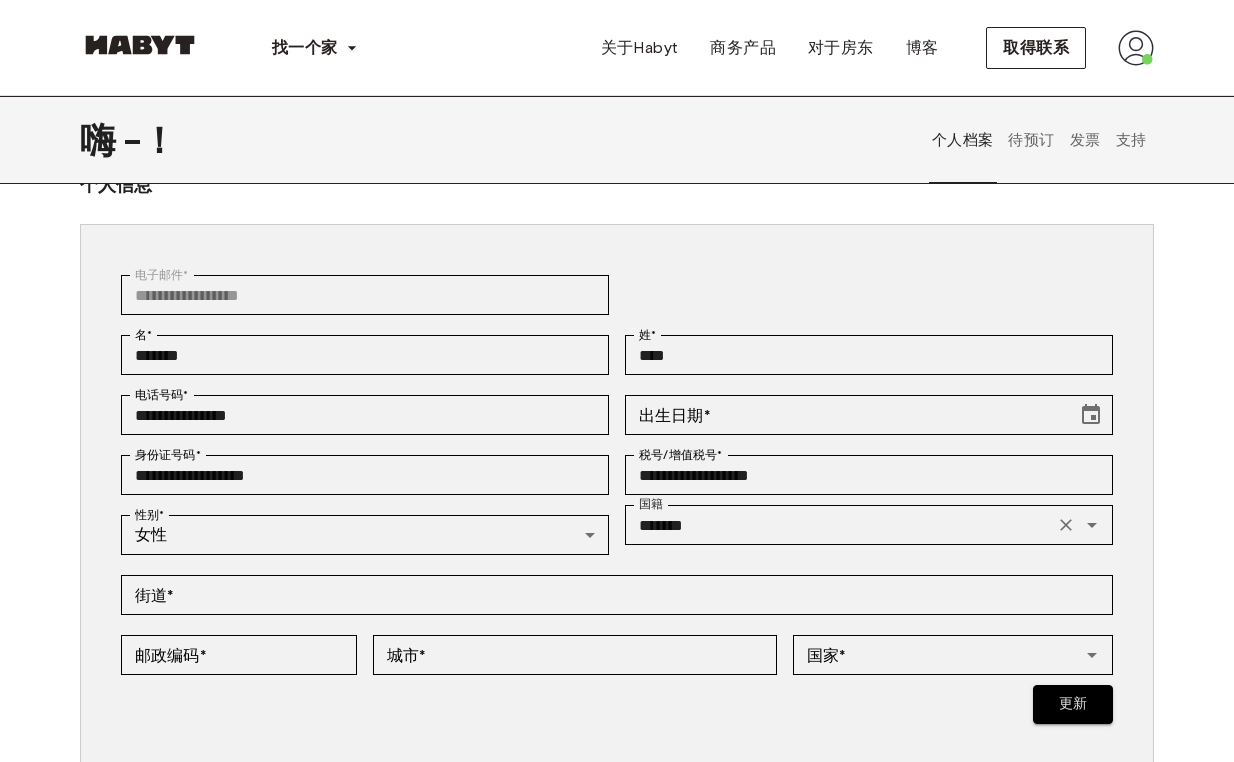 click on "街道 * 街道 *" at bounding box center (609, 595) 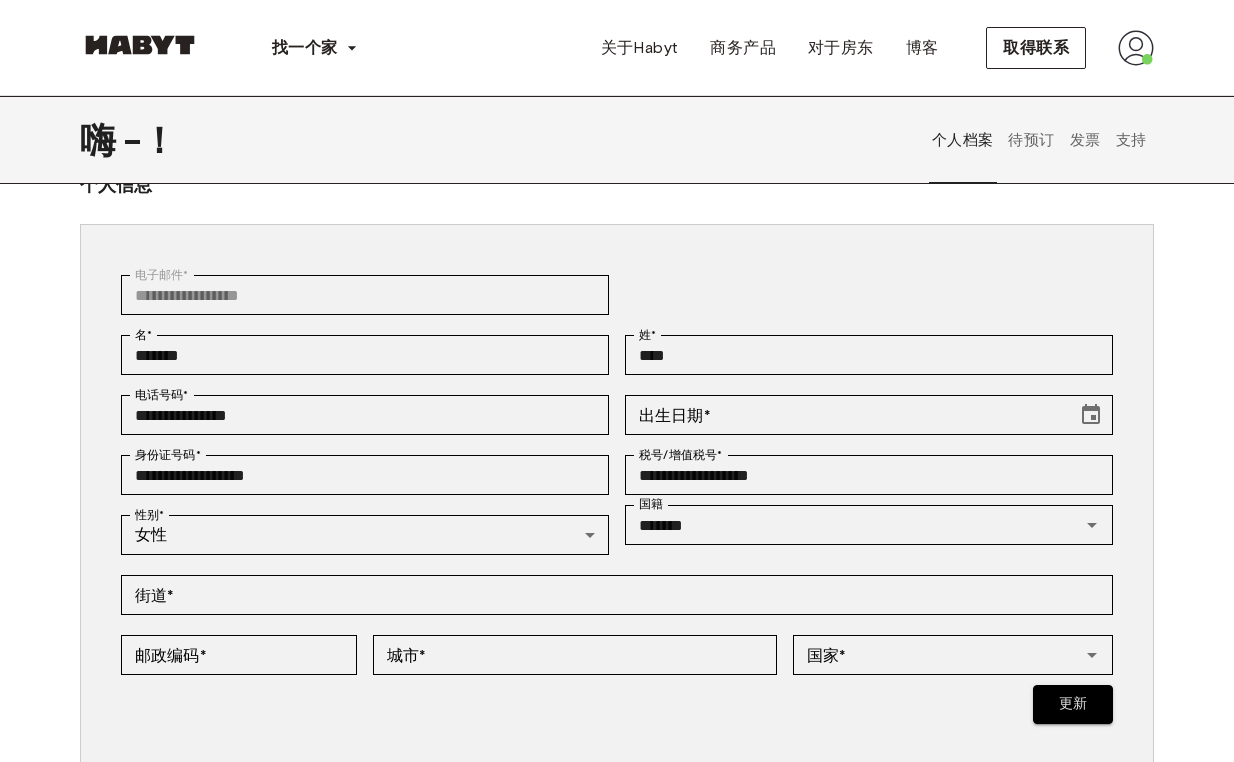 click on "街道 * 街道 *" at bounding box center [609, 595] 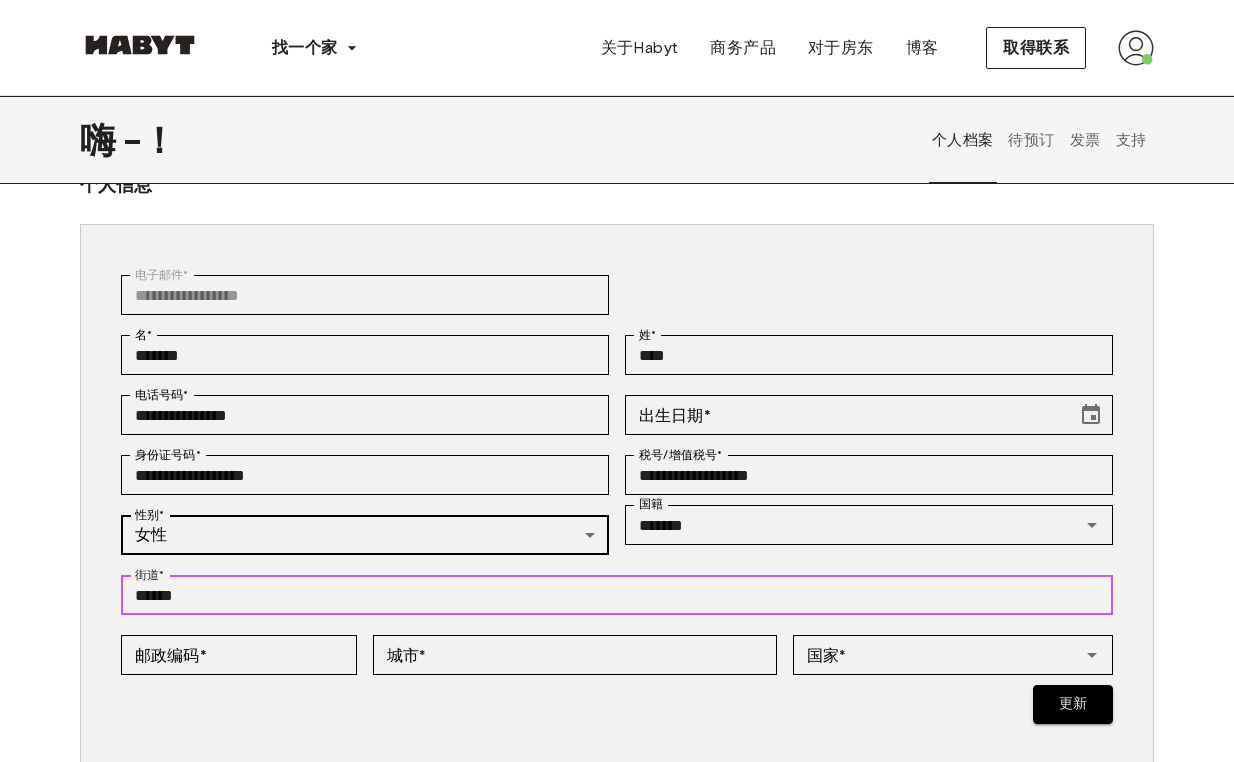 type on "*****" 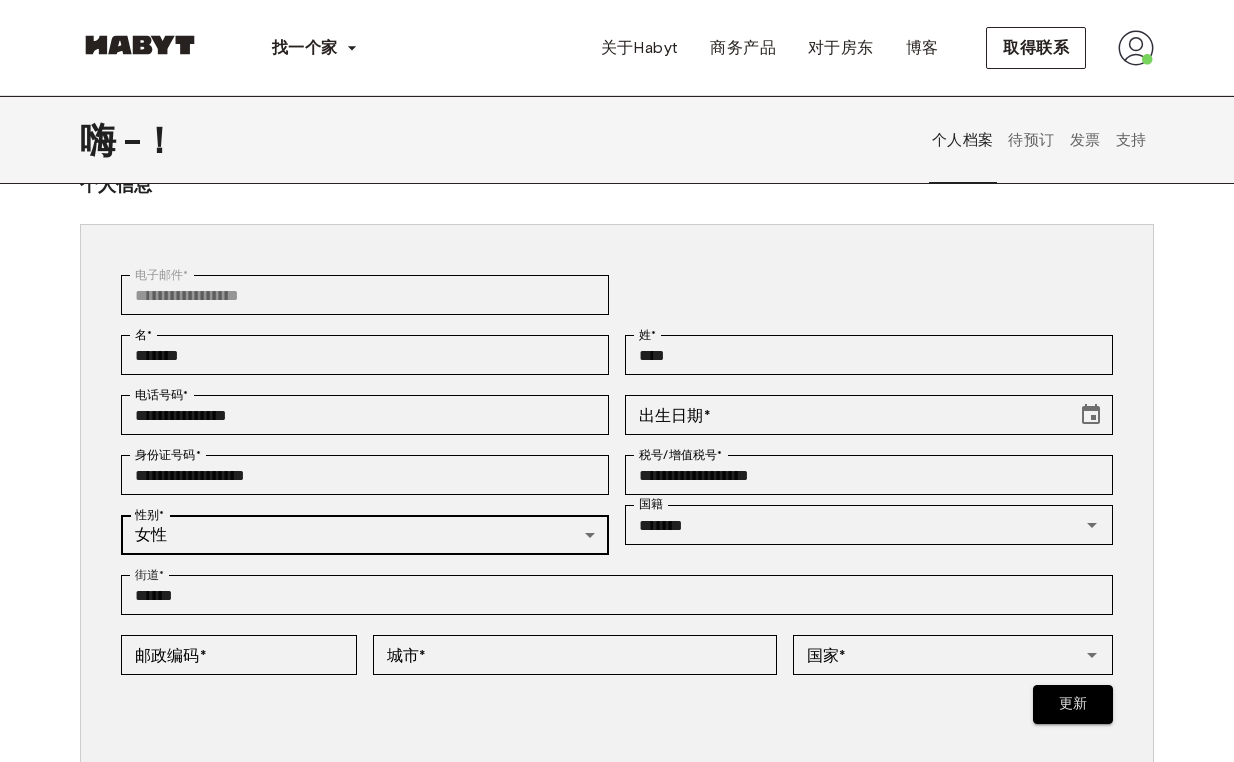 click on "**********" at bounding box center (617, 873) 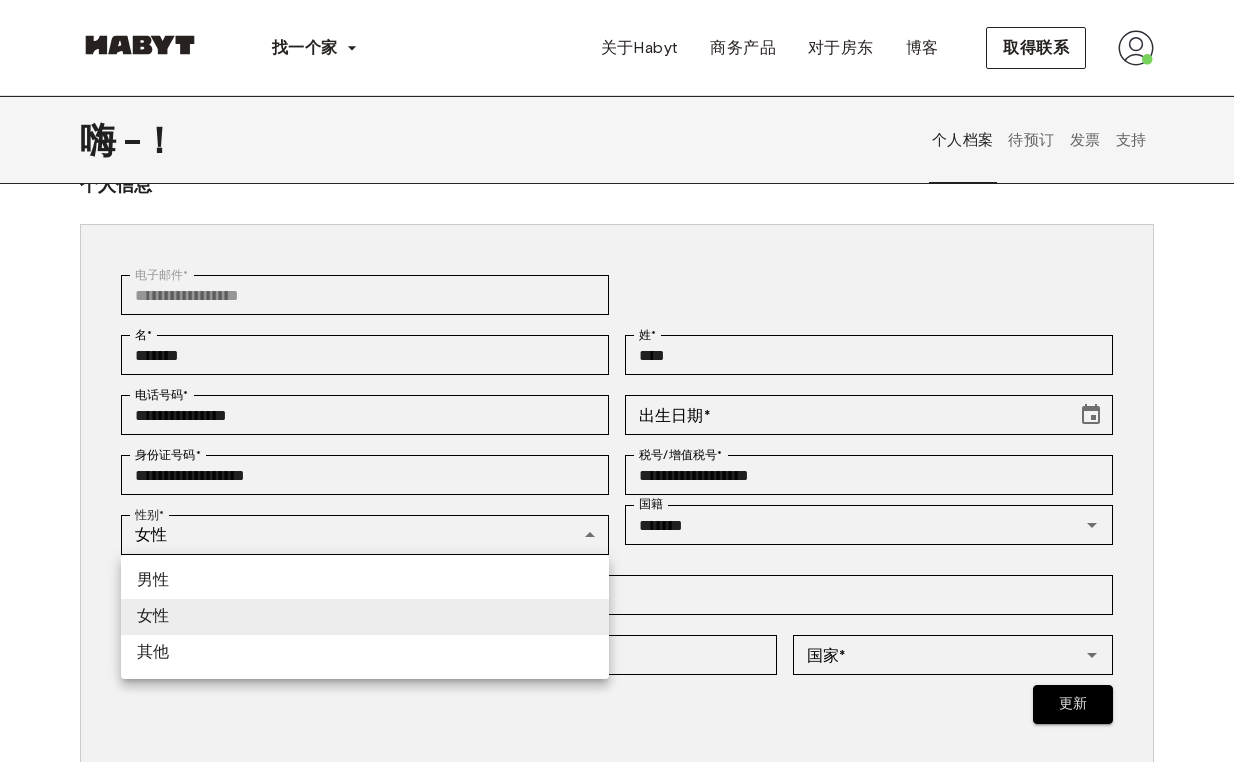 click at bounding box center (617, 381) 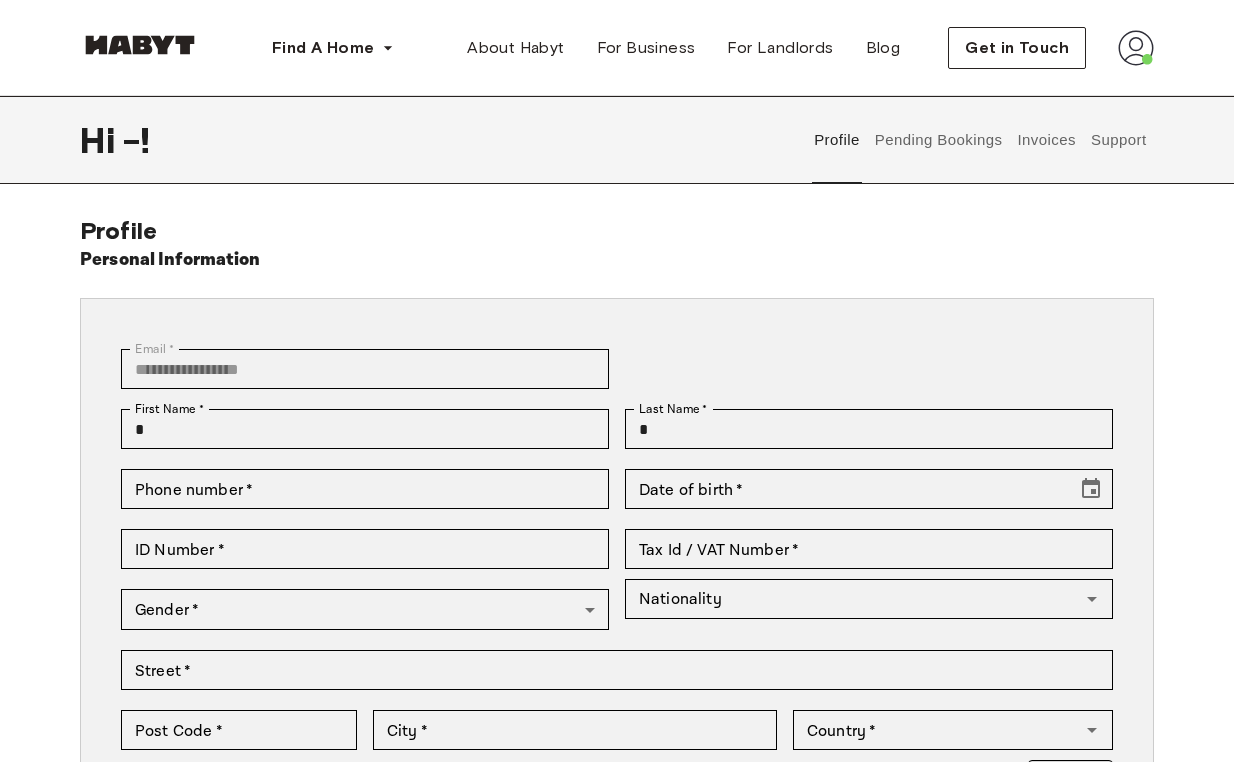 scroll, scrollTop: 0, scrollLeft: 0, axis: both 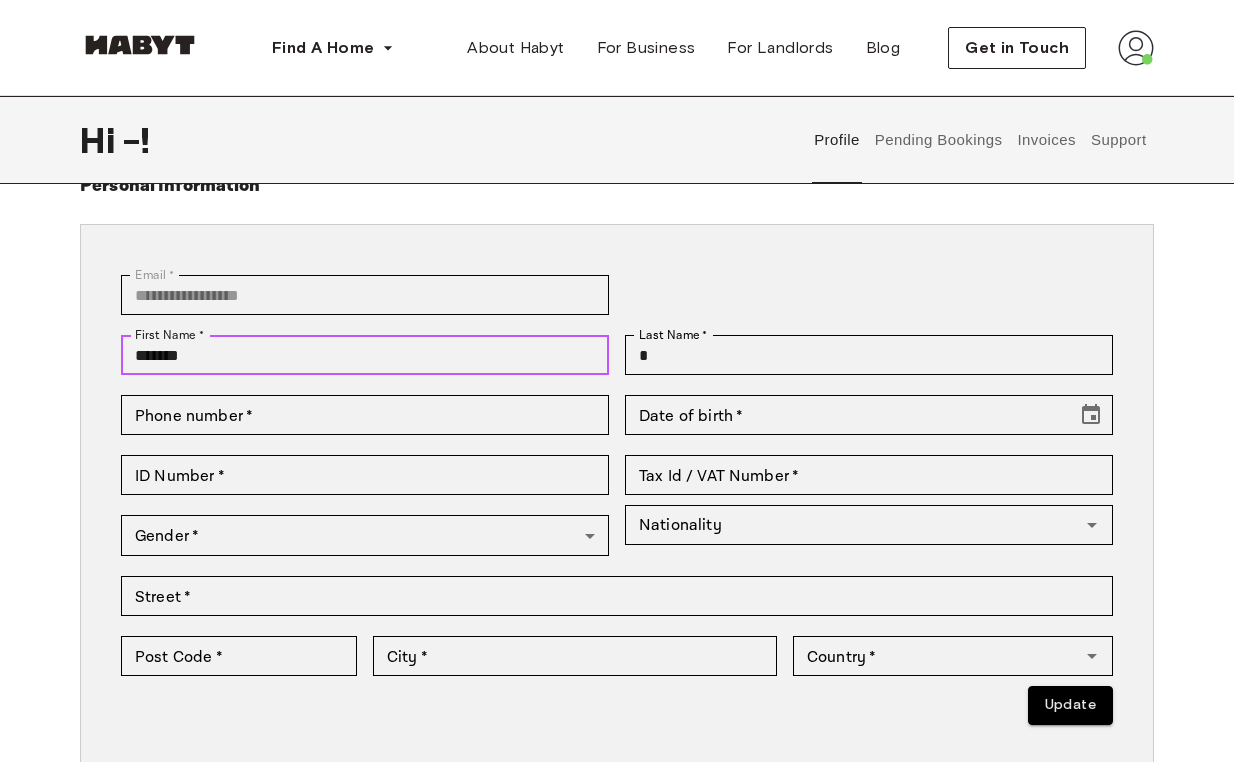 click on "*******" at bounding box center [365, 355] 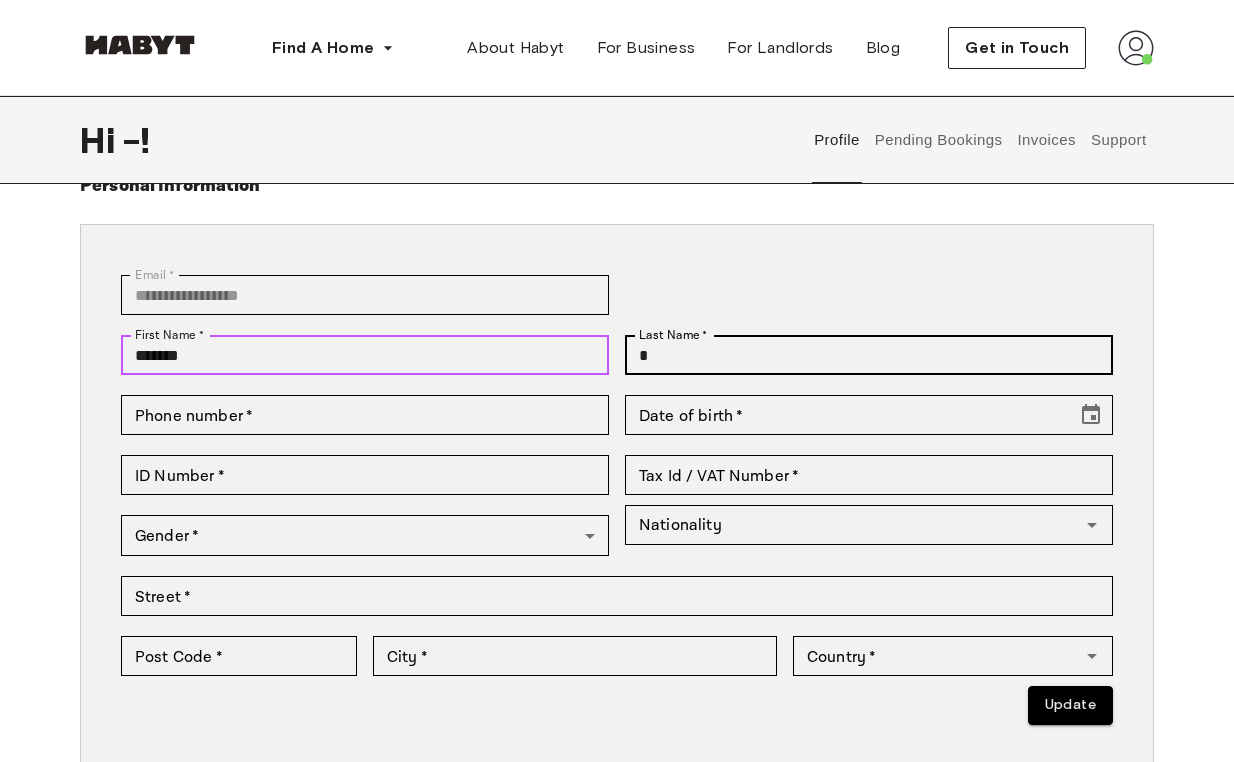 type on "*******" 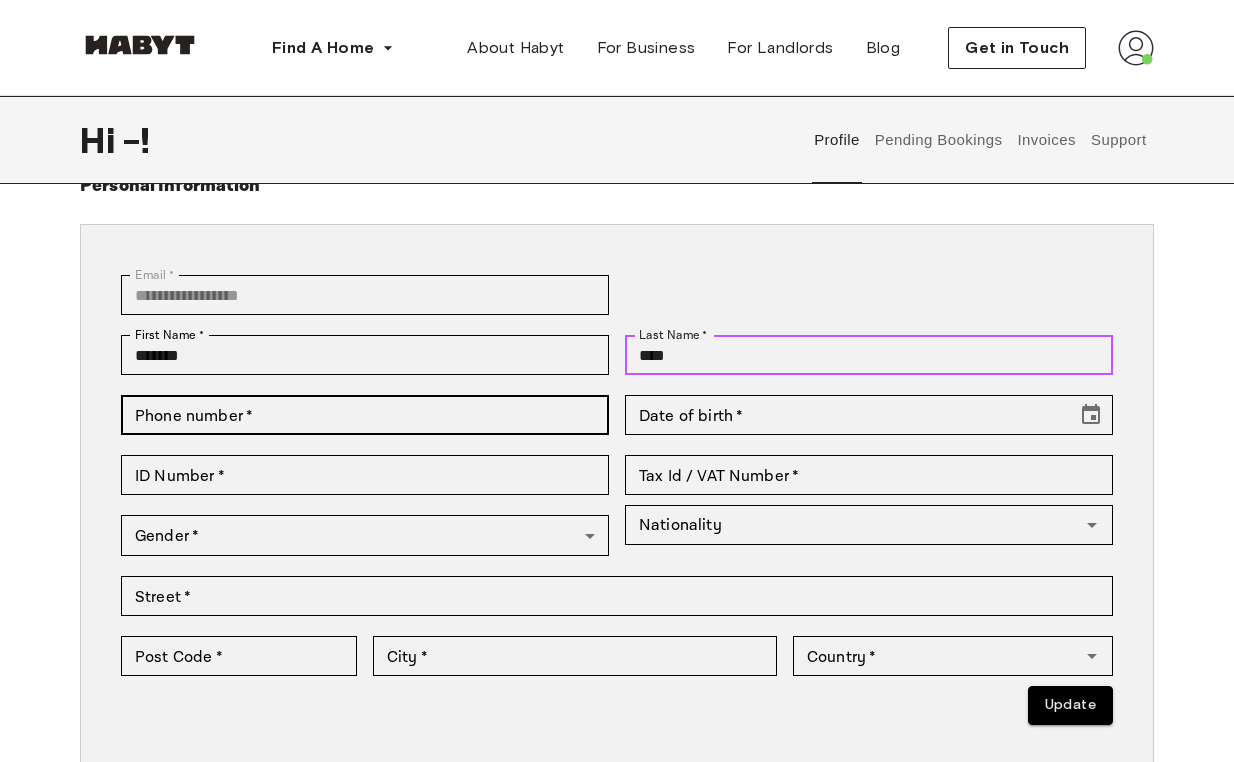 type on "****" 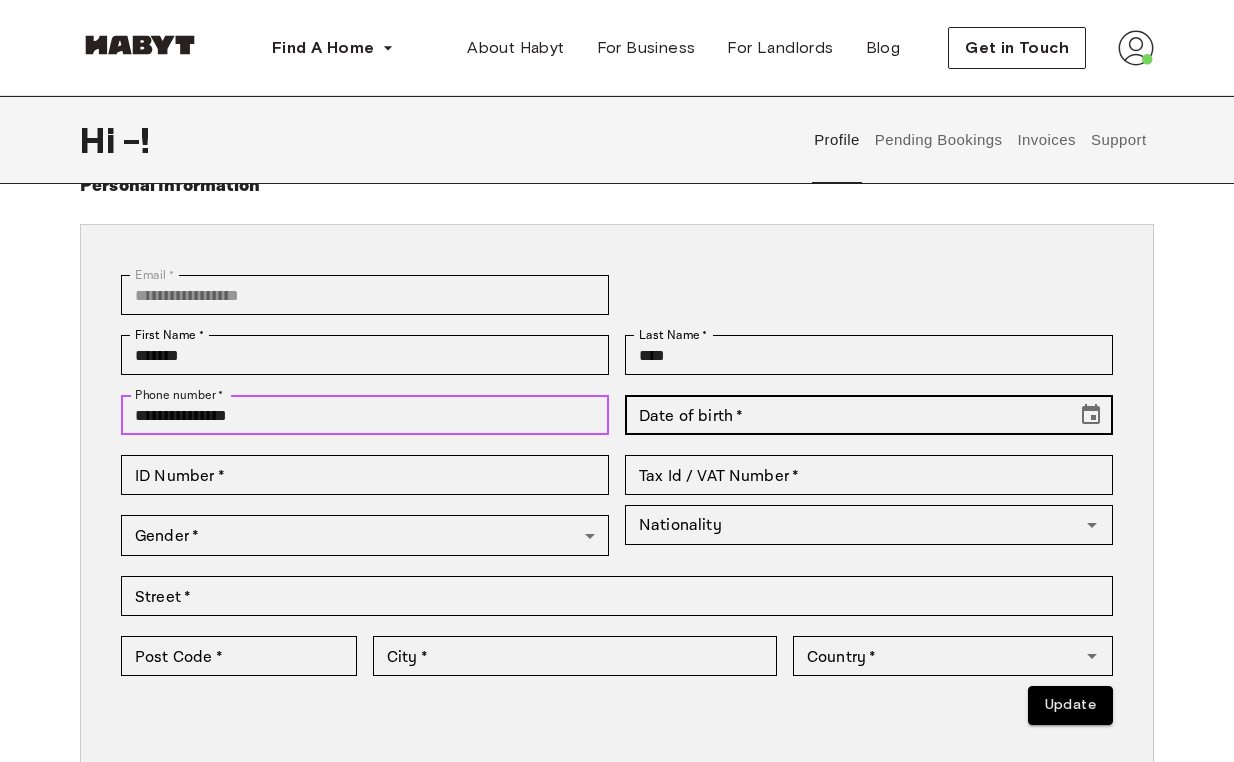 type on "**********" 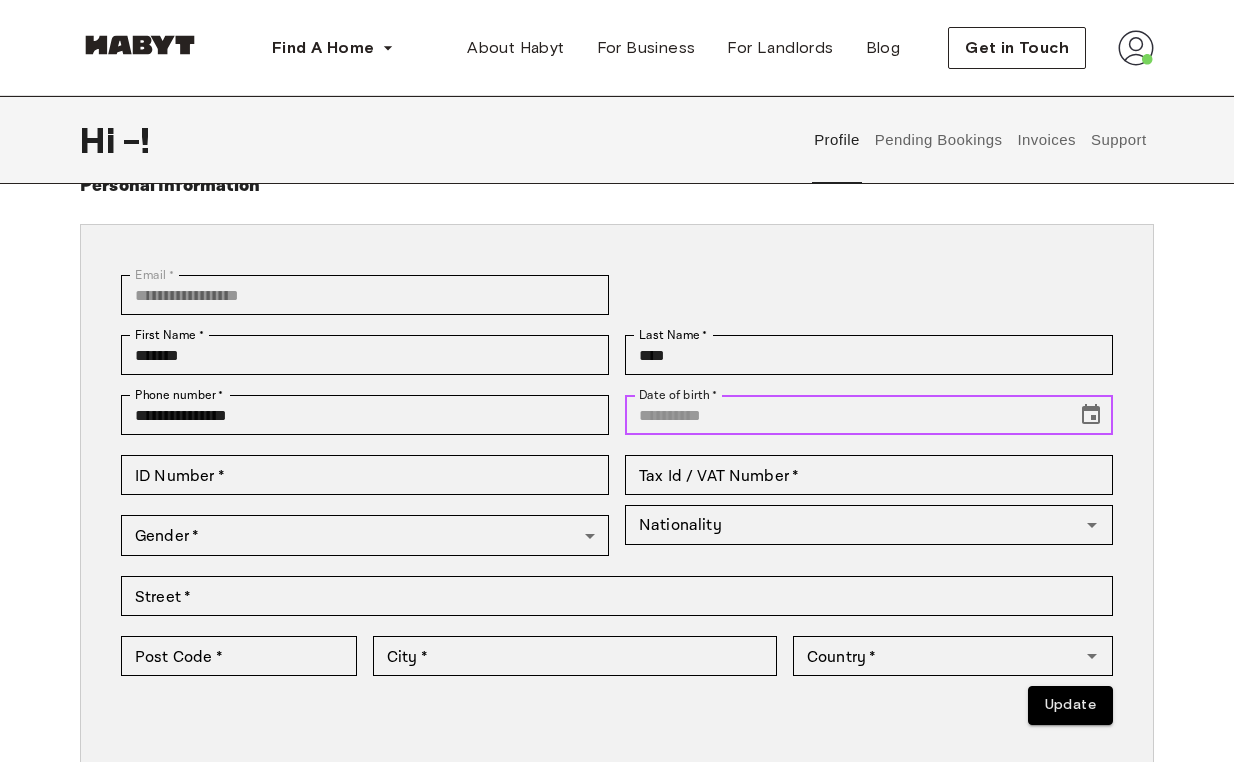 click 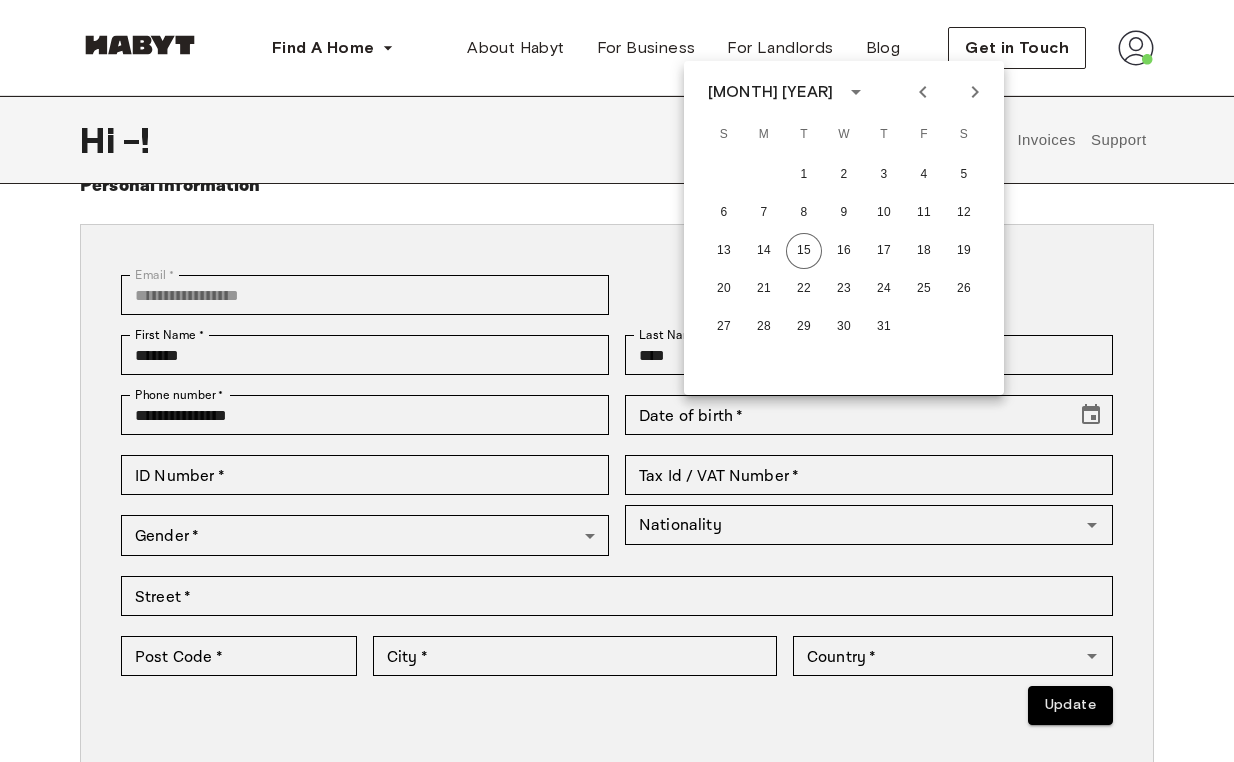 click on "[MONTH] [YEAR]" at bounding box center (773, 92) 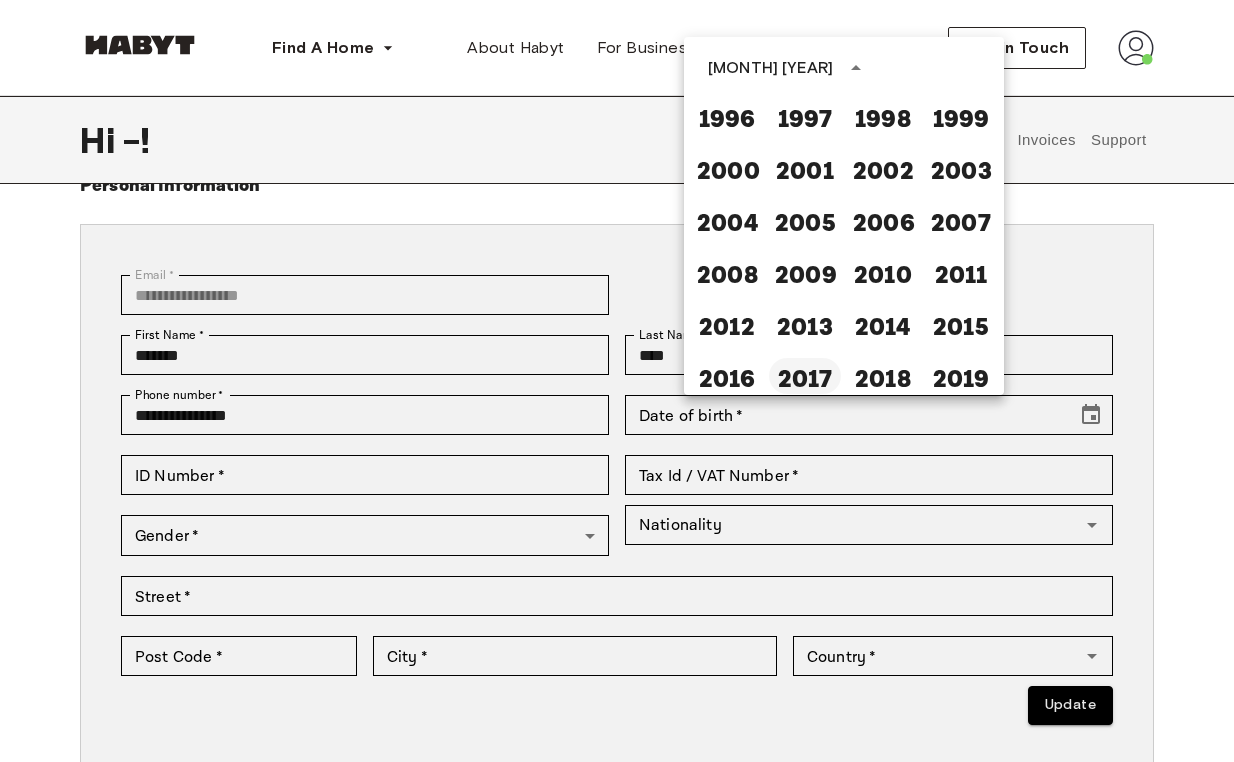 scroll, scrollTop: 1247, scrollLeft: 0, axis: vertical 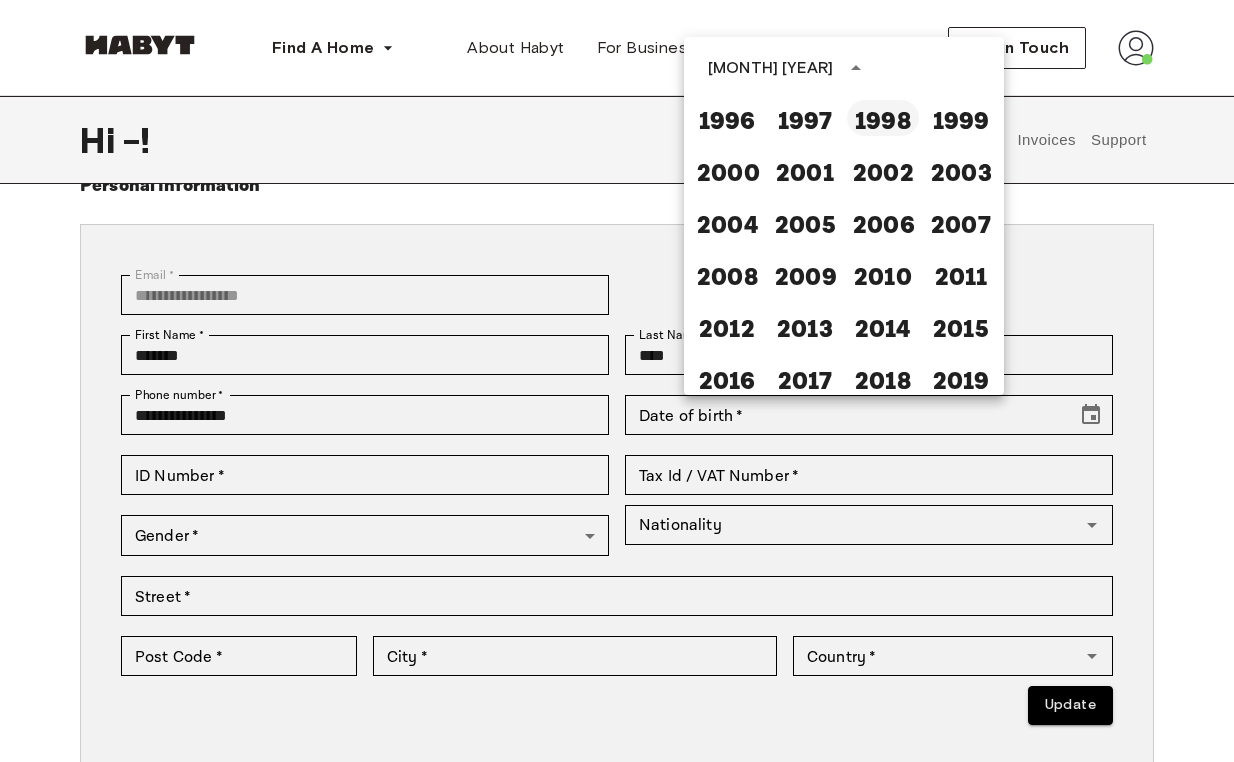 click on "1998" at bounding box center (883, 118) 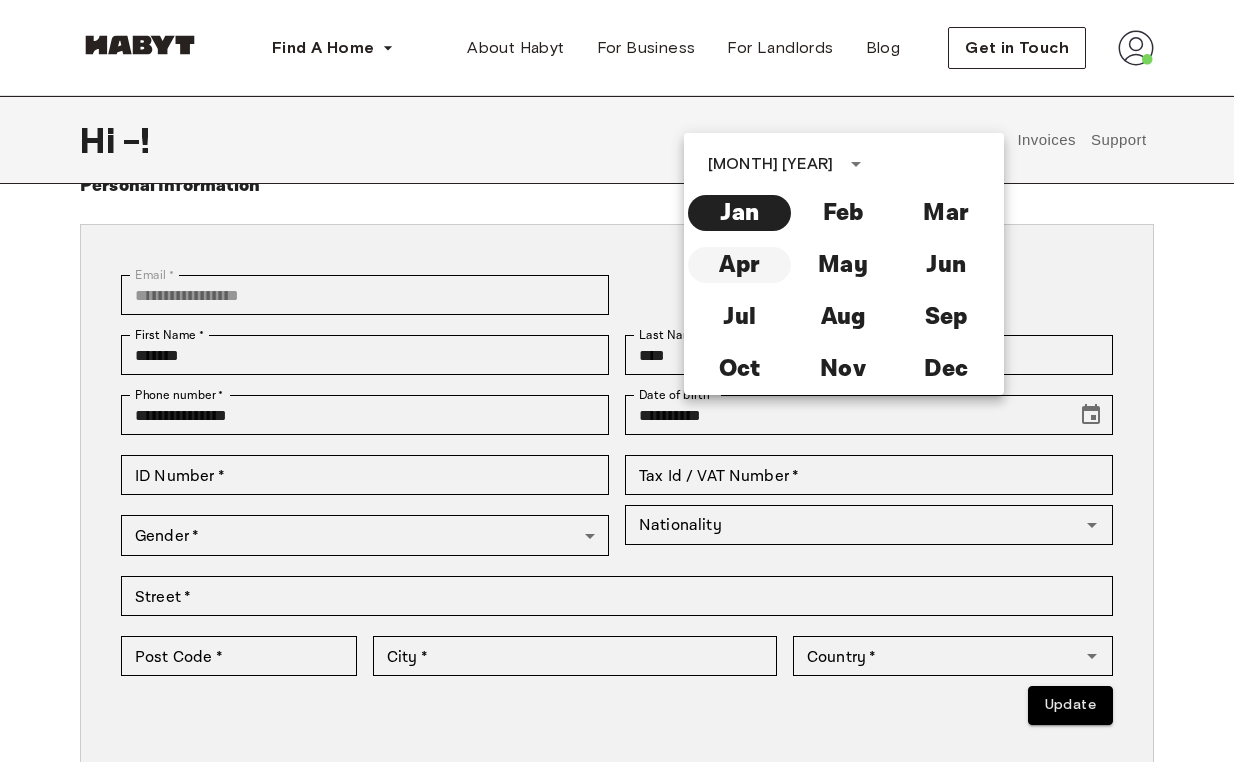 click on "Apr" at bounding box center (739, 265) 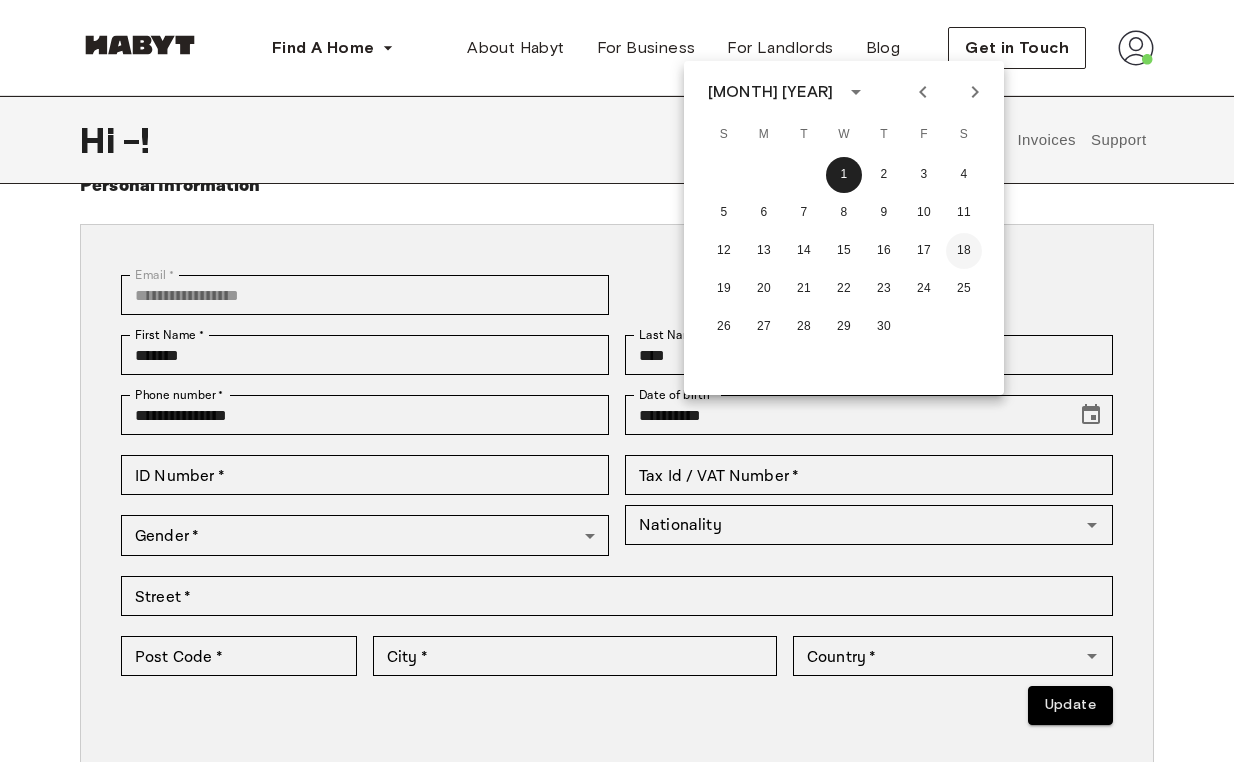 click on "18" at bounding box center [964, 251] 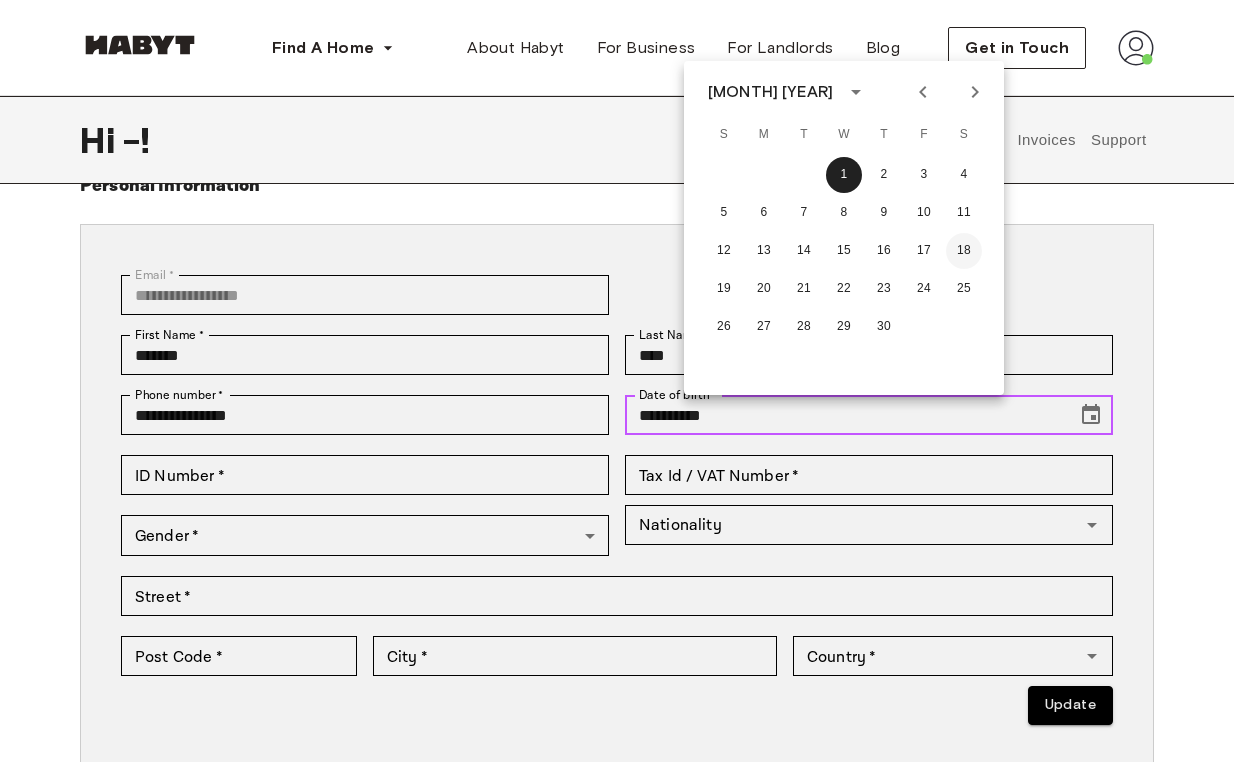 type on "**********" 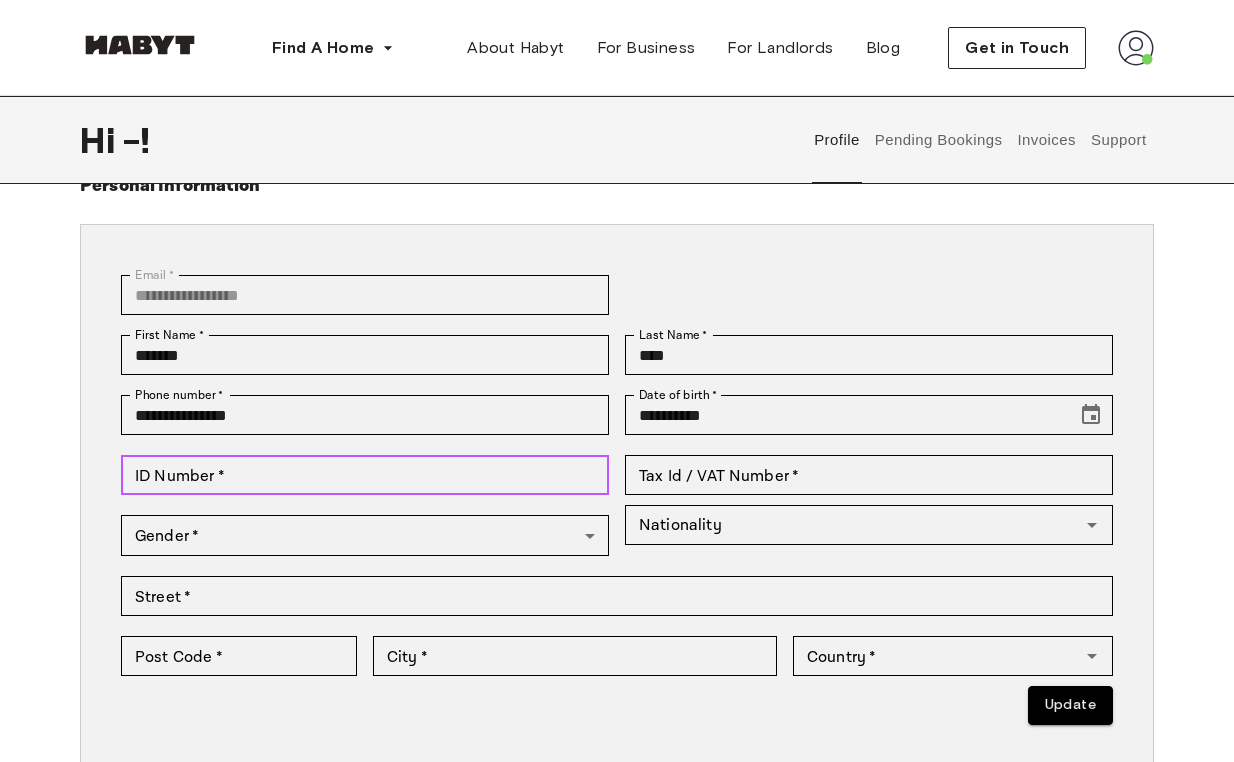 click on "ID Number   *" at bounding box center [365, 475] 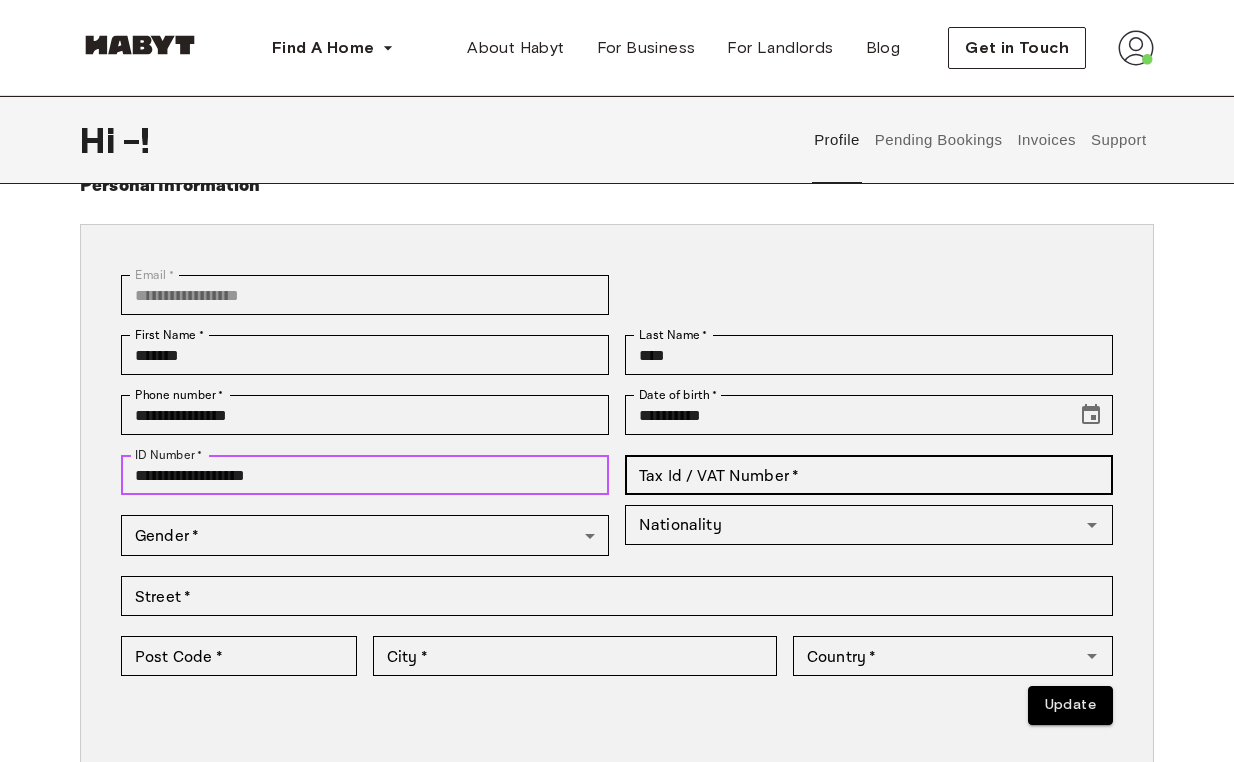 type on "**********" 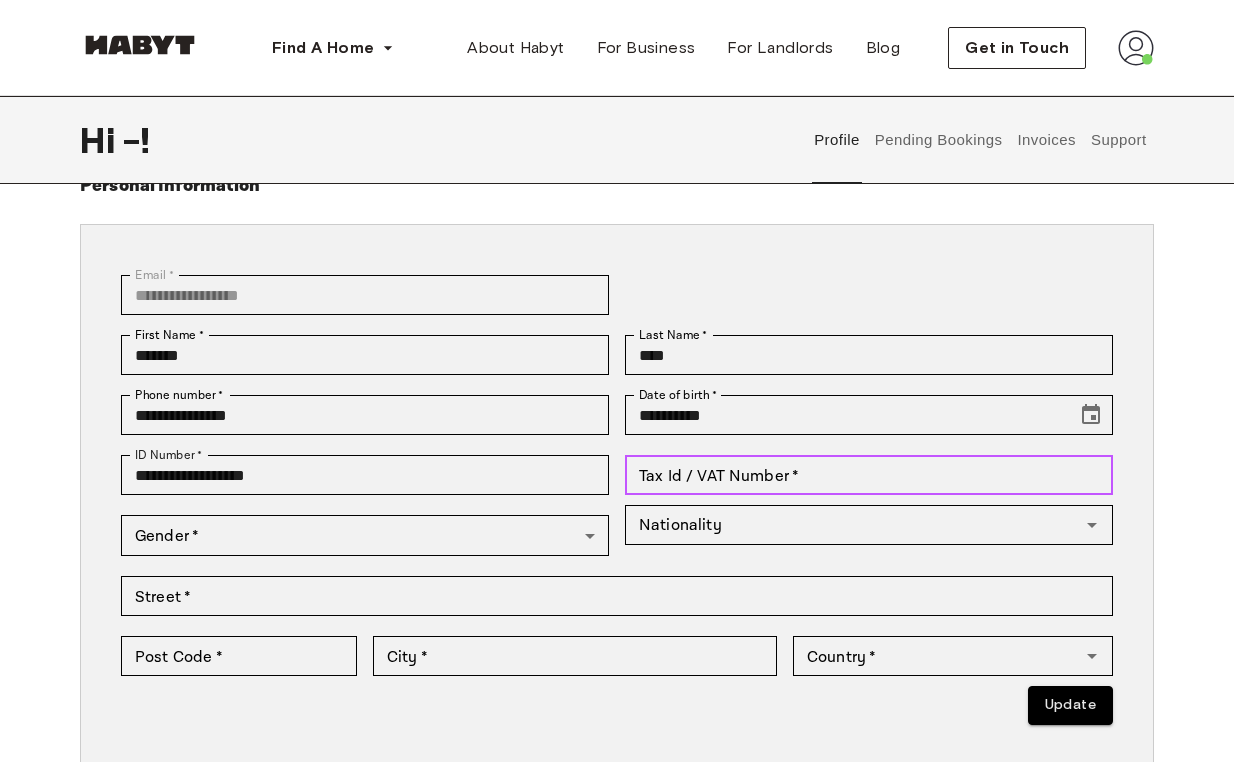 click on "Tax Id / VAT Number   * Tax Id / VAT Number   *" at bounding box center (869, 475) 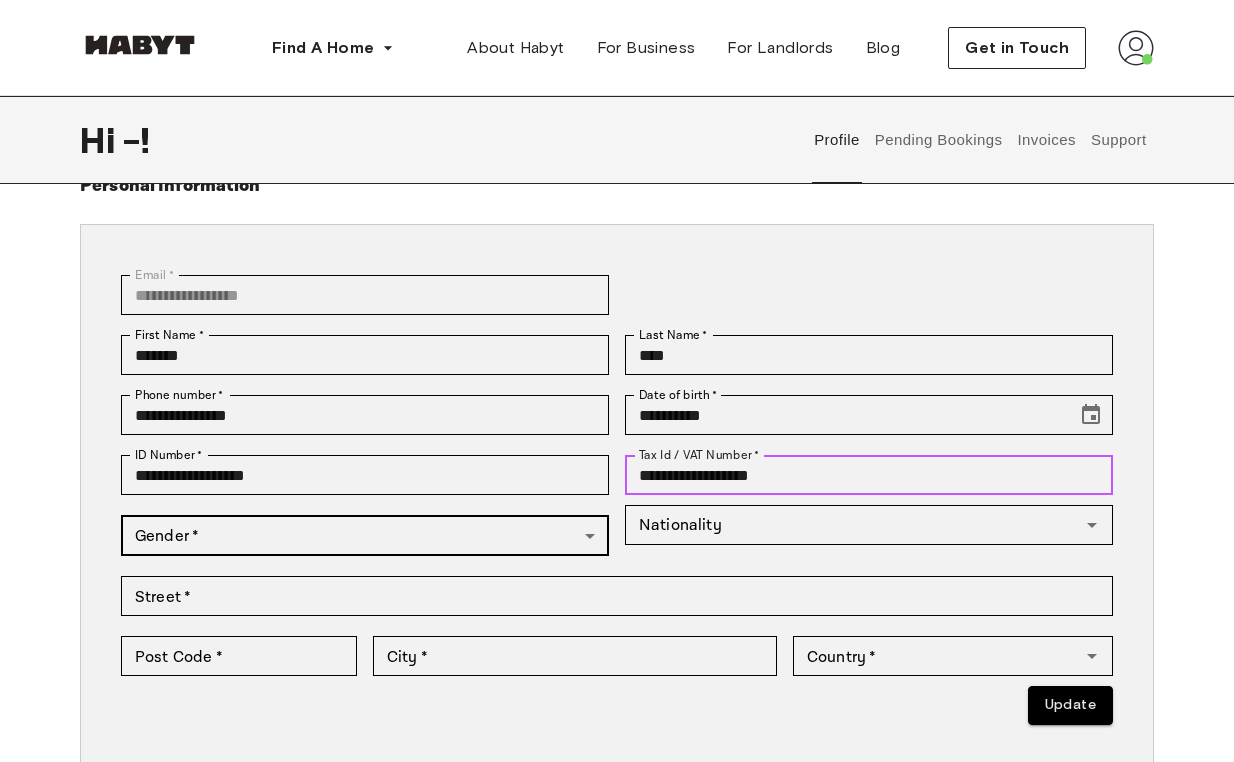 type on "**********" 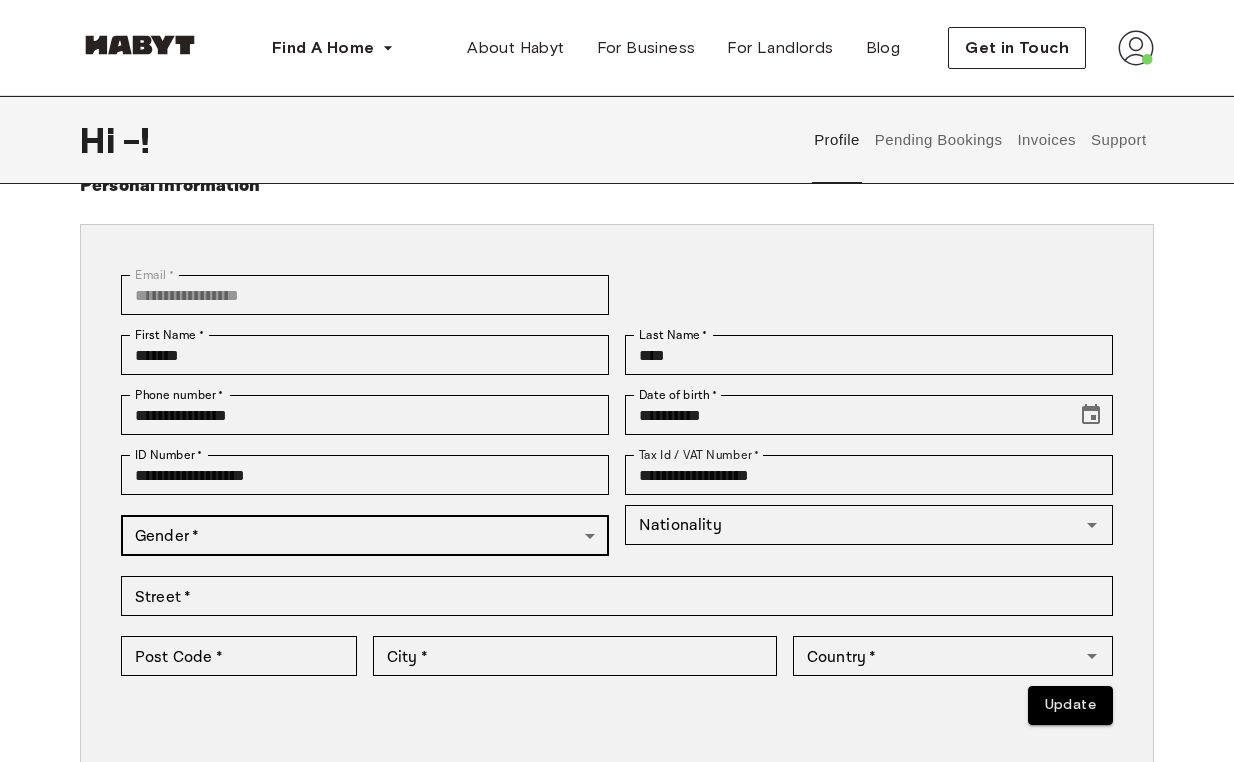 click on "Personal Information Email   * [EMAIL] Email   * First Name   * [FIRST] First Name   * Last Name   * [LAST] Last Name   * Phone number   * [PHONE NUMBER] Phone number   * Date of birth   * [DATE OF BIRTH] Date of birth   * ID Number   * [ID NUMBER] ID Number   * Tax Id / VAT Number   * [TAX ID] Tax Id / VAT Number   * Gender   * [GENDER] Gender   * Nationality [NATIONALITY] Nationality Street   * [STREET] Street   * Post Code   * [POST CODE] Post Code   * City   * [CITY] City   * Country   * [COUNTRY] Country   * Update Preferences I would like to hear about offers and services that Habyt provides in my area via email. Locations Europe Amsterdam Berlin Frankfurt EN" at bounding box center (617, 873) 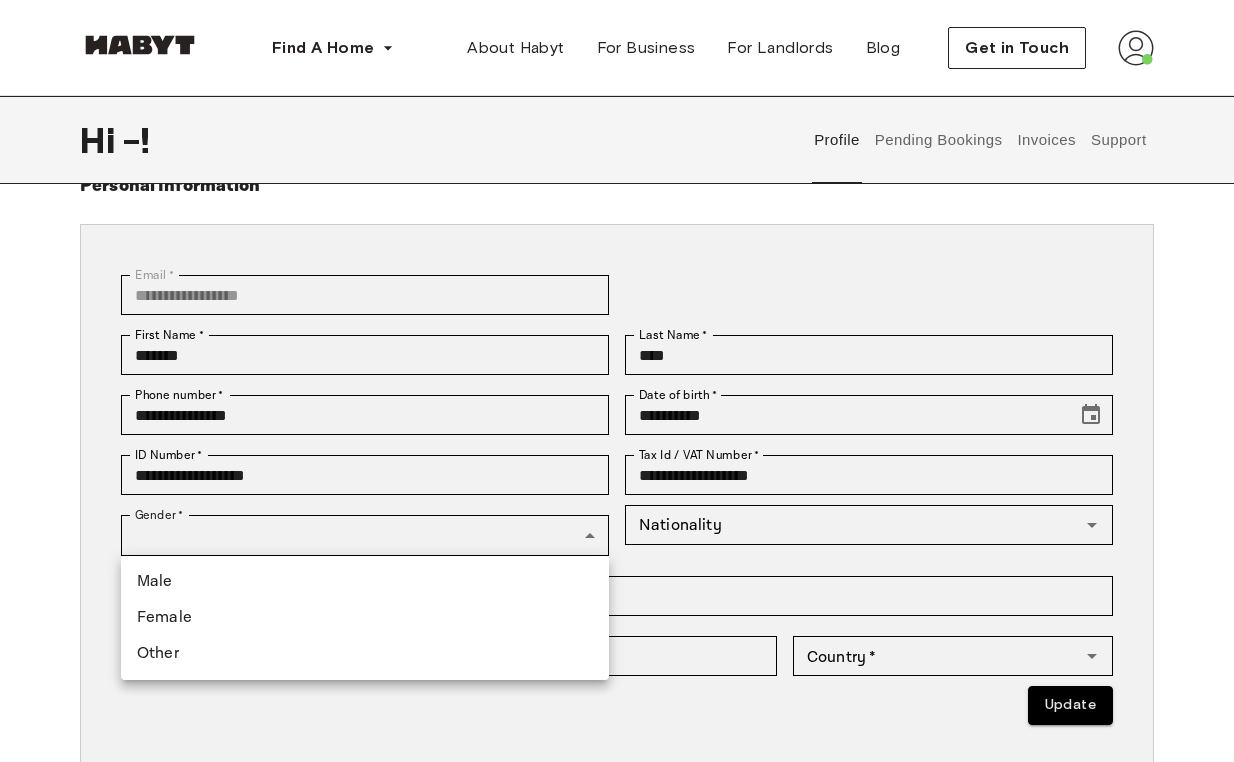 click on "Female" at bounding box center (365, 618) 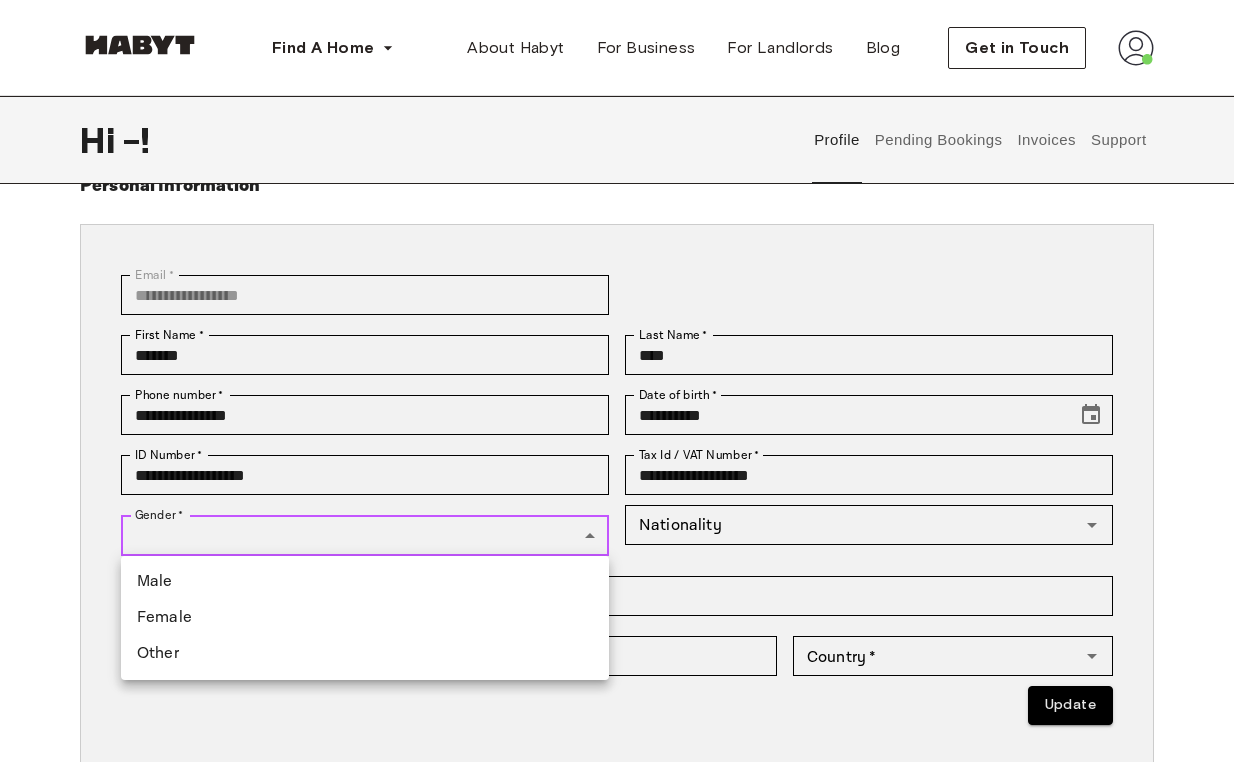 type on "******" 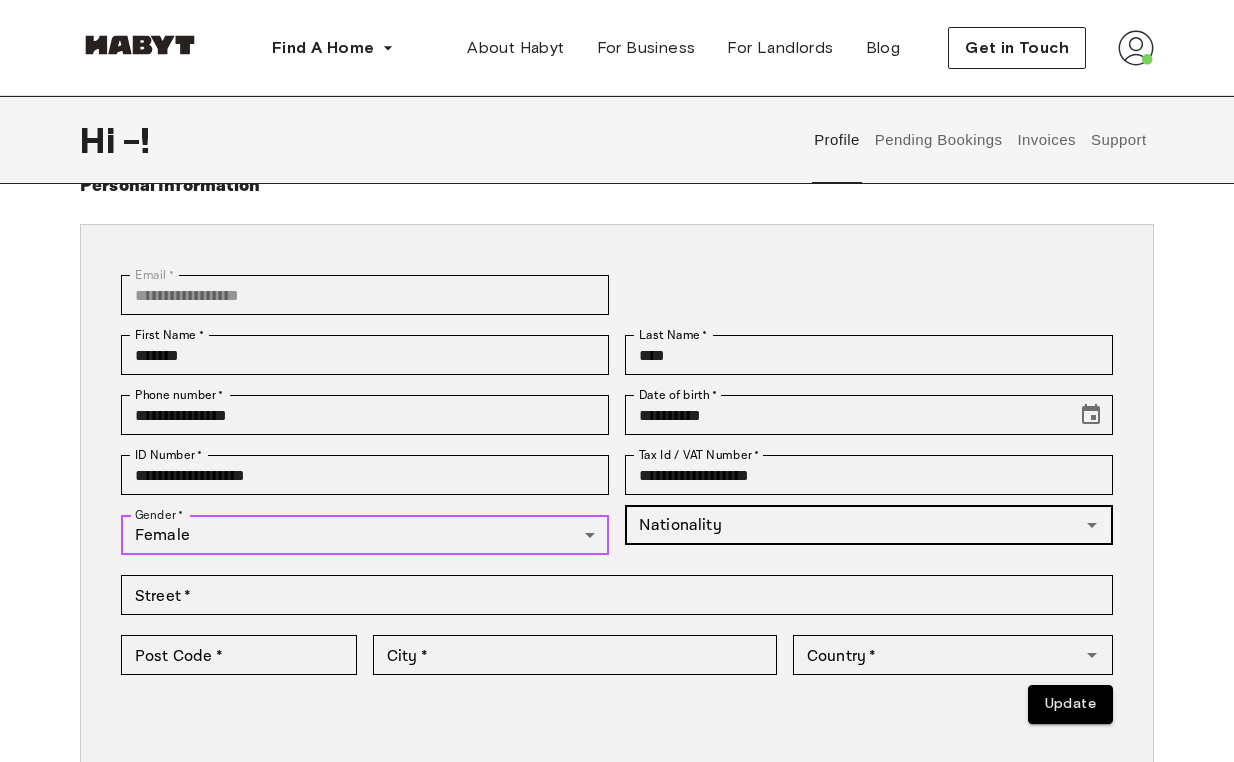 click on "Nationality" at bounding box center [869, 525] 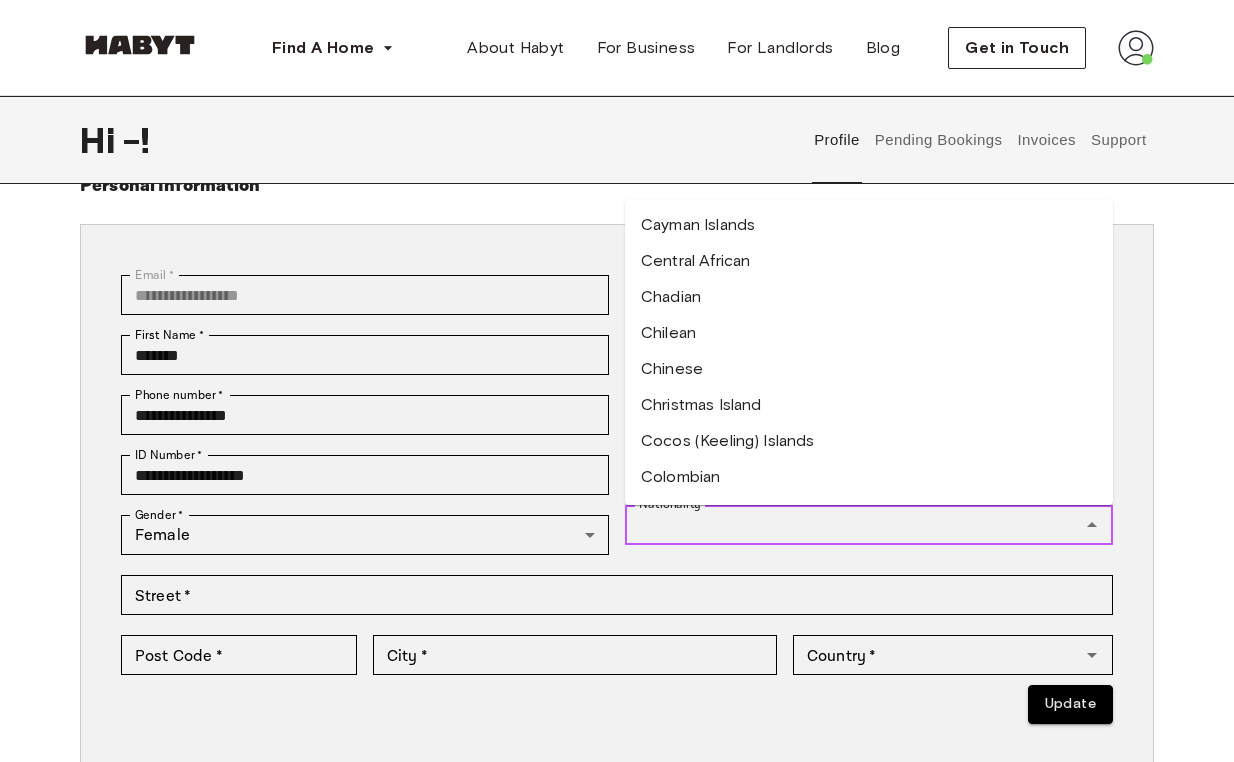 scroll, scrollTop: 1266, scrollLeft: 0, axis: vertical 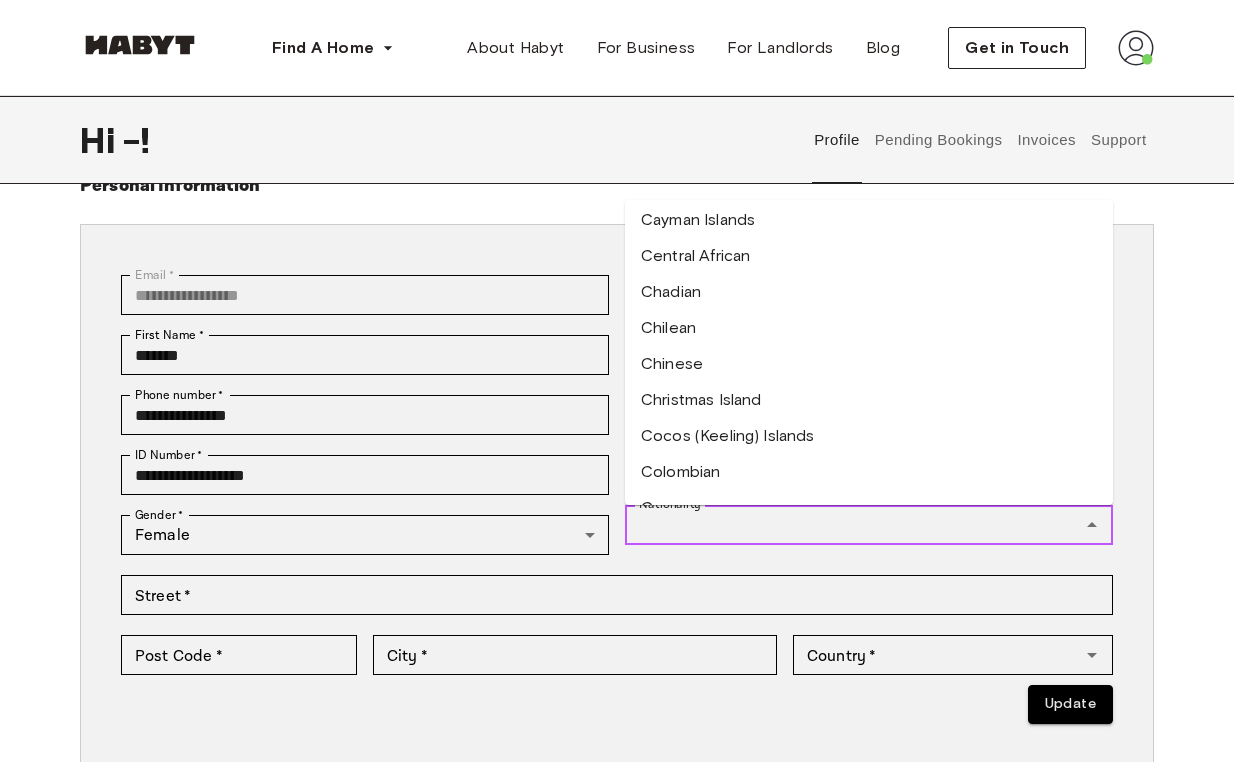click on "Chinese" at bounding box center [869, 364] 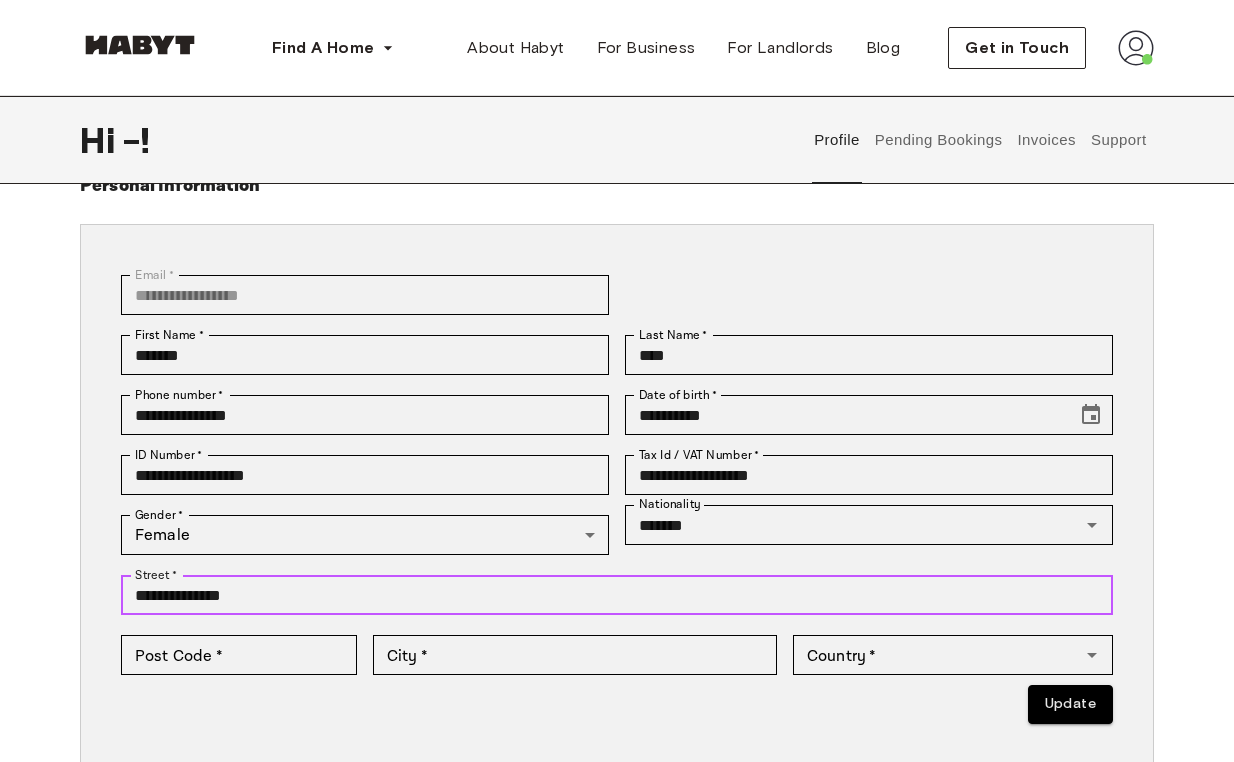 click on "**********" at bounding box center (617, 595) 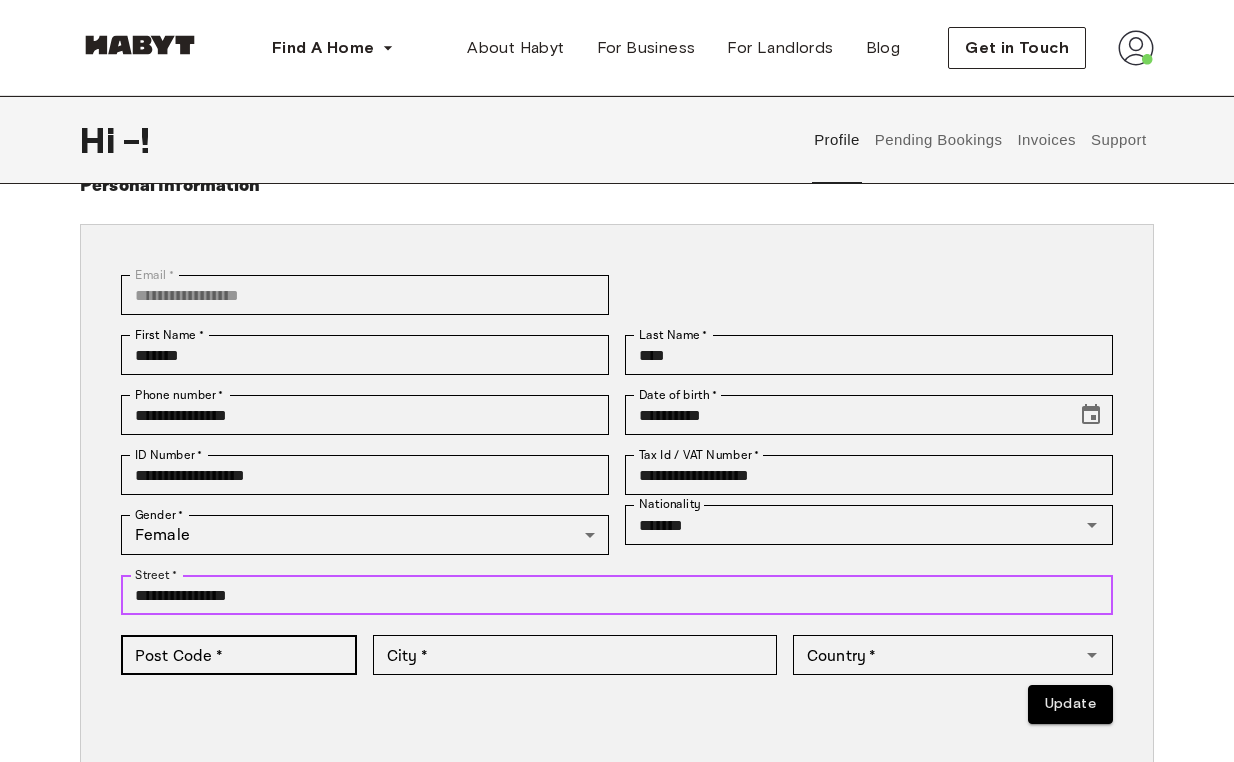 type on "**********" 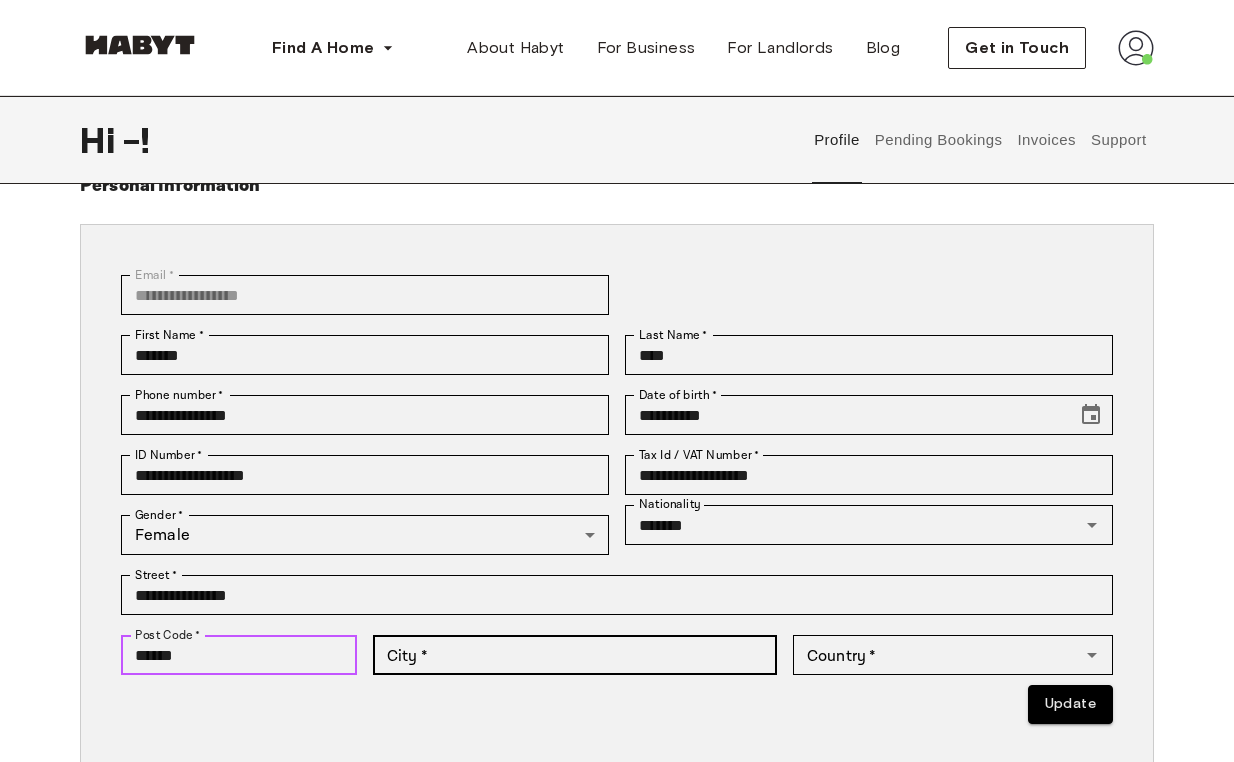 type on "******" 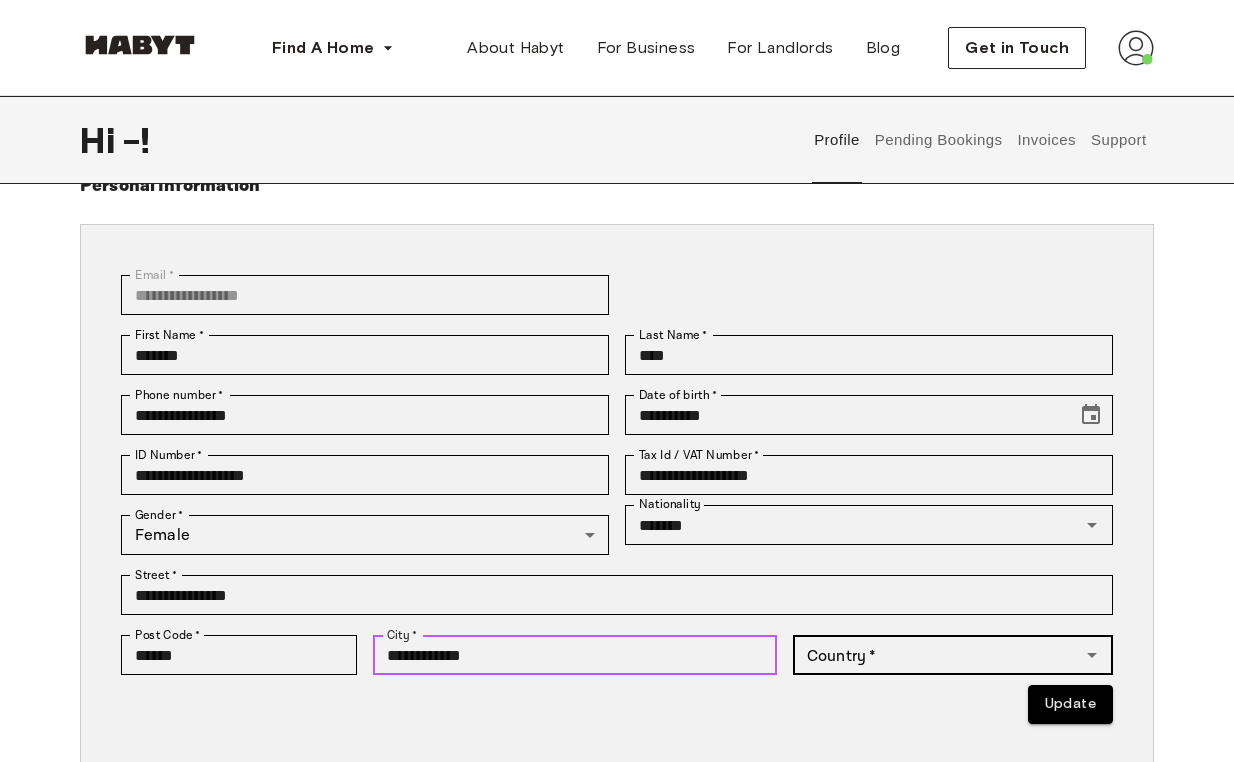 type on "**********" 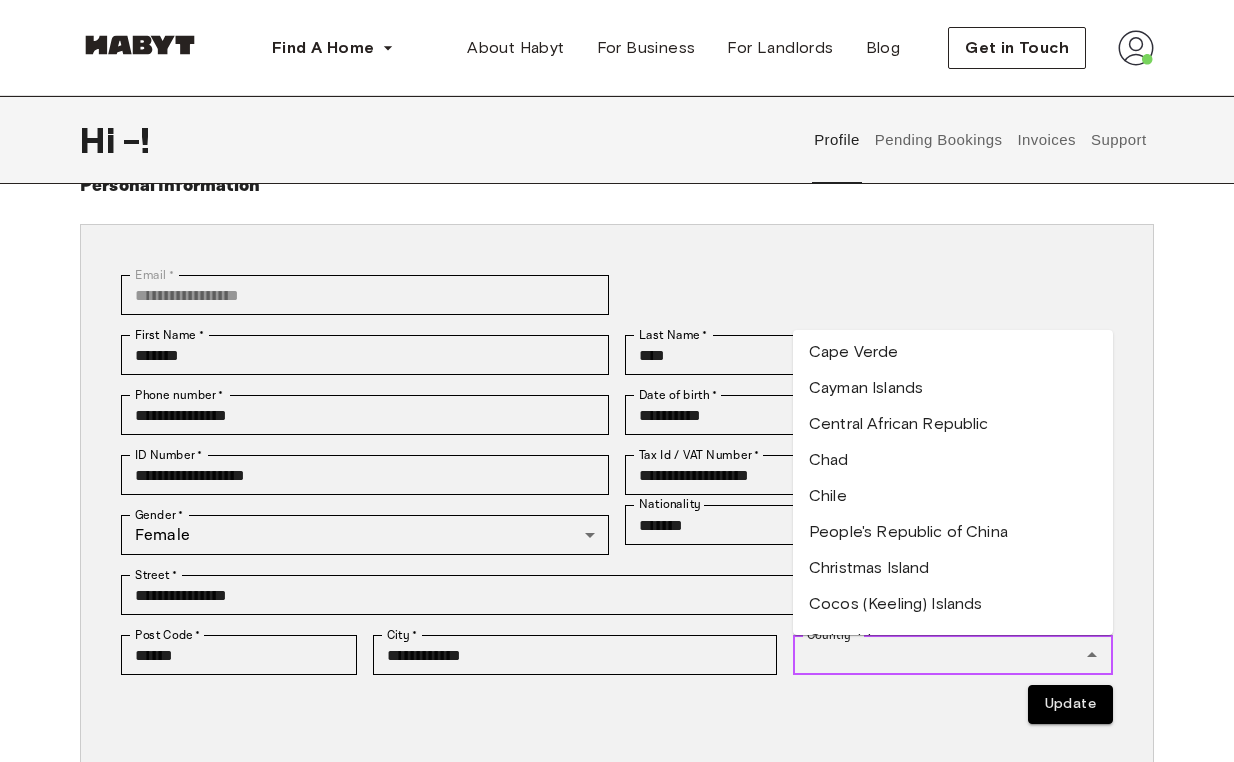 scroll, scrollTop: 1367, scrollLeft: 0, axis: vertical 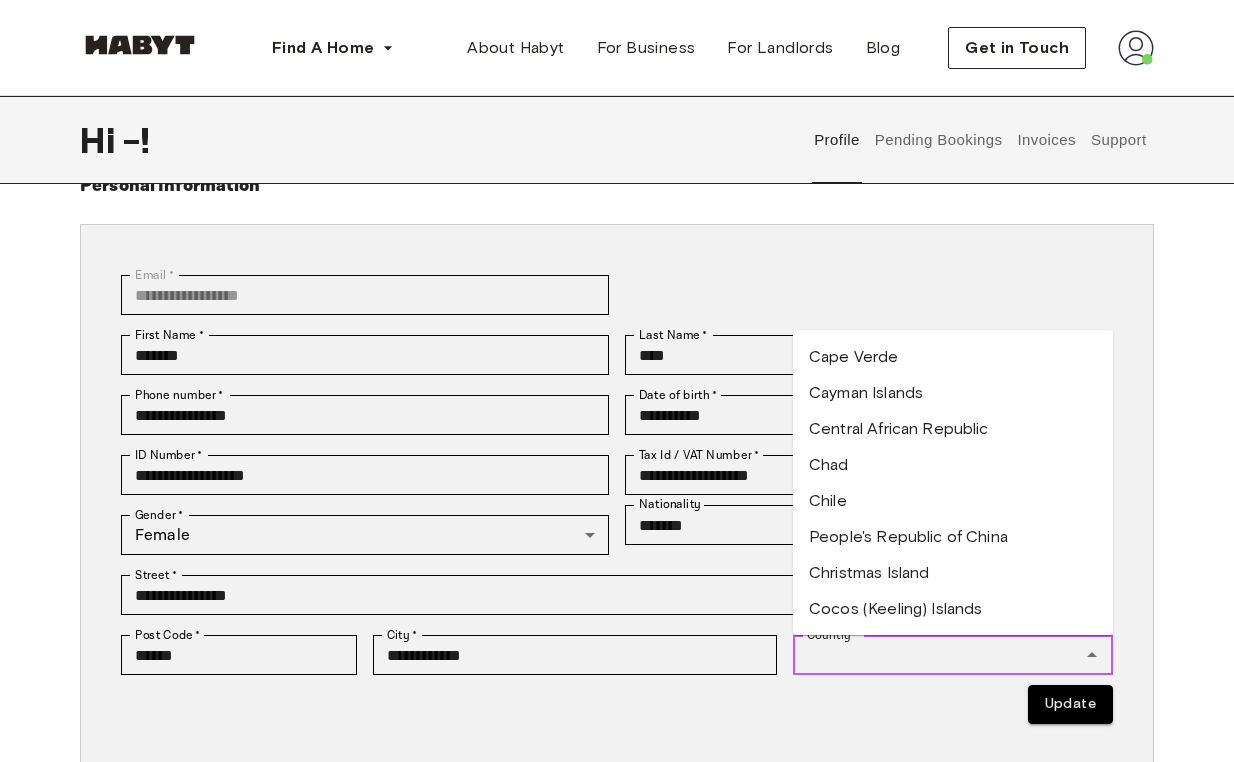 click on "People's Republic of China" at bounding box center [953, 537] 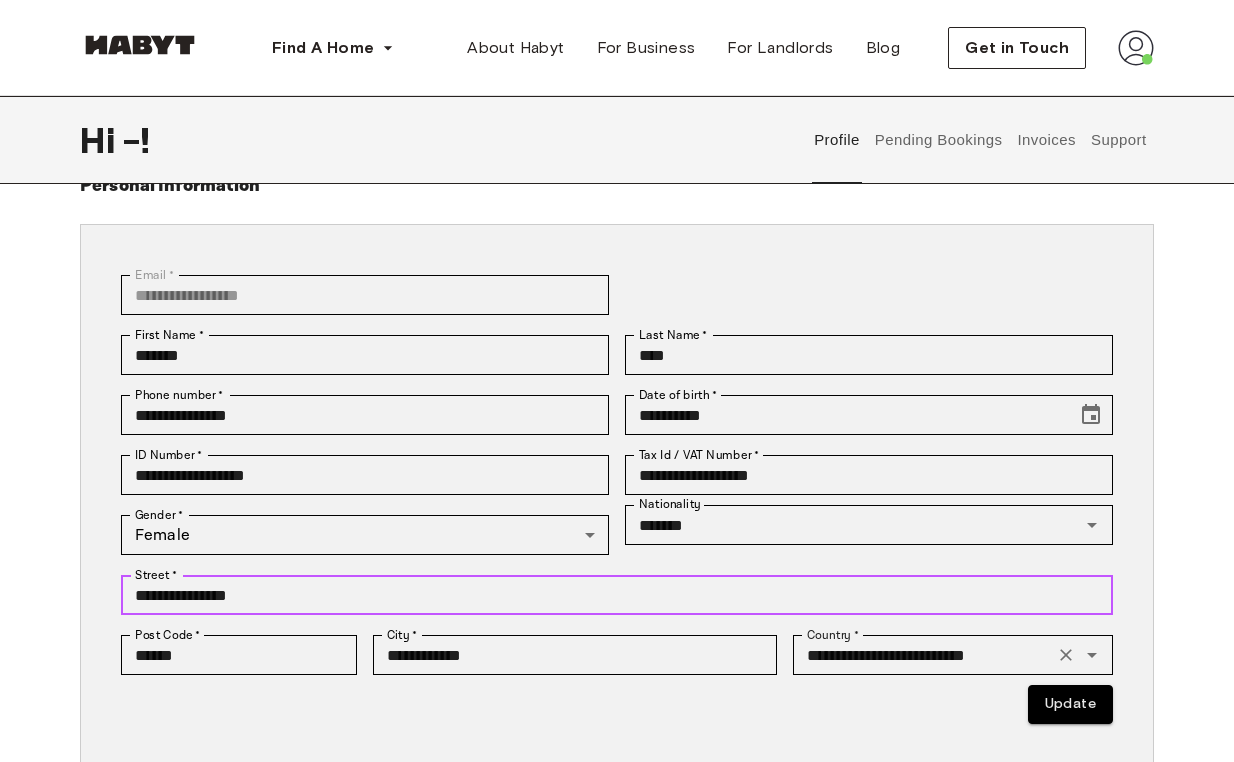 click on "**********" at bounding box center [617, 595] 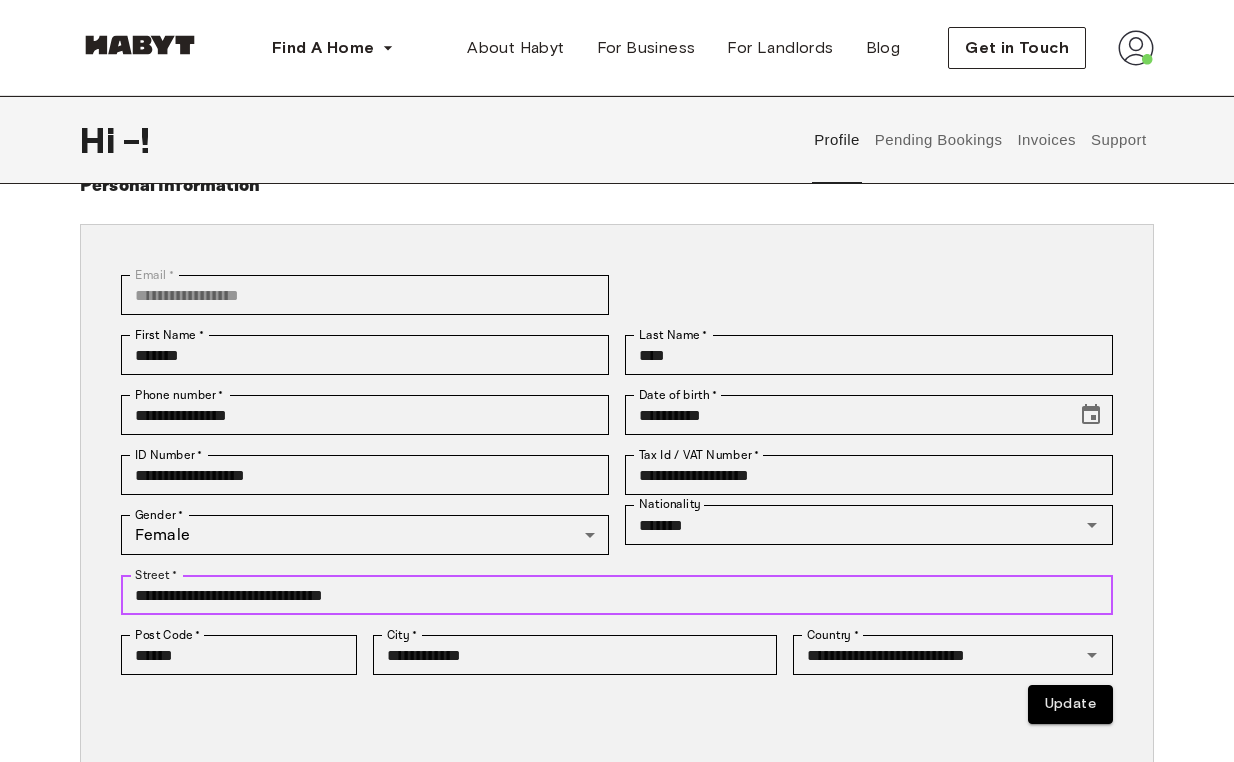 drag, startPoint x: 421, startPoint y: 591, endPoint x: 9, endPoint y: 559, distance: 413.24084 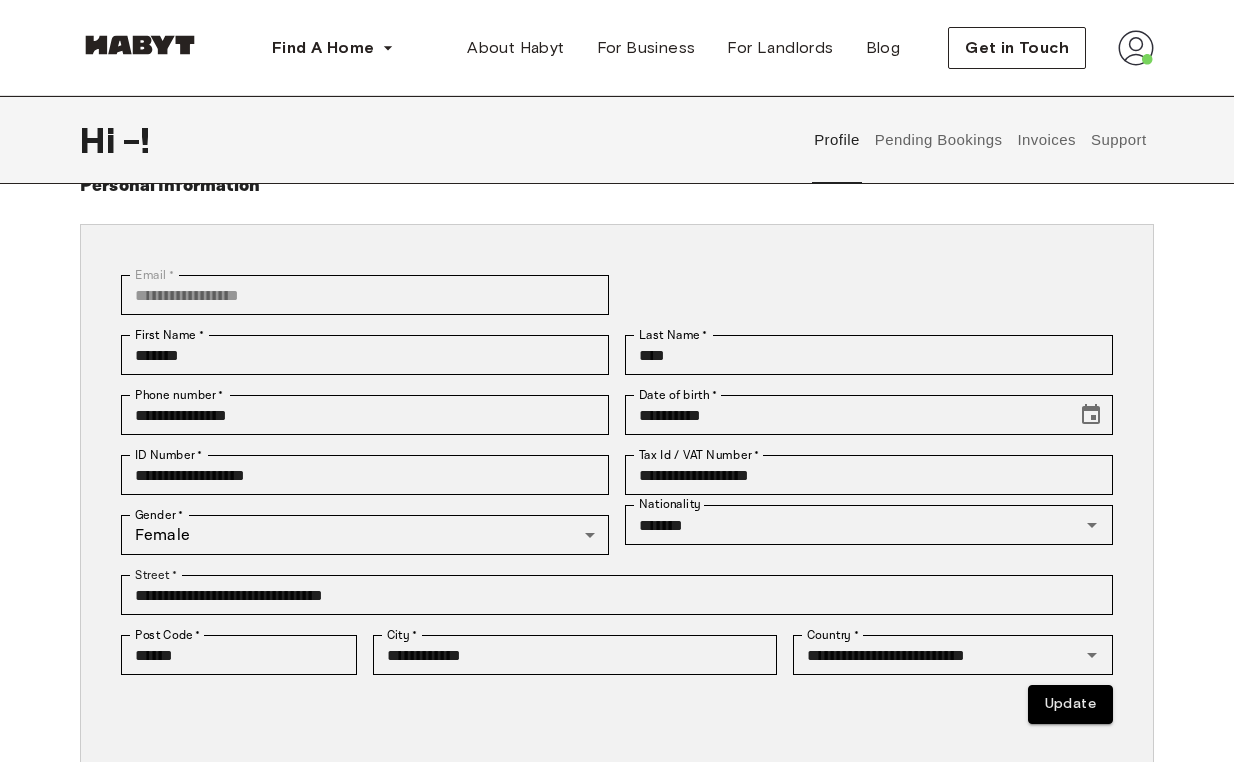 click on "Email   * [EMAIL] Email   * First Name   * [FIRST] First Name   * Last Name   * [LAST] Last Name   * Phone number   * [PHONE NUMBER] Phone number   * Date of birth   * [DATE OF BIRTH] Date of birth   * ID Number   * [ID NUMBER] ID Number   * Tax Id / VAT Number   * [TAX ID] Tax Id / VAT Number   * Gender   * [FEMALE] ****** Gender   * Nationality [NATIONALITY] Nationality Street   * [STREET] Street   * Post Code   * [POST CODE] Post Code   * City   * [CITY] City   * Country   * [COUNTRY] Country   * Update" at bounding box center [617, 494] 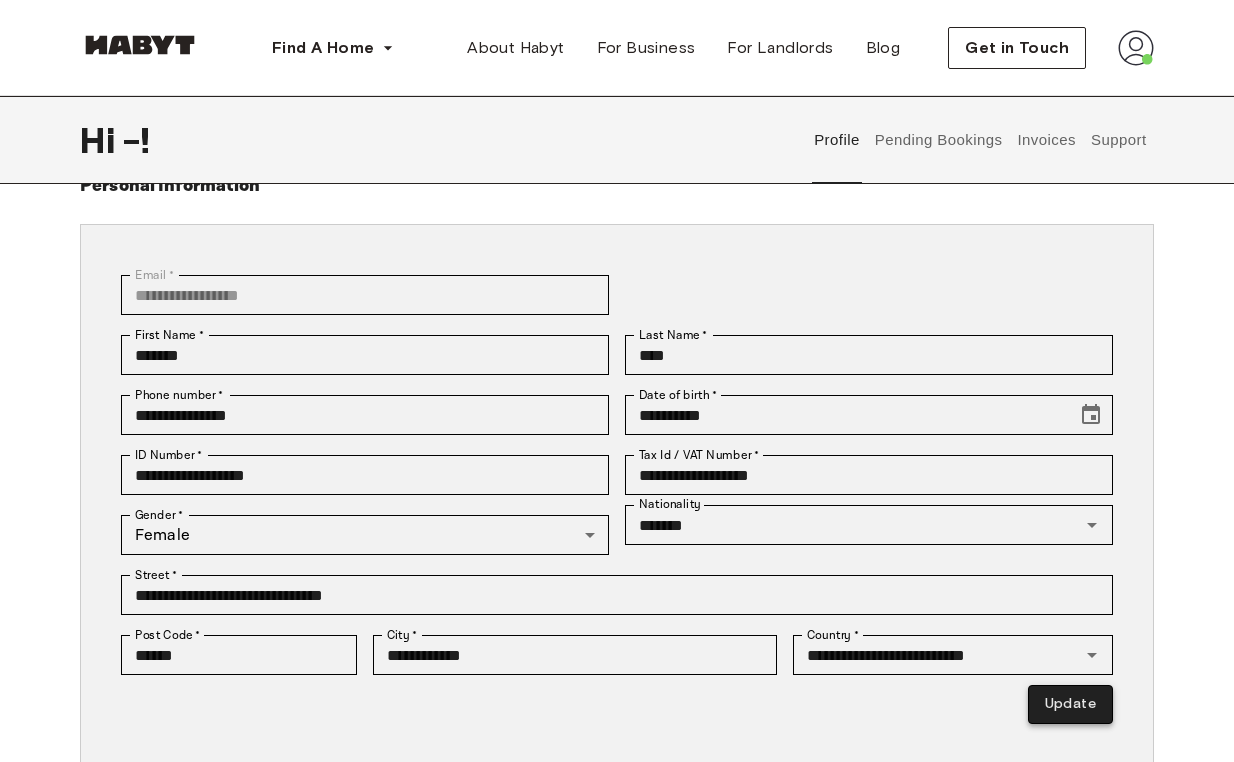 click on "Update" at bounding box center [1070, 704] 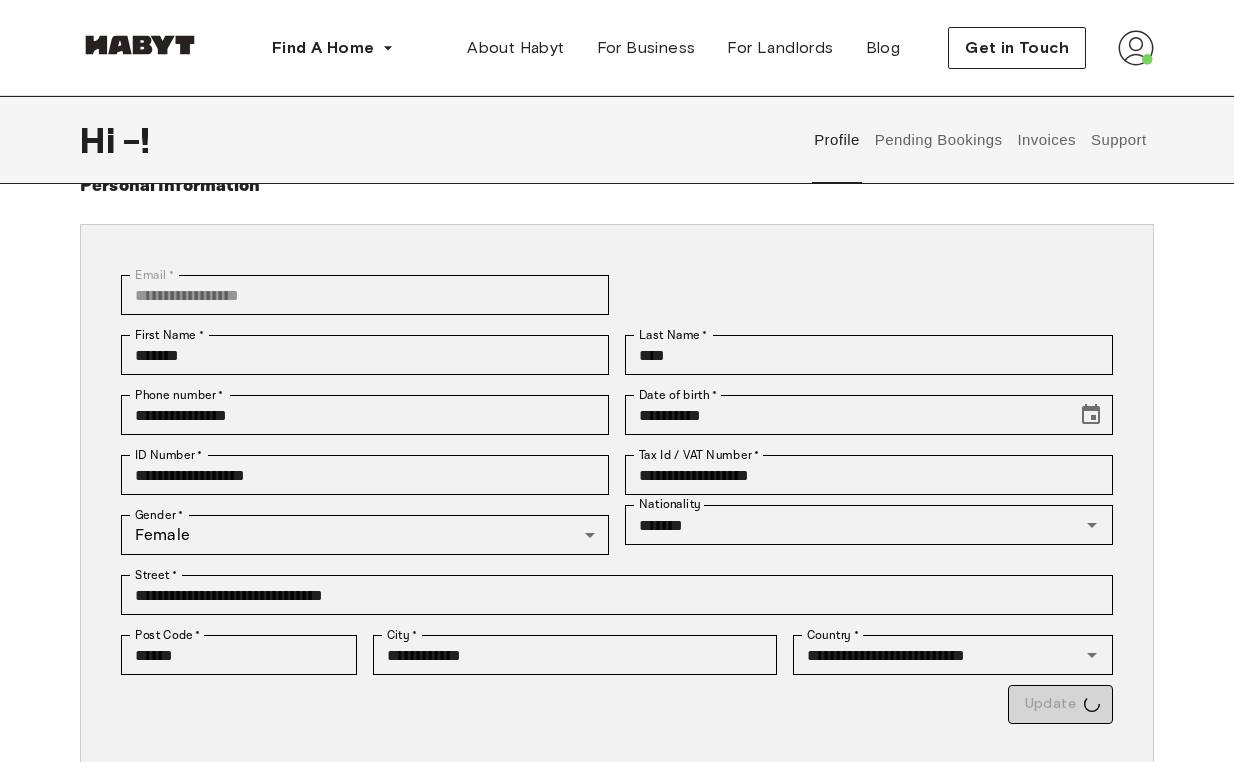 scroll, scrollTop: 74, scrollLeft: 0, axis: vertical 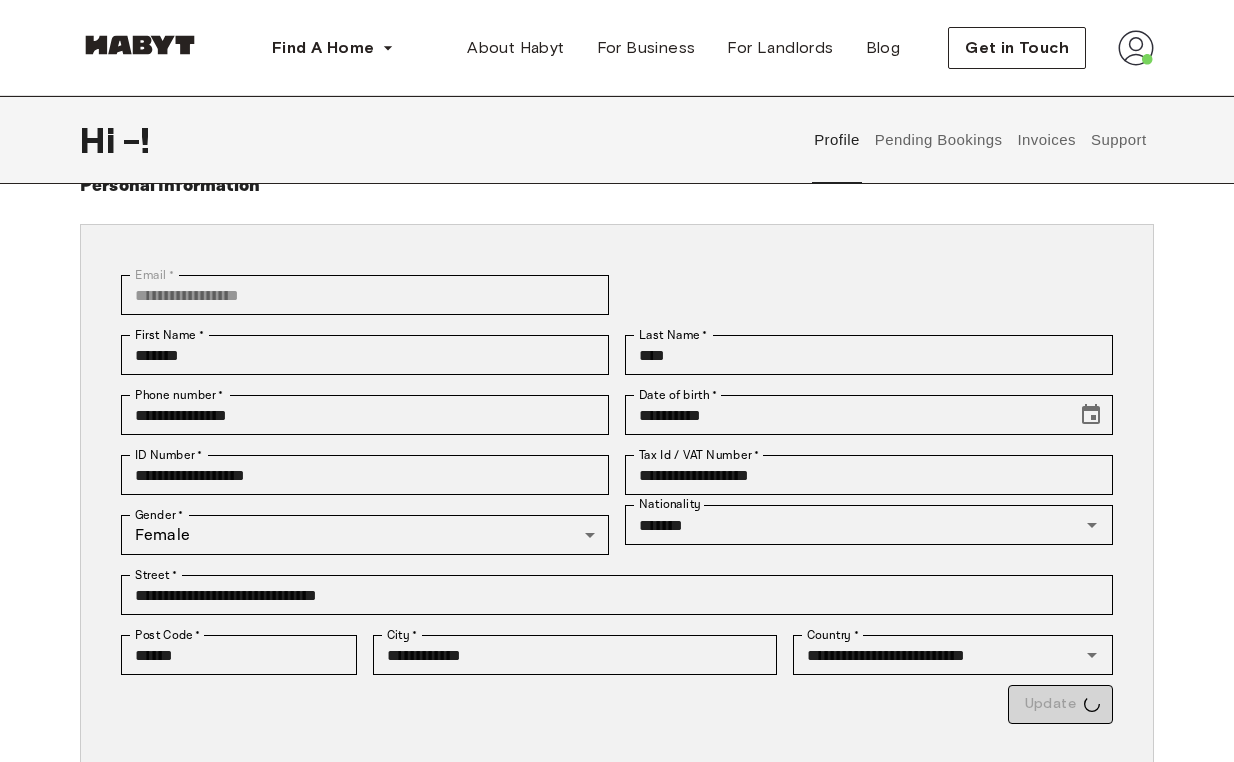 type on "*********" 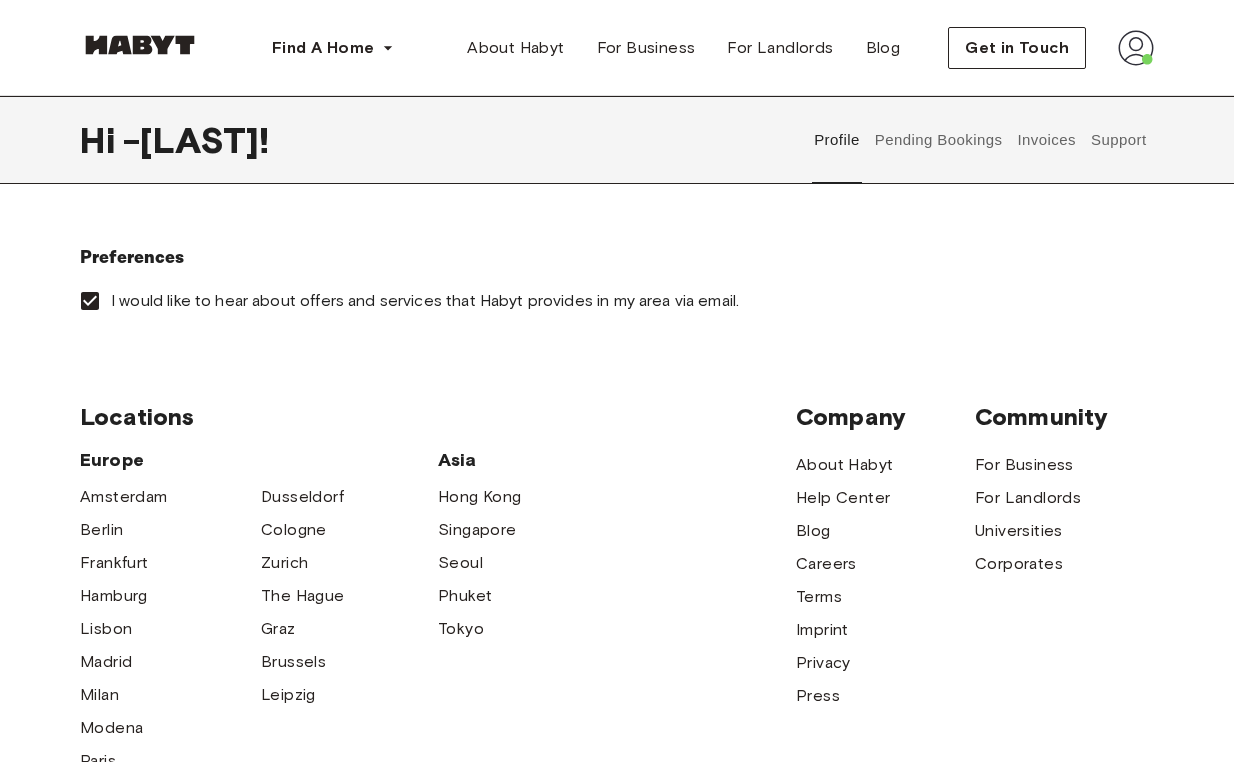 scroll, scrollTop: 672, scrollLeft: 0, axis: vertical 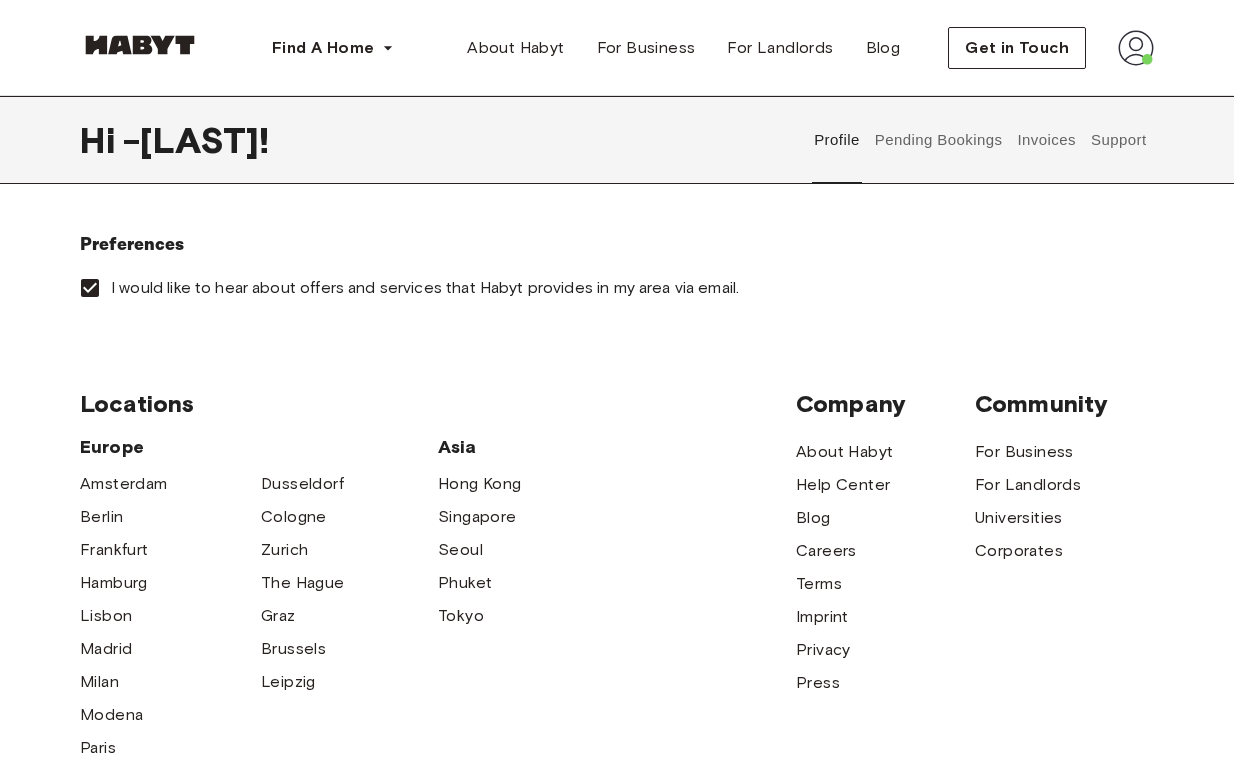 click on "Pending Bookings" at bounding box center (938, 140) 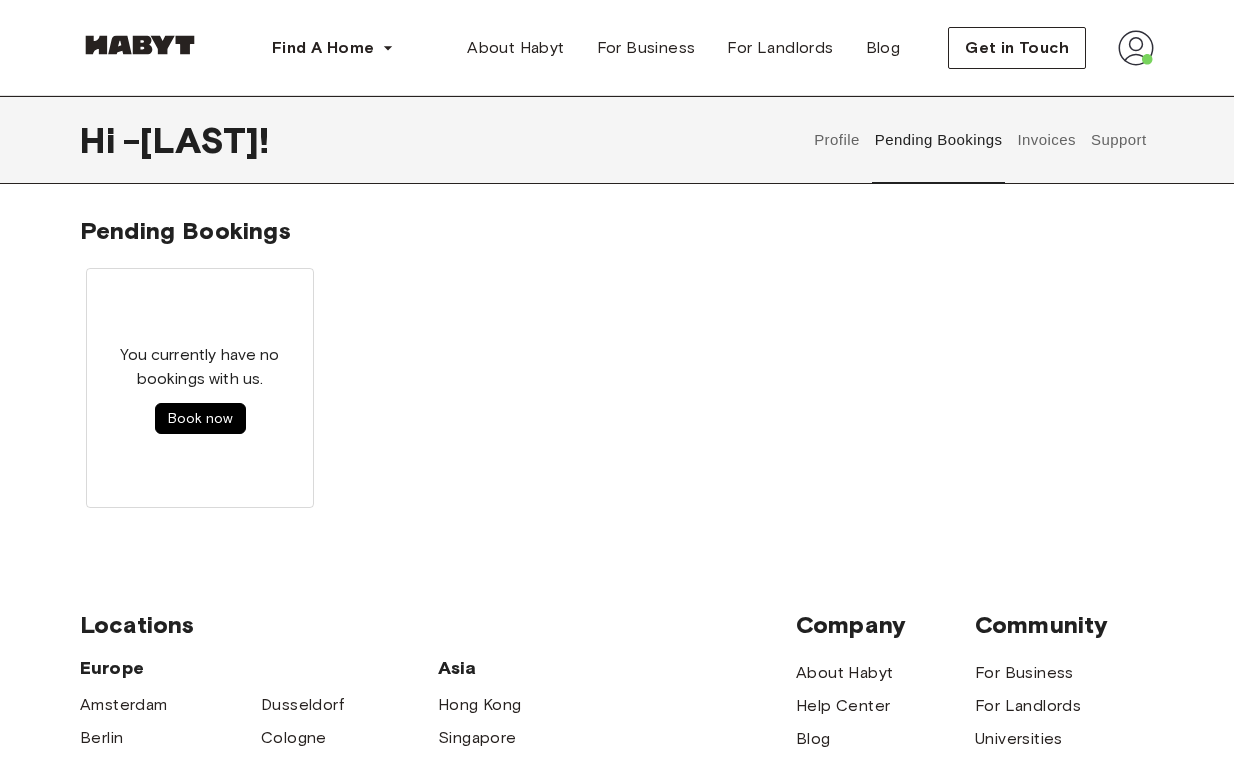 scroll, scrollTop: 0, scrollLeft: 0, axis: both 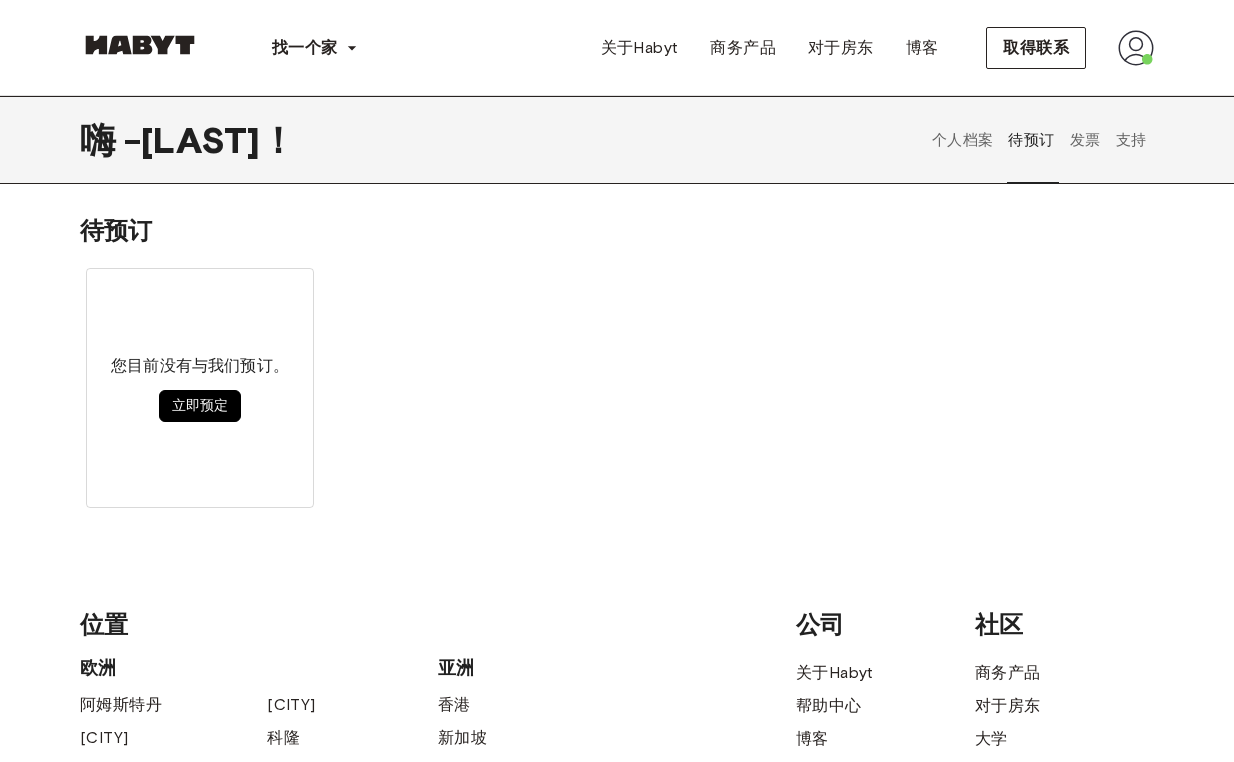 click on "个人档案" at bounding box center [962, 140] 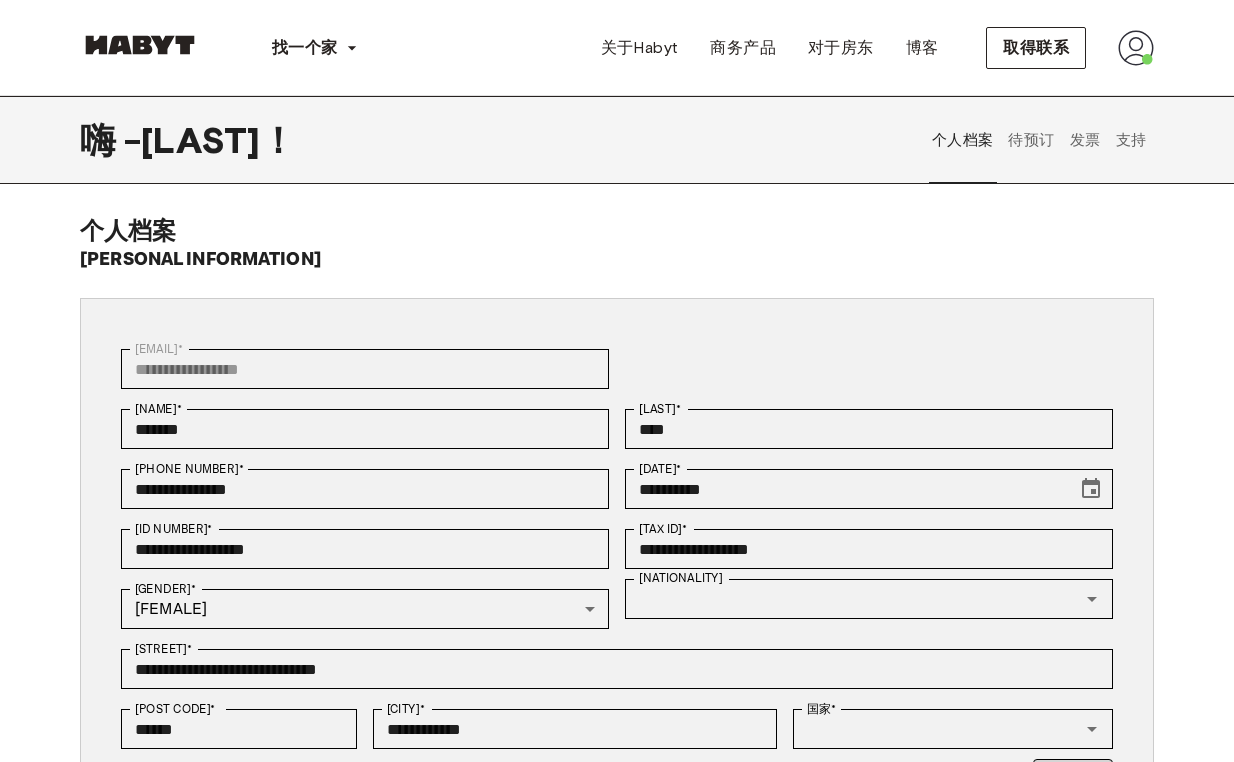 type on "*******" 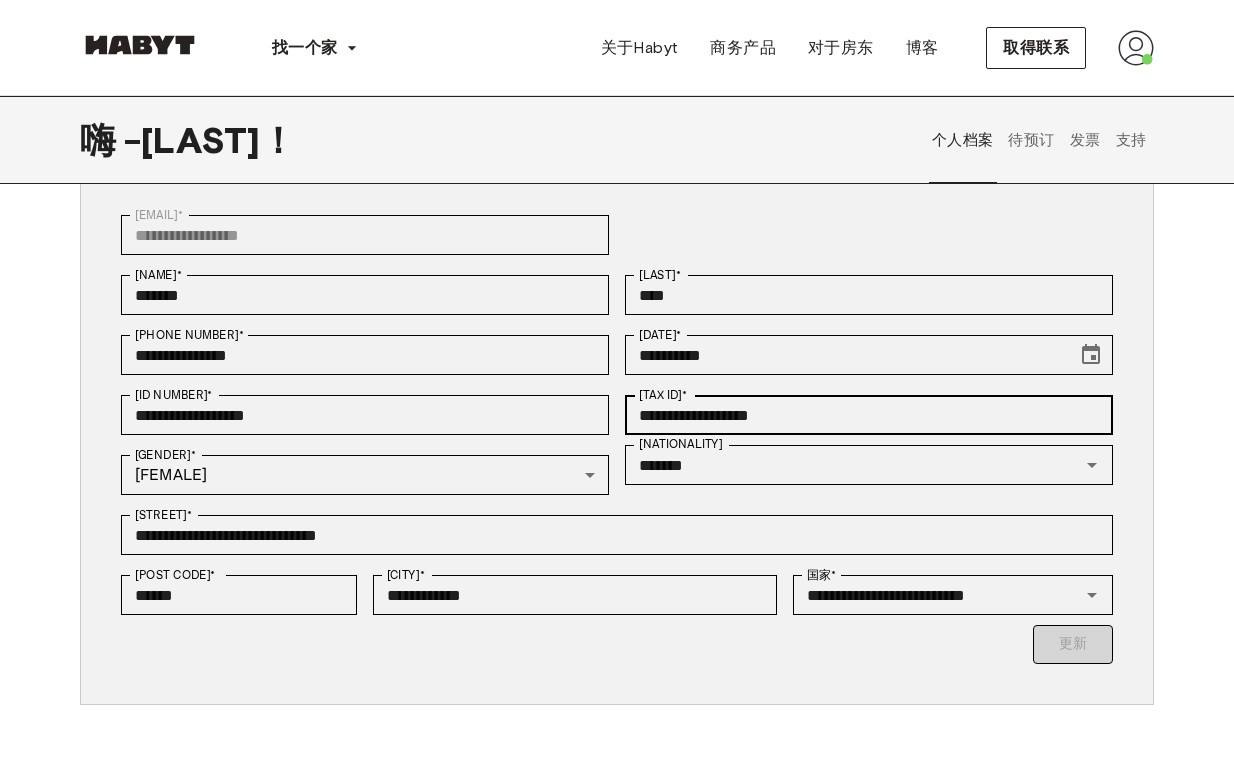 scroll, scrollTop: 224, scrollLeft: 0, axis: vertical 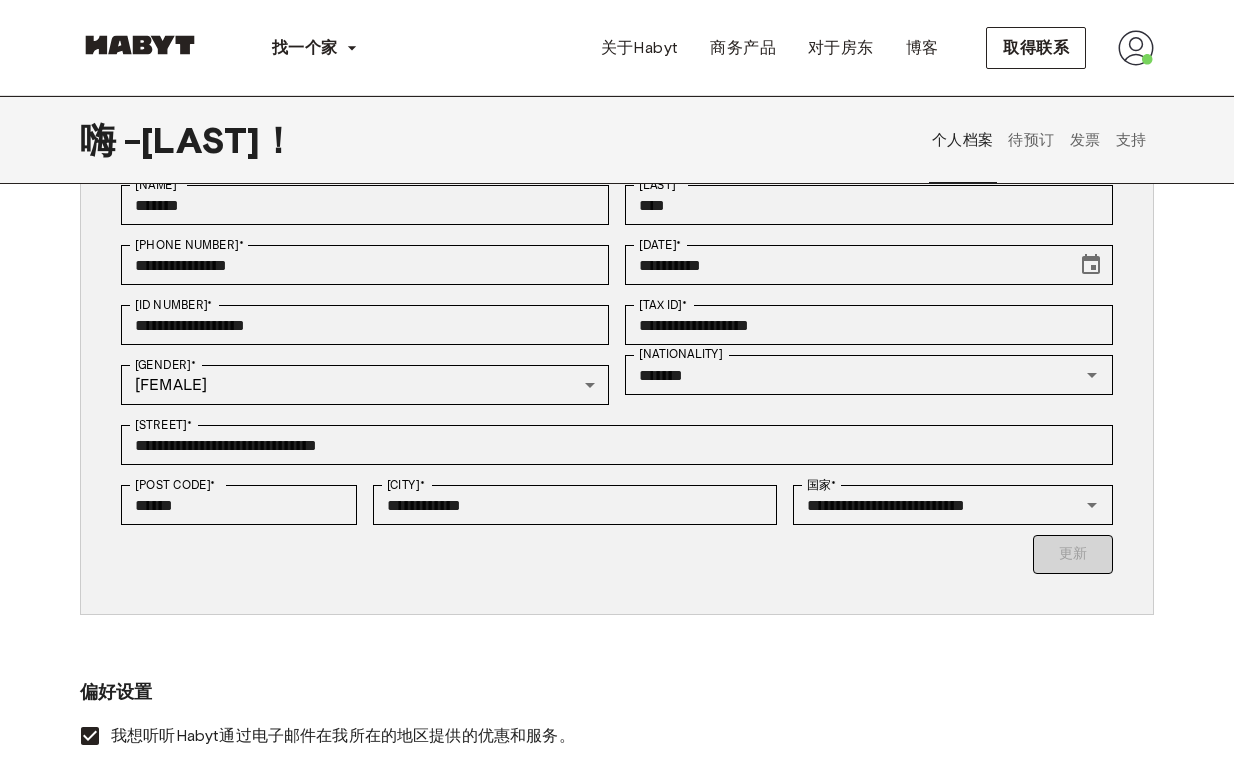 click on "待预订" at bounding box center (1031, 140) 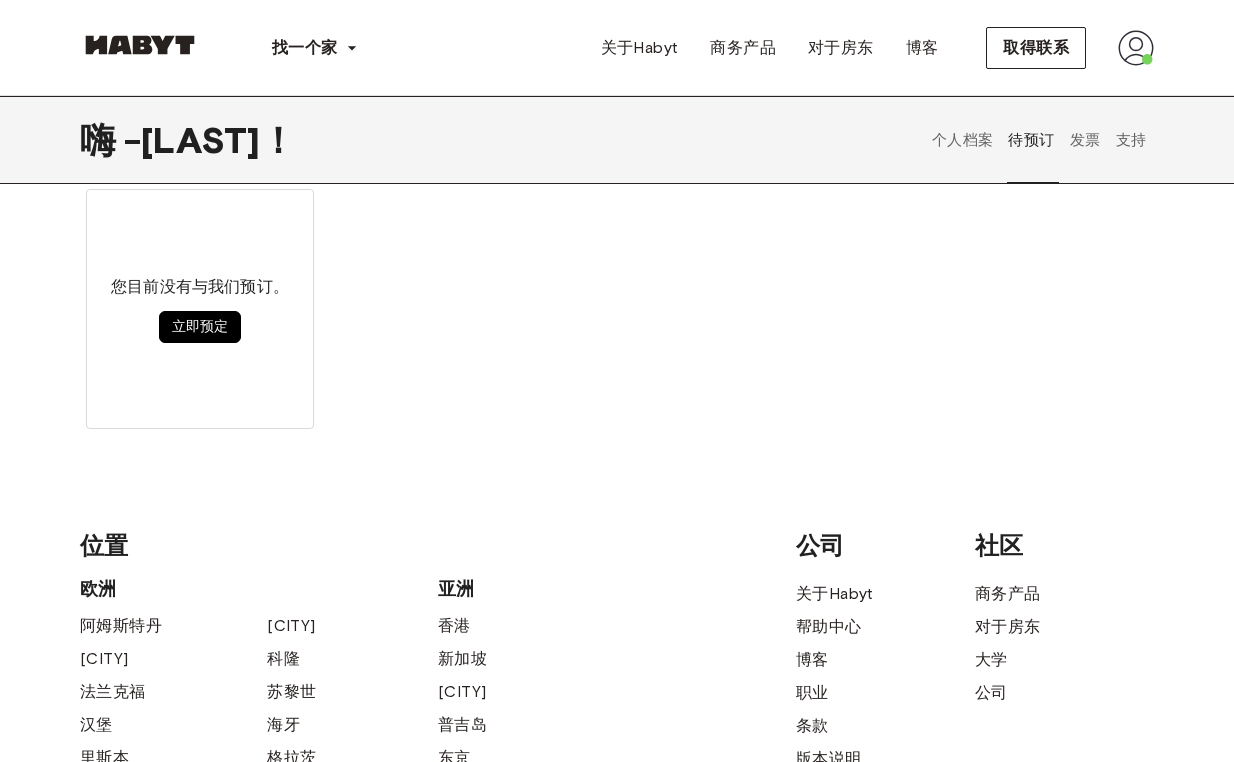 scroll, scrollTop: 73, scrollLeft: 0, axis: vertical 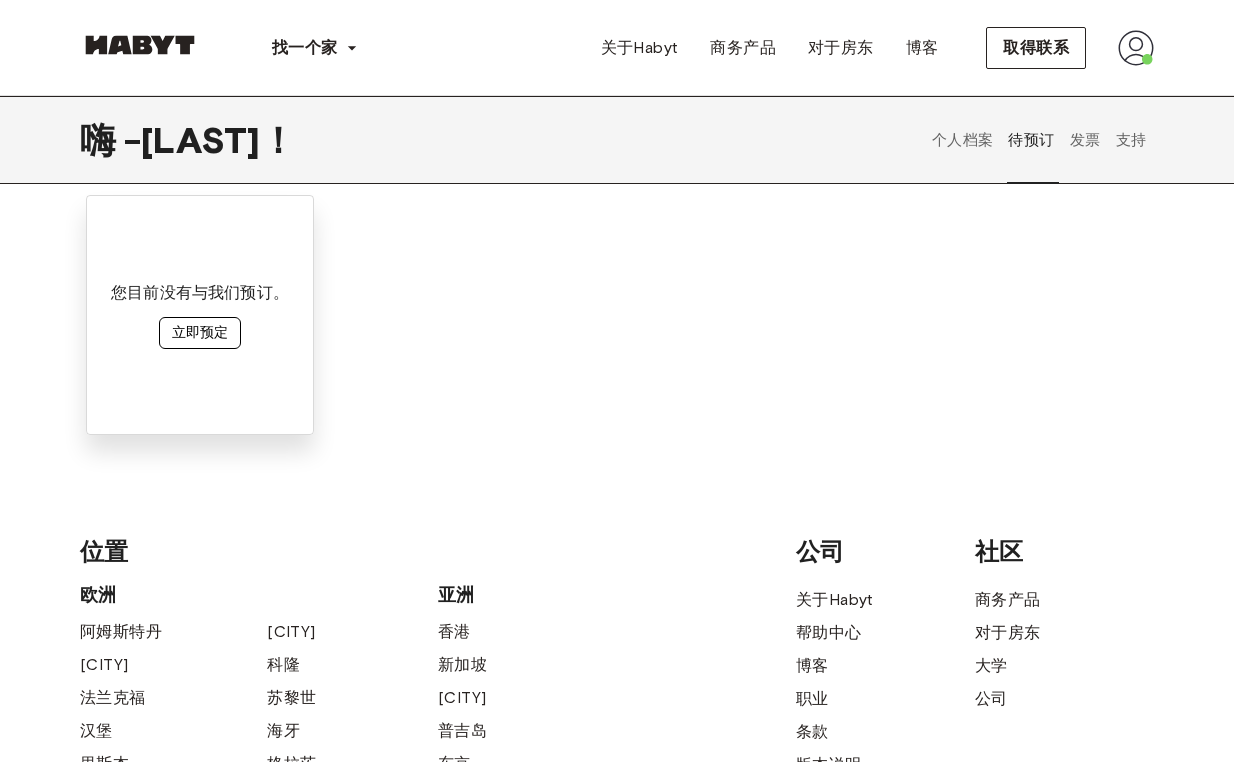 click on "立即预定" at bounding box center [200, 333] 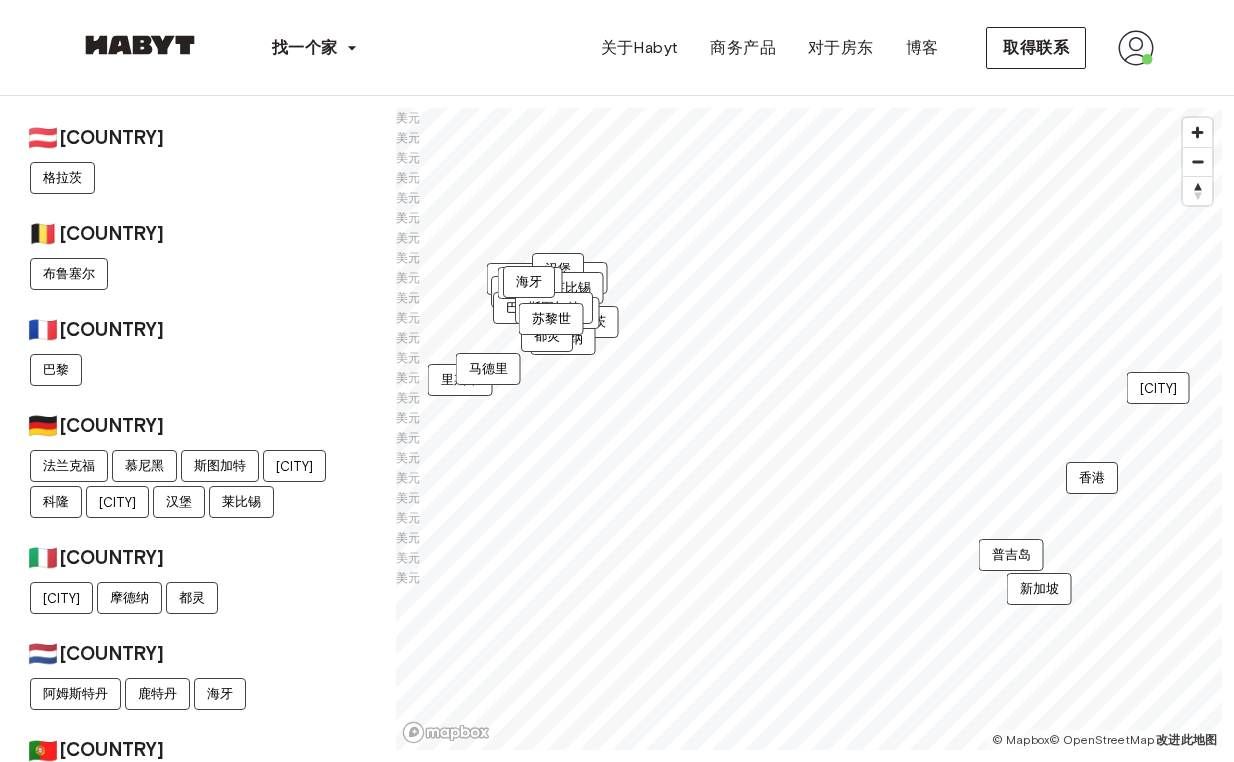 scroll, scrollTop: 0, scrollLeft: 0, axis: both 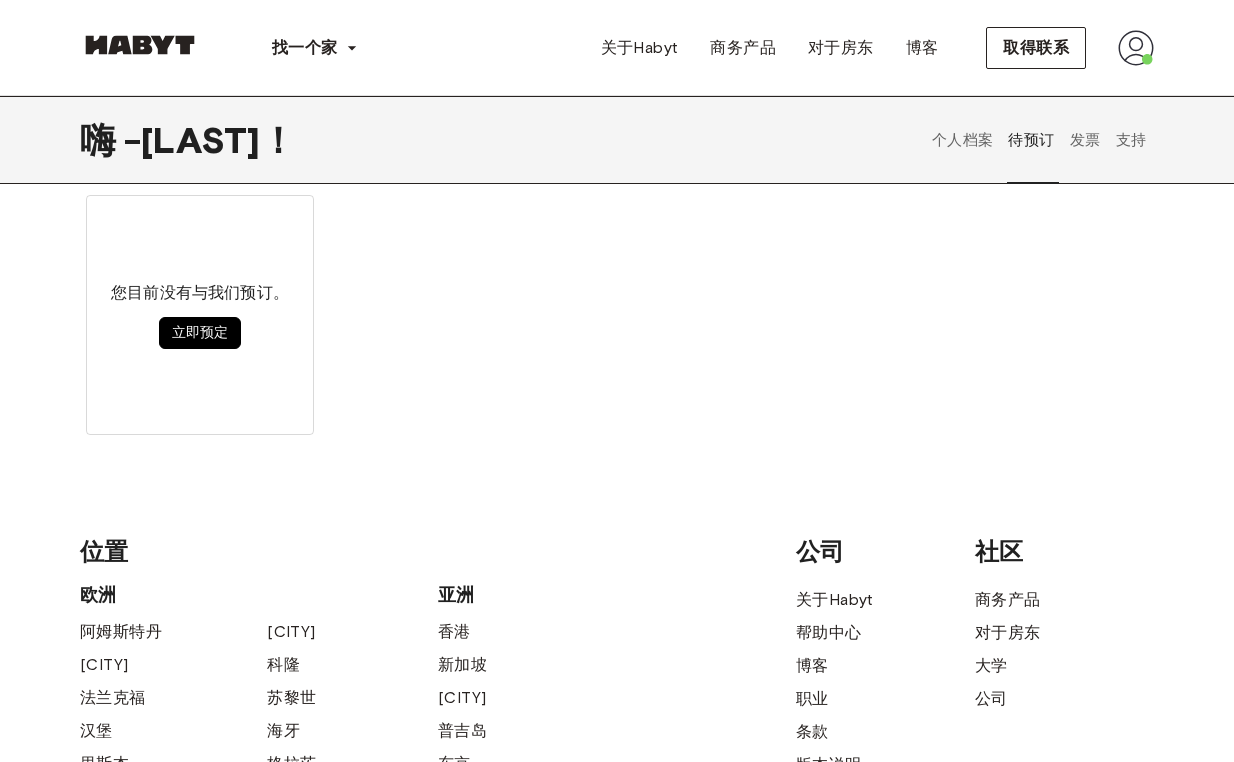 click on "发票" at bounding box center (1085, 140) 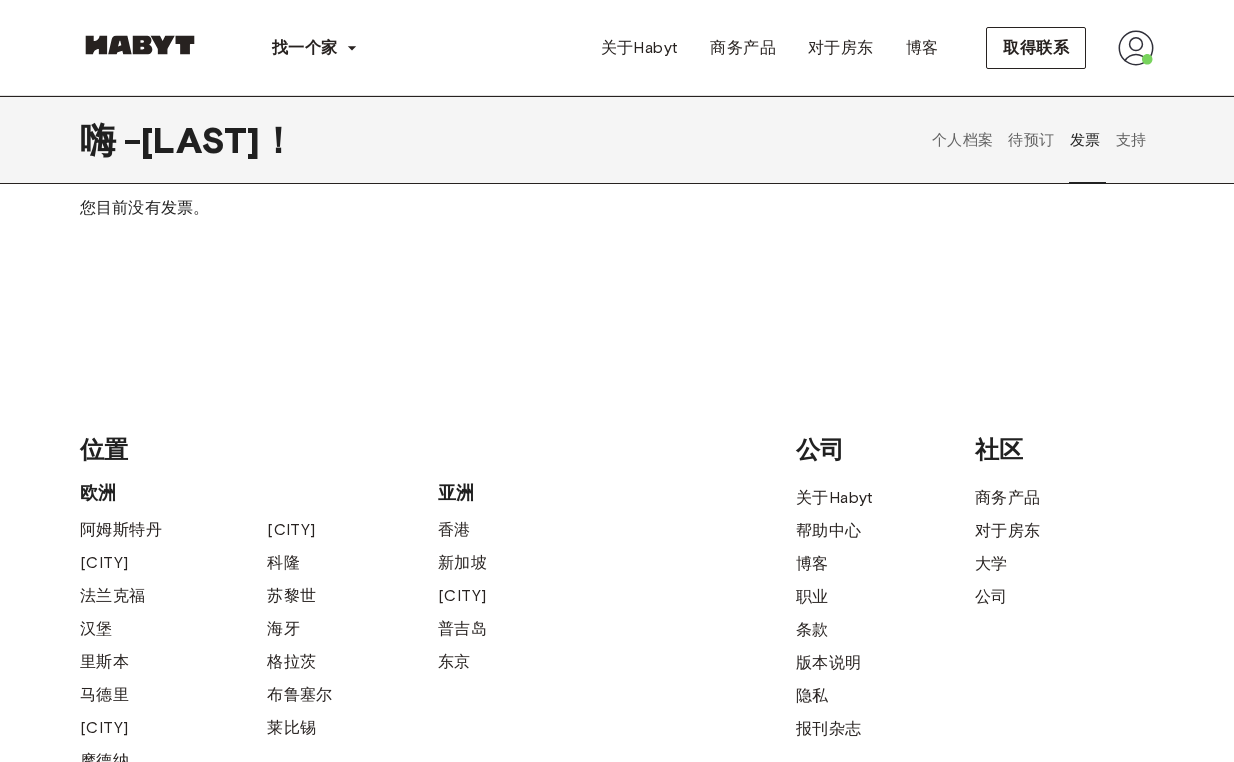 click on "支持" at bounding box center [1131, 140] 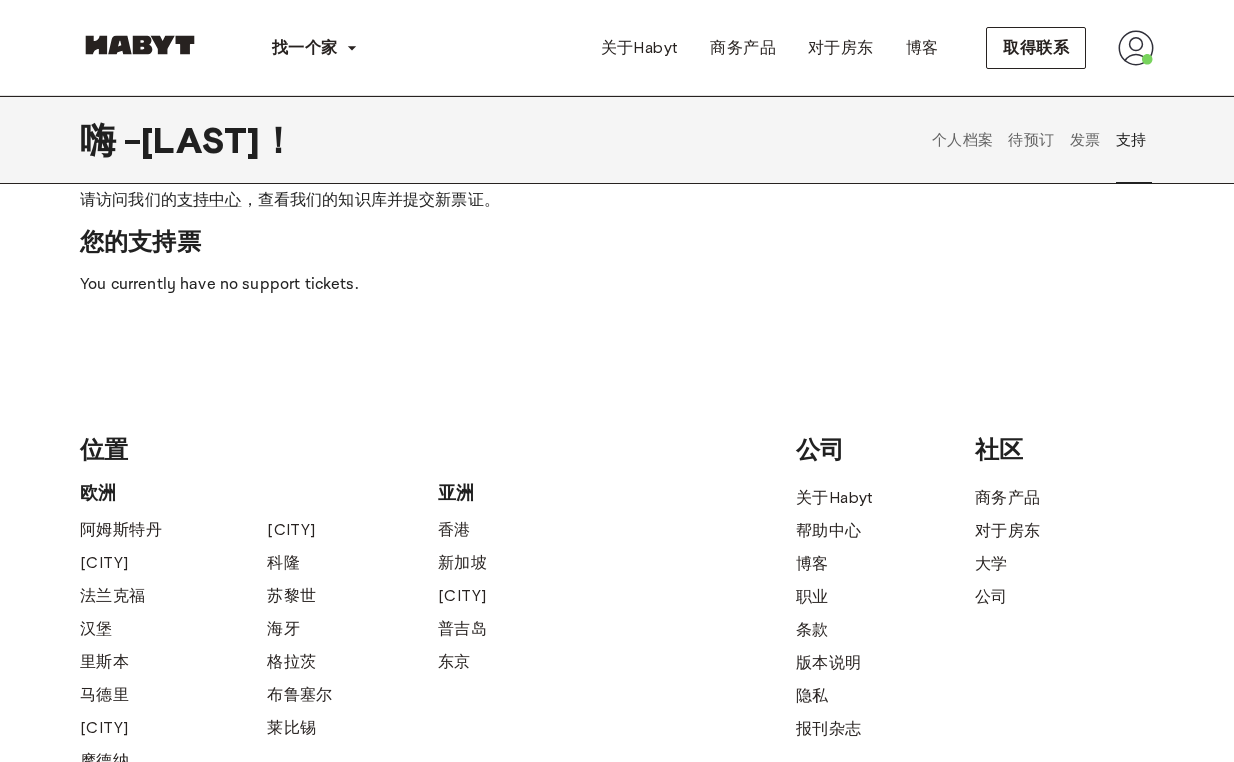 click on "待预订" at bounding box center (1031, 140) 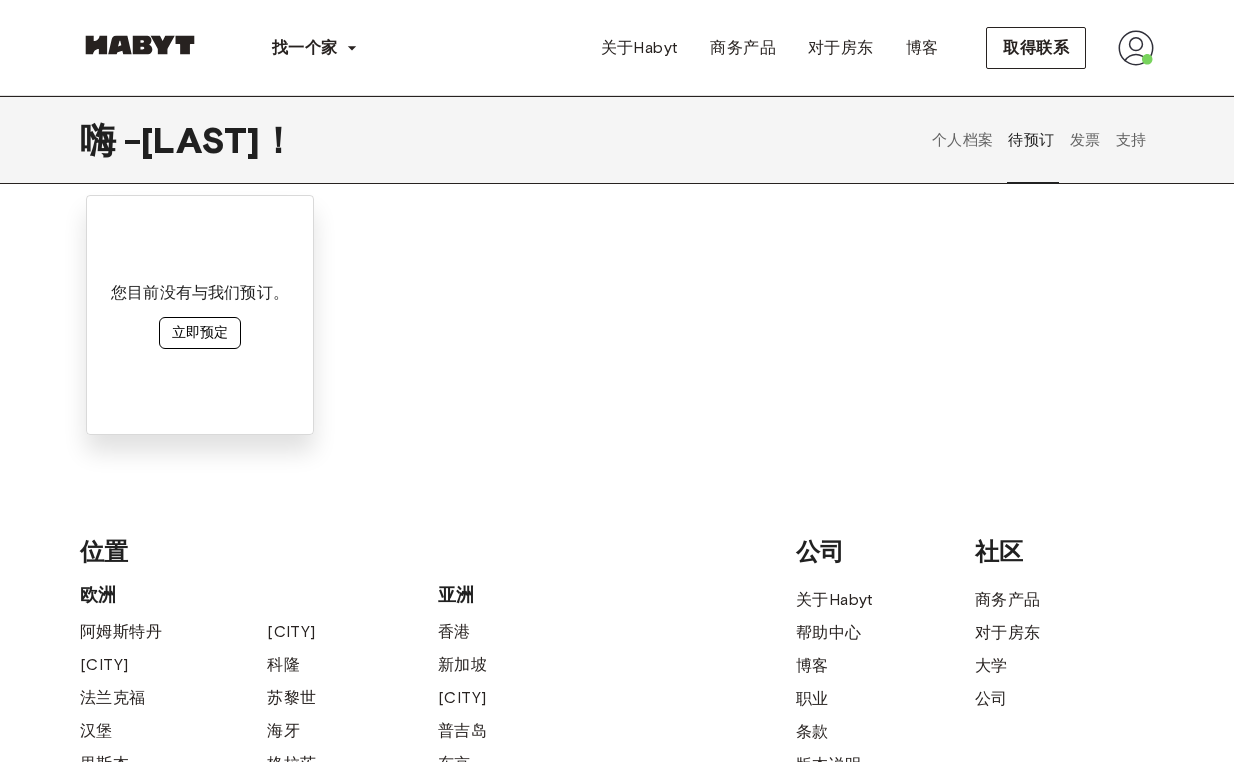 click on "立即预定" at bounding box center (200, 333) 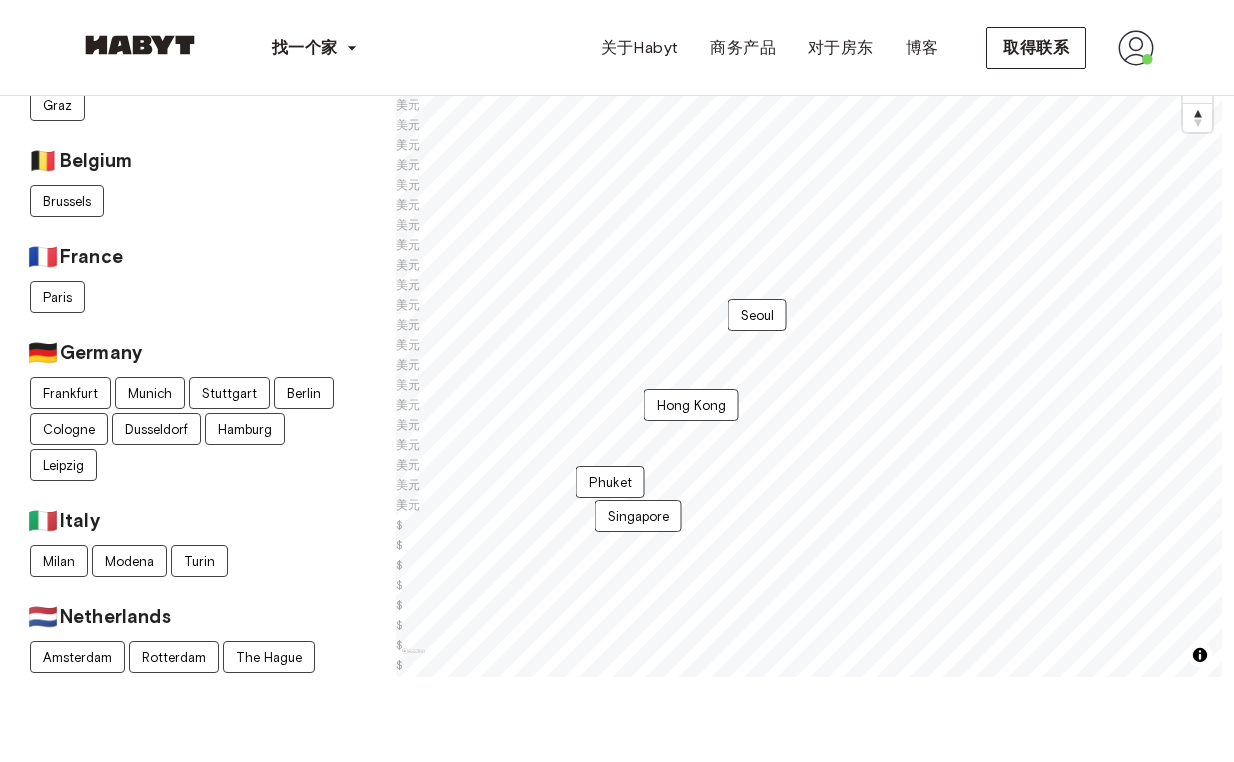 scroll, scrollTop: 0, scrollLeft: 0, axis: both 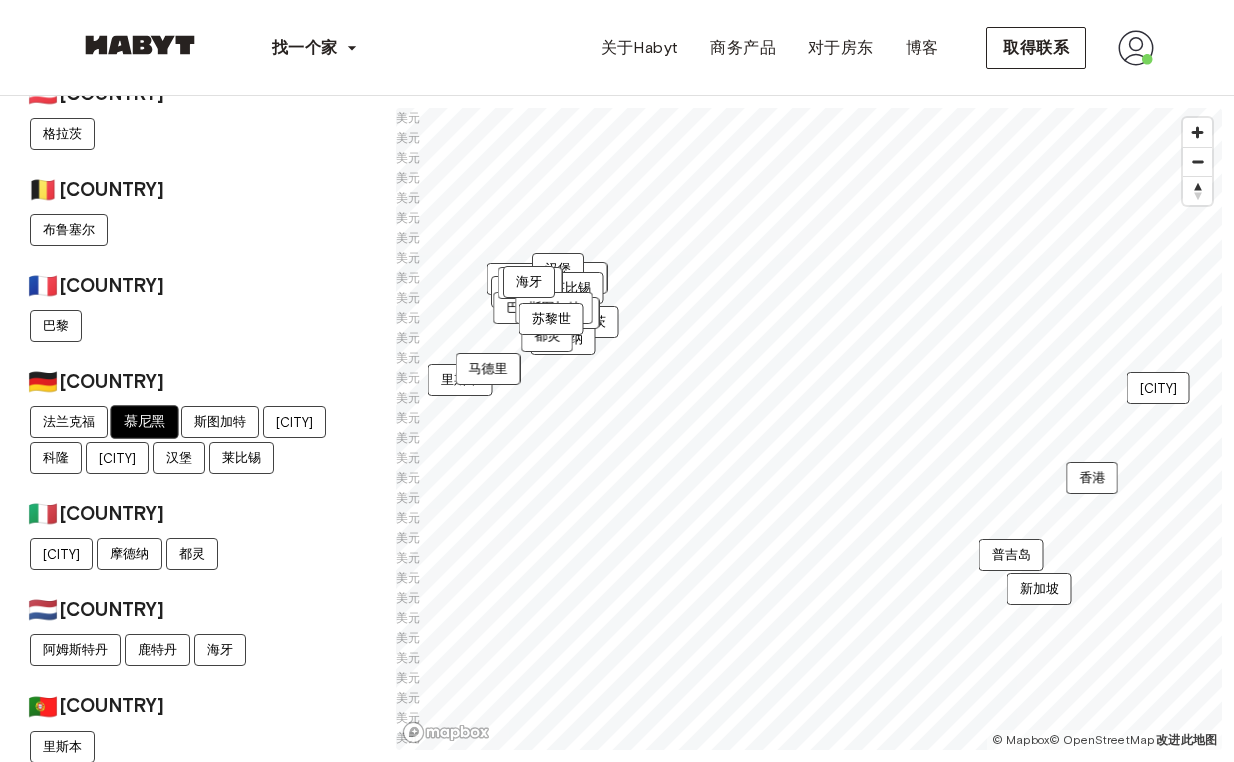 click on "慕尼黑" at bounding box center (144, 422) 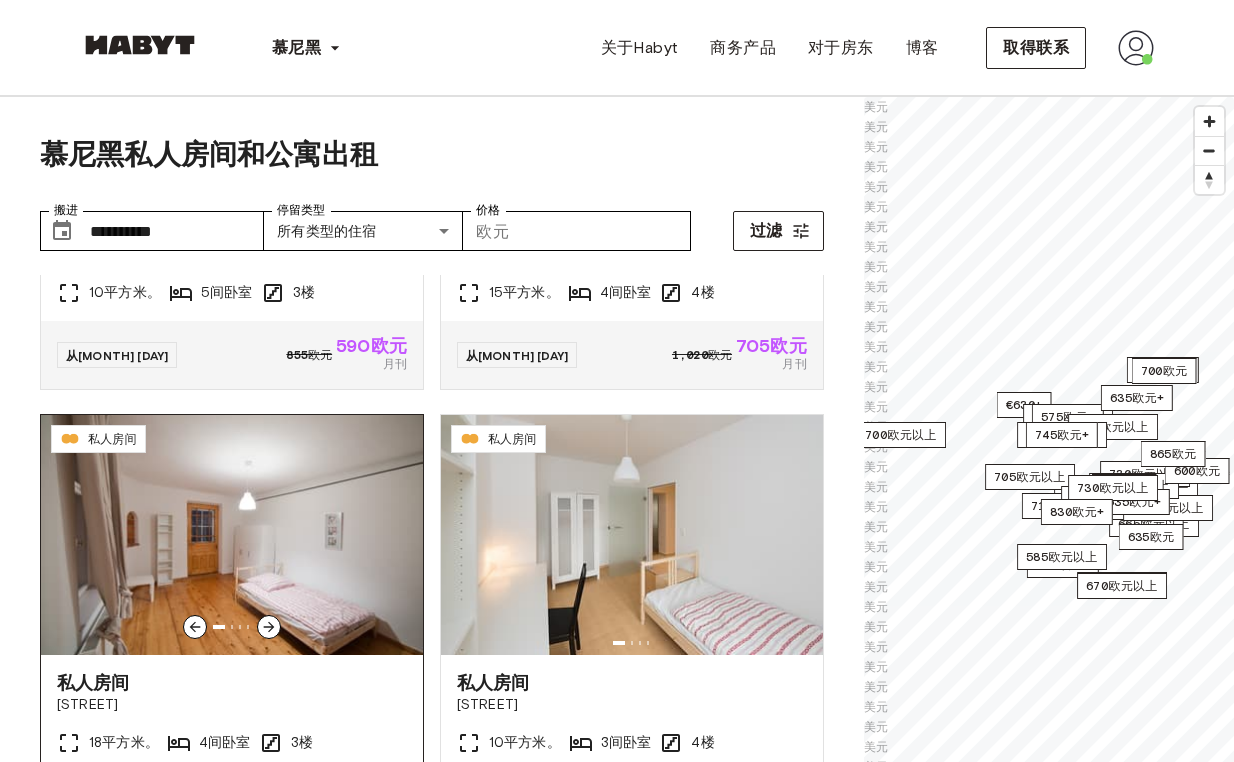 scroll, scrollTop: 314, scrollLeft: 0, axis: vertical 